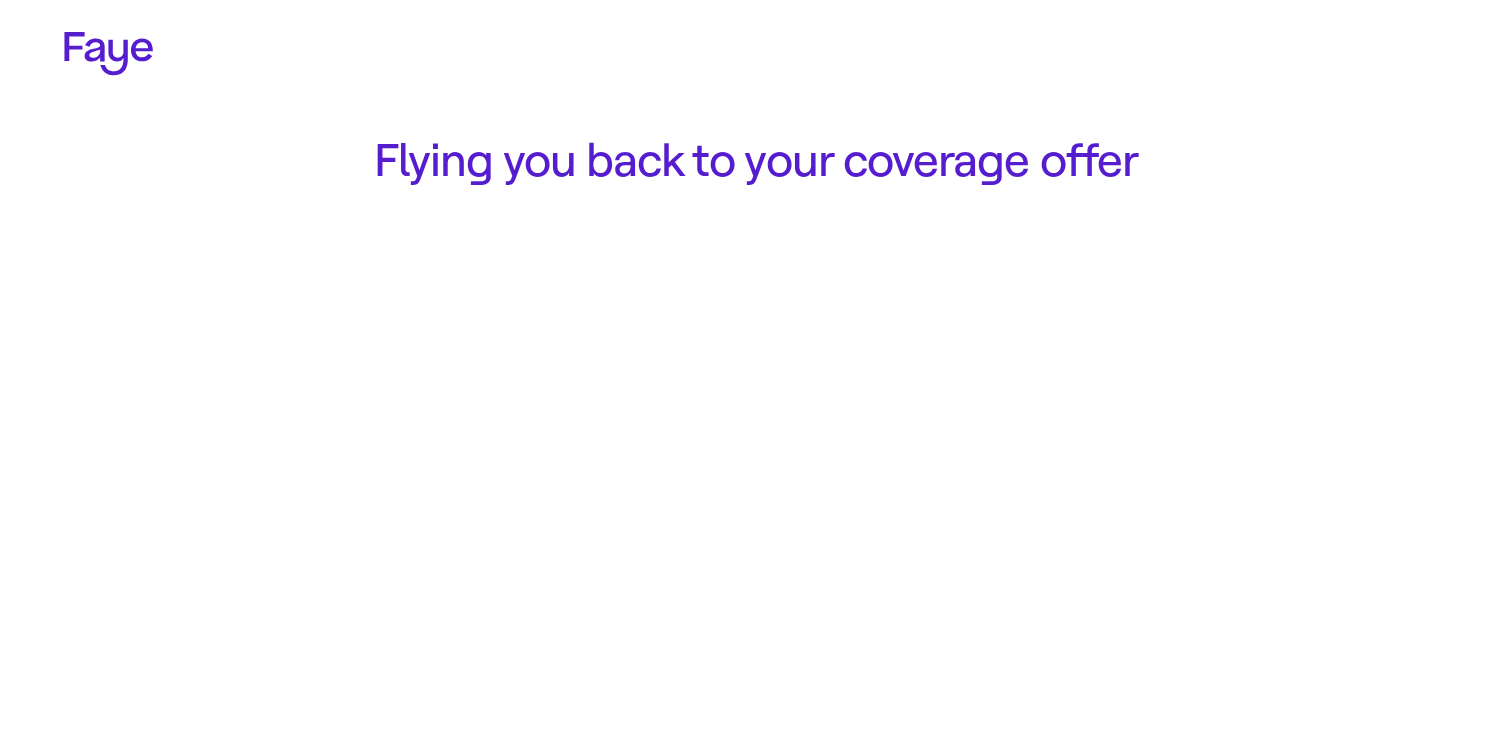 scroll, scrollTop: 0, scrollLeft: 0, axis: both 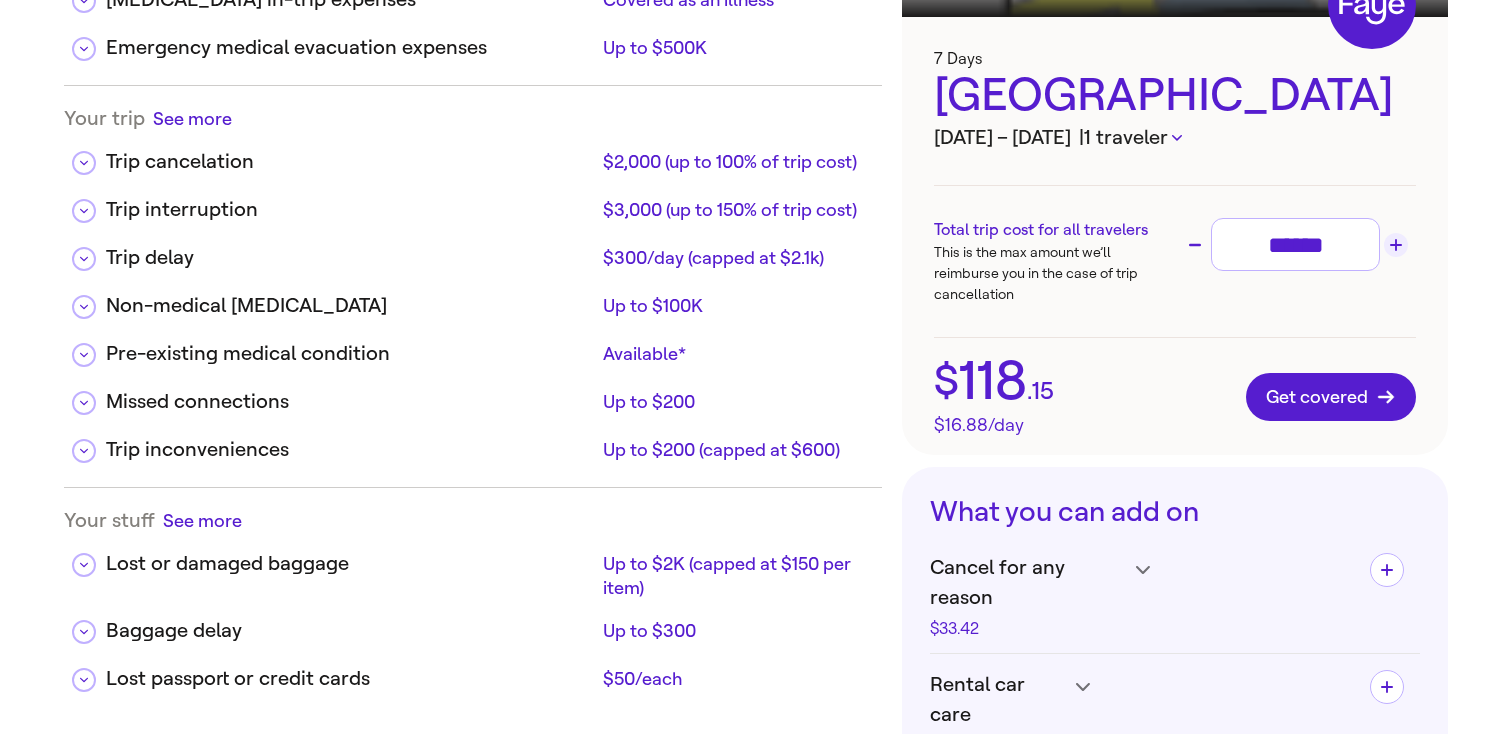 click 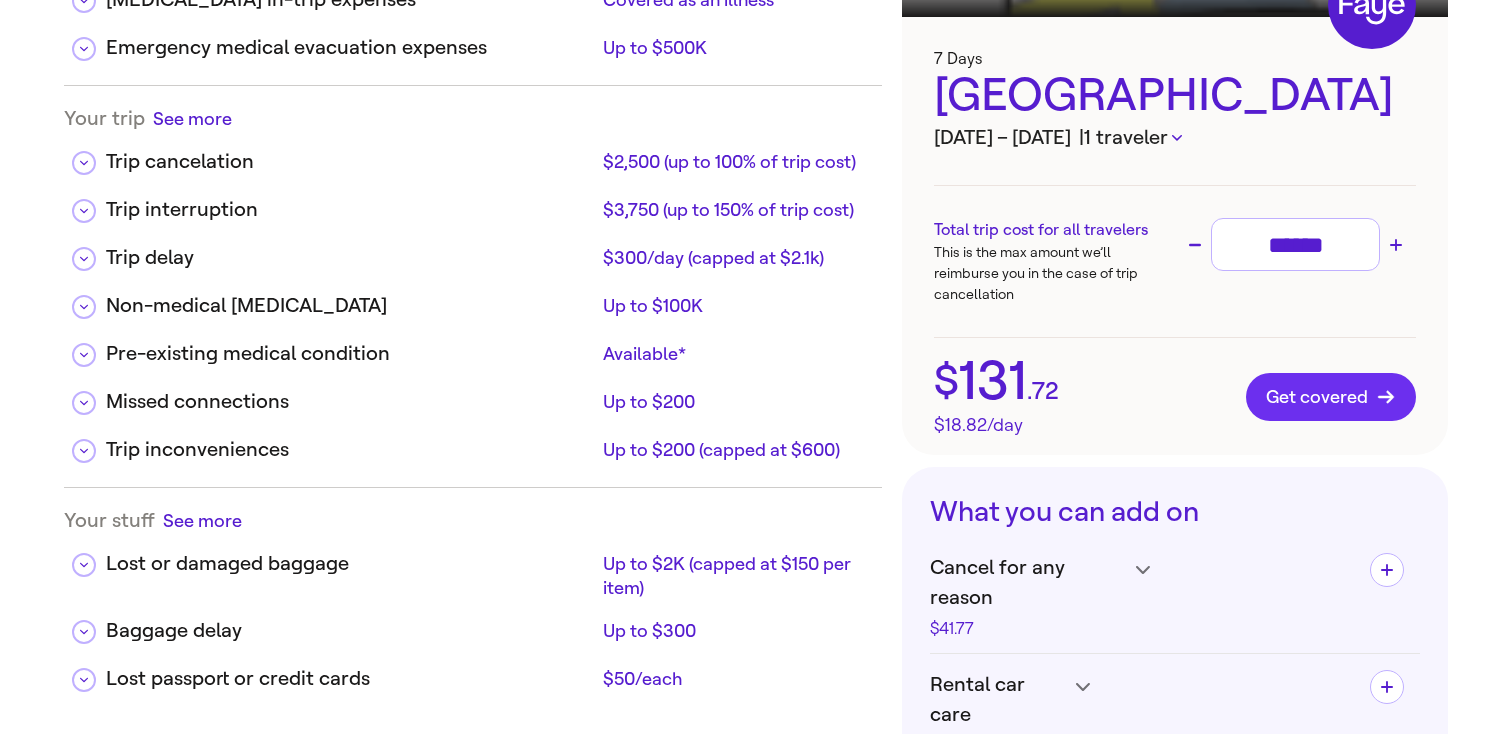 click on "Get covered" at bounding box center [1331, 397] 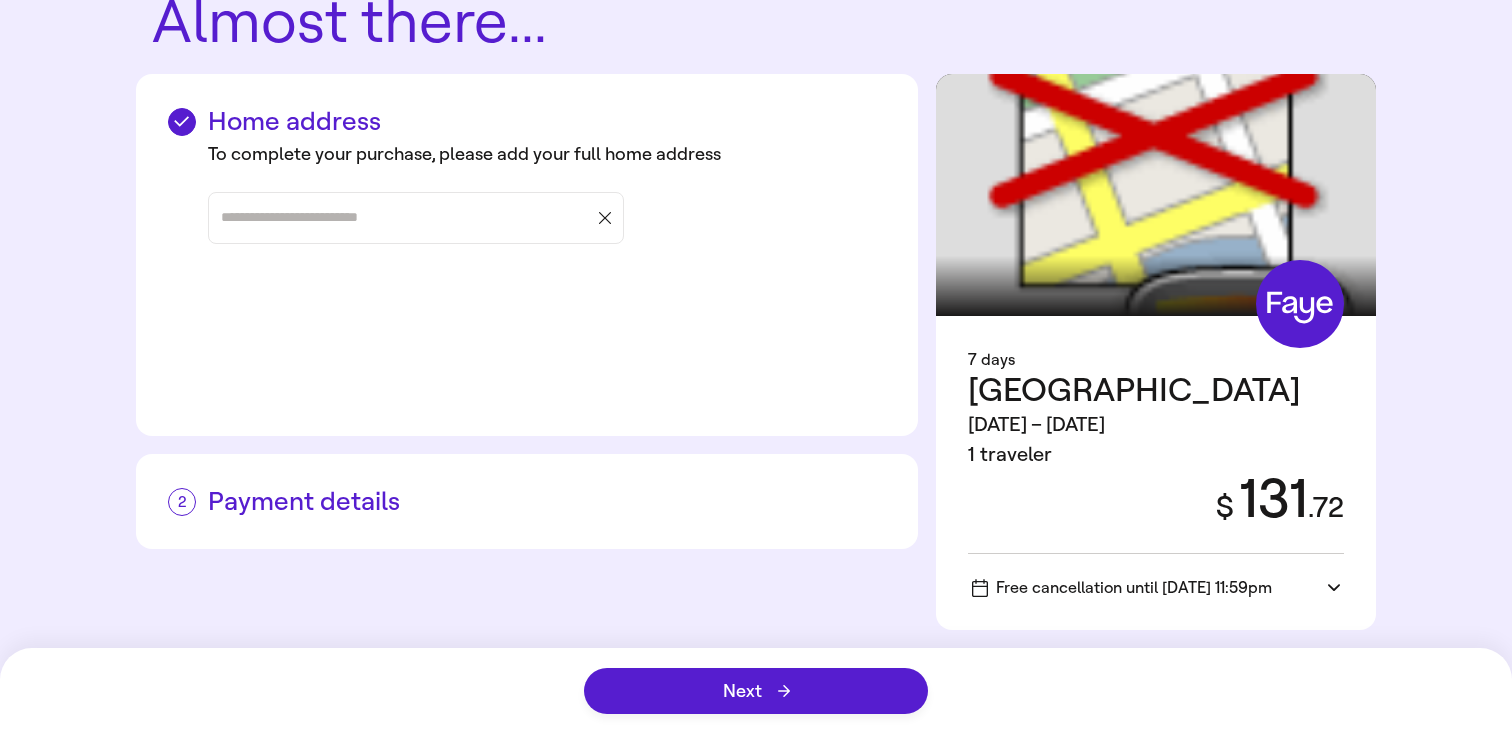 scroll, scrollTop: 0, scrollLeft: 0, axis: both 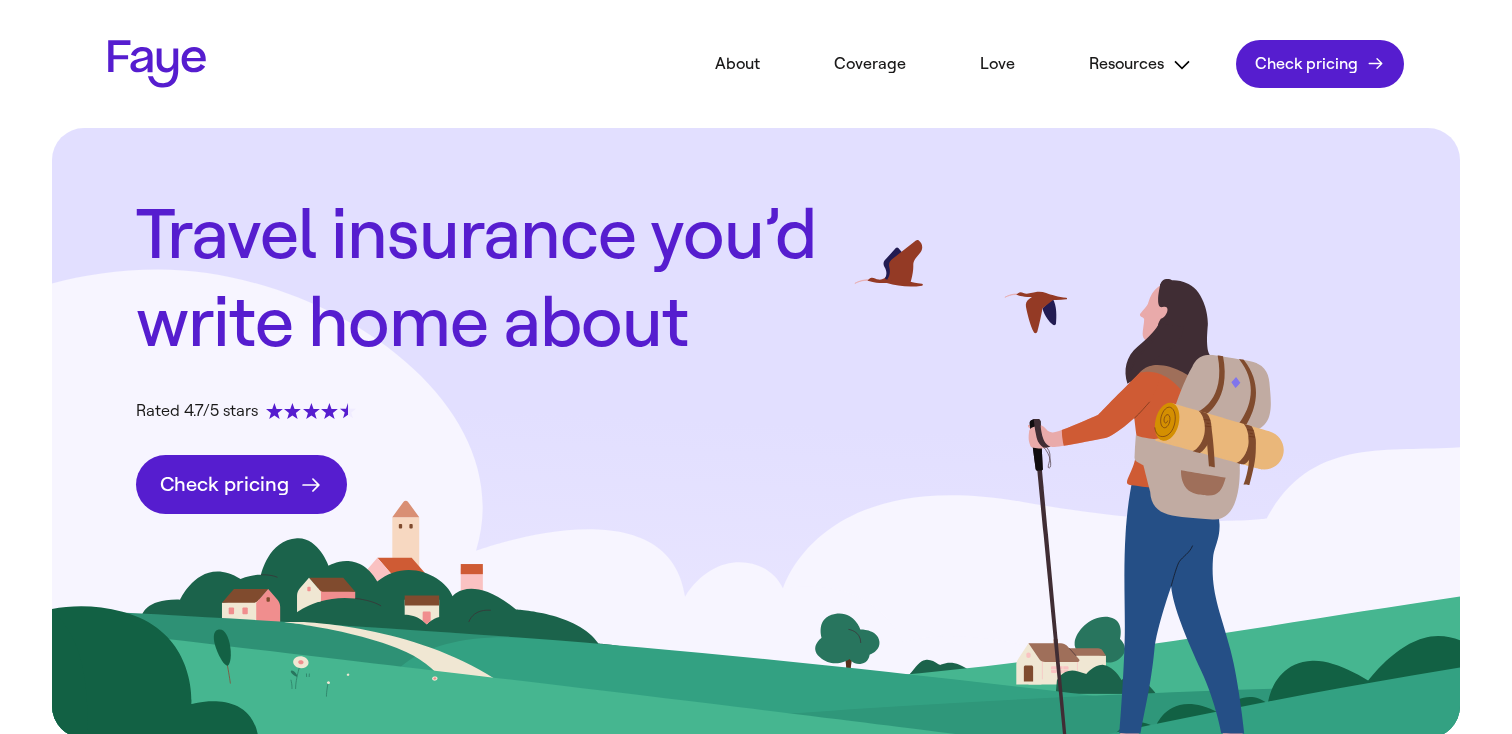 click on "2.27.0                About                   Coverage                   Love                      Resources
FAQs                   Partners                   Blog                   Contact us                           Check pricing" 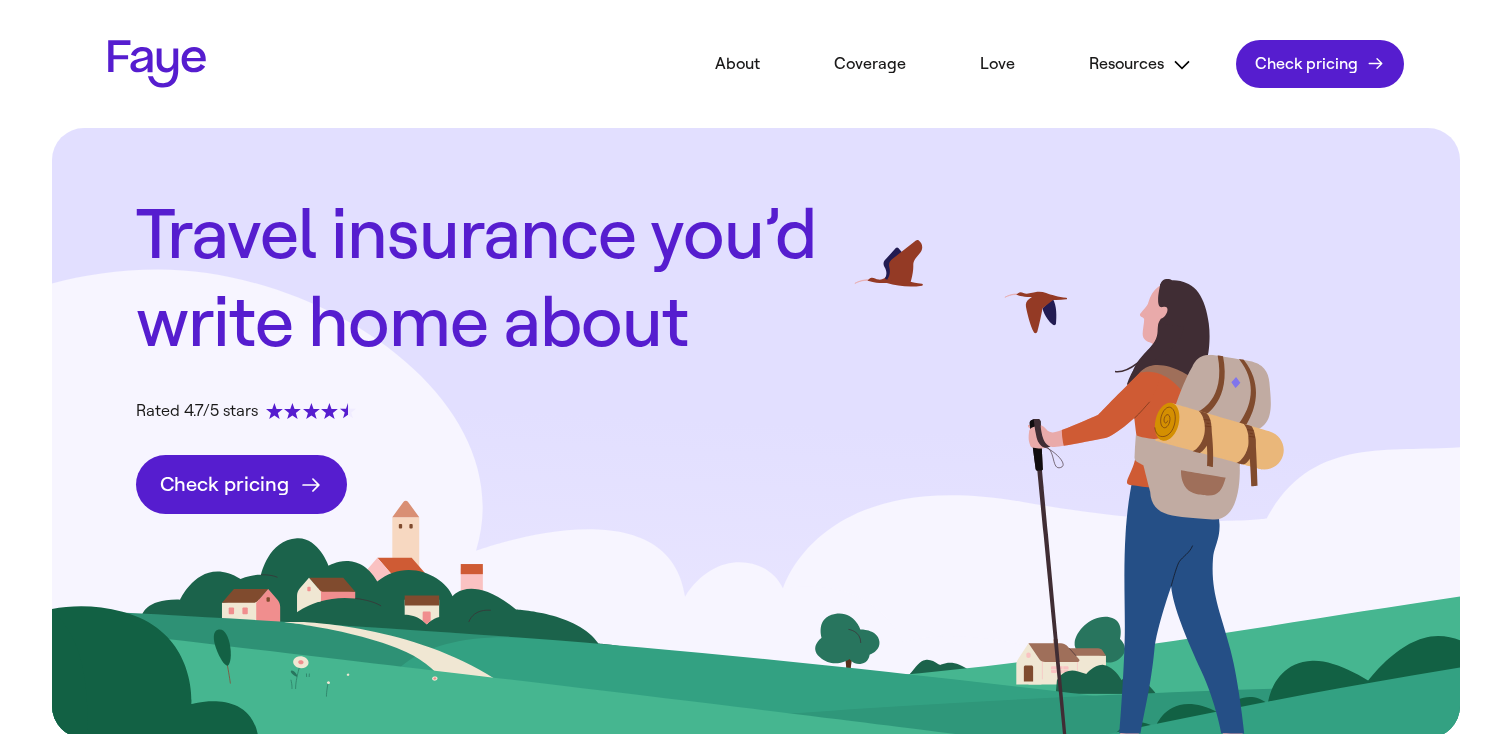 click on "Check pricing" 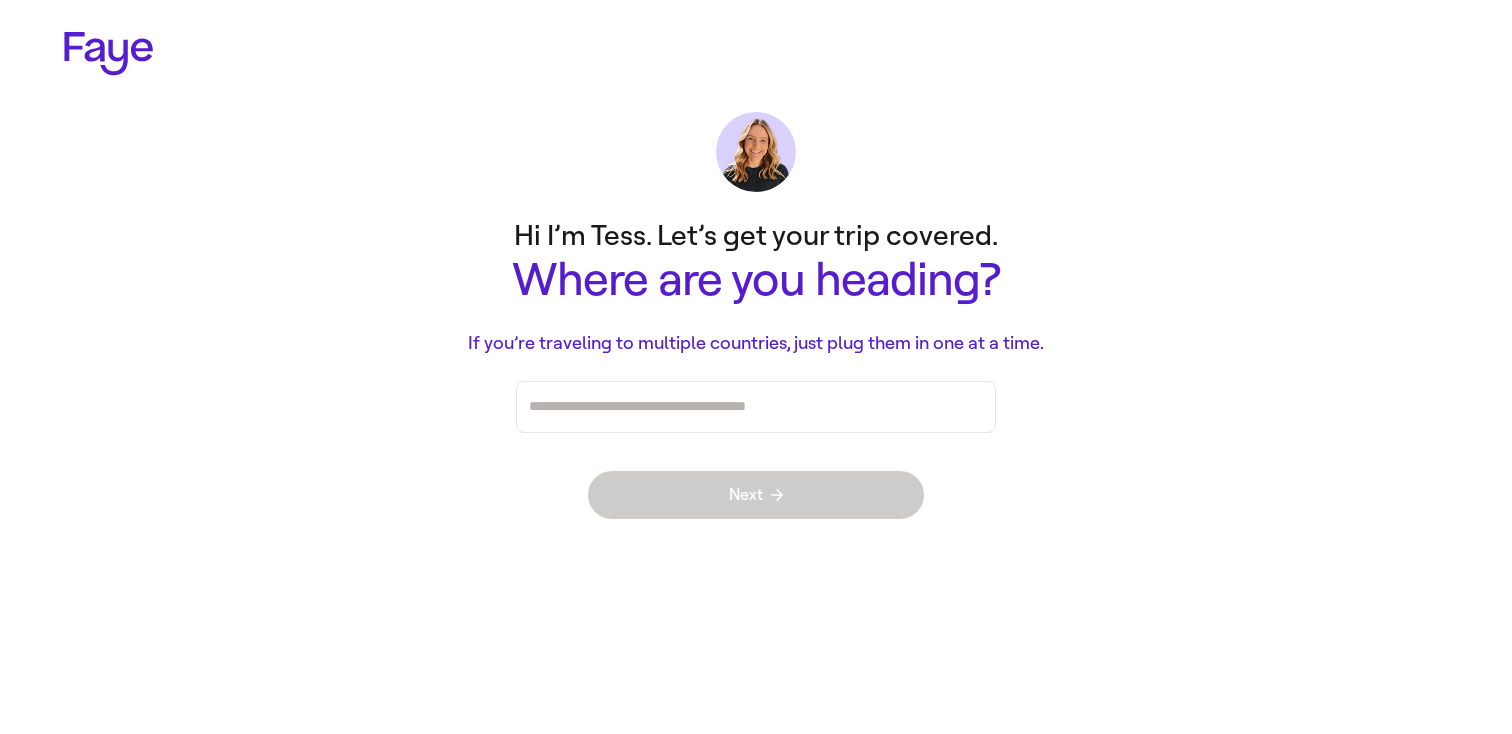scroll, scrollTop: 0, scrollLeft: 0, axis: both 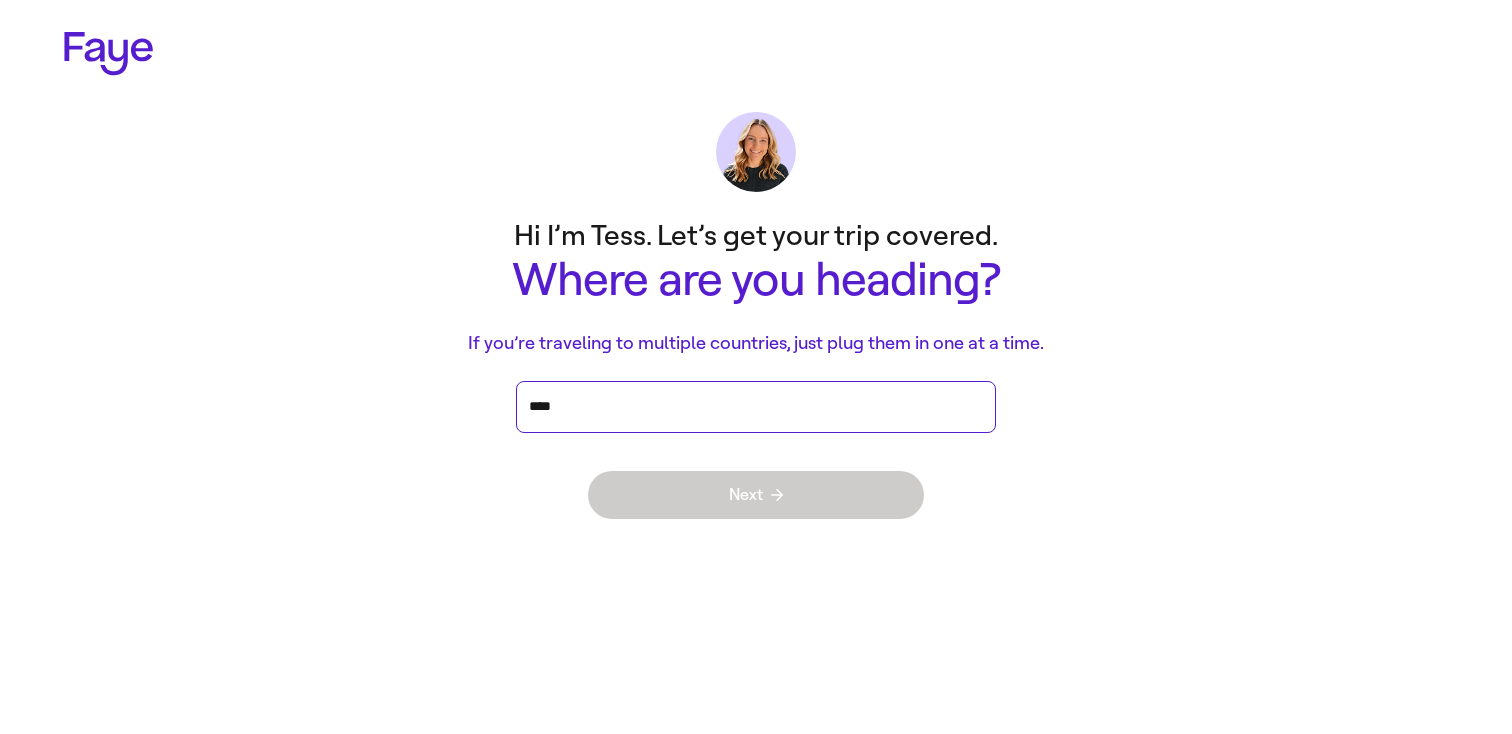 type on "*****" 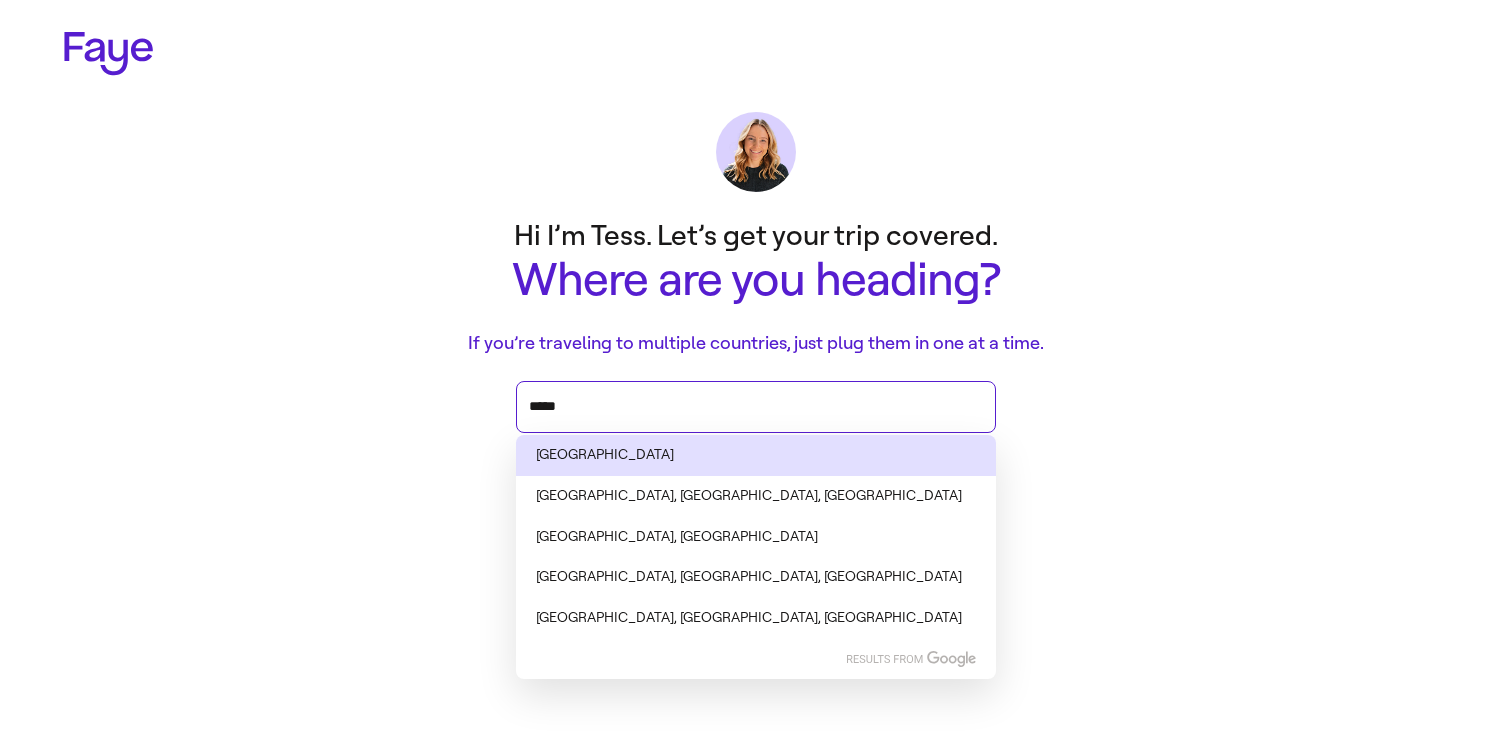 click on "Spain" at bounding box center (756, 455) 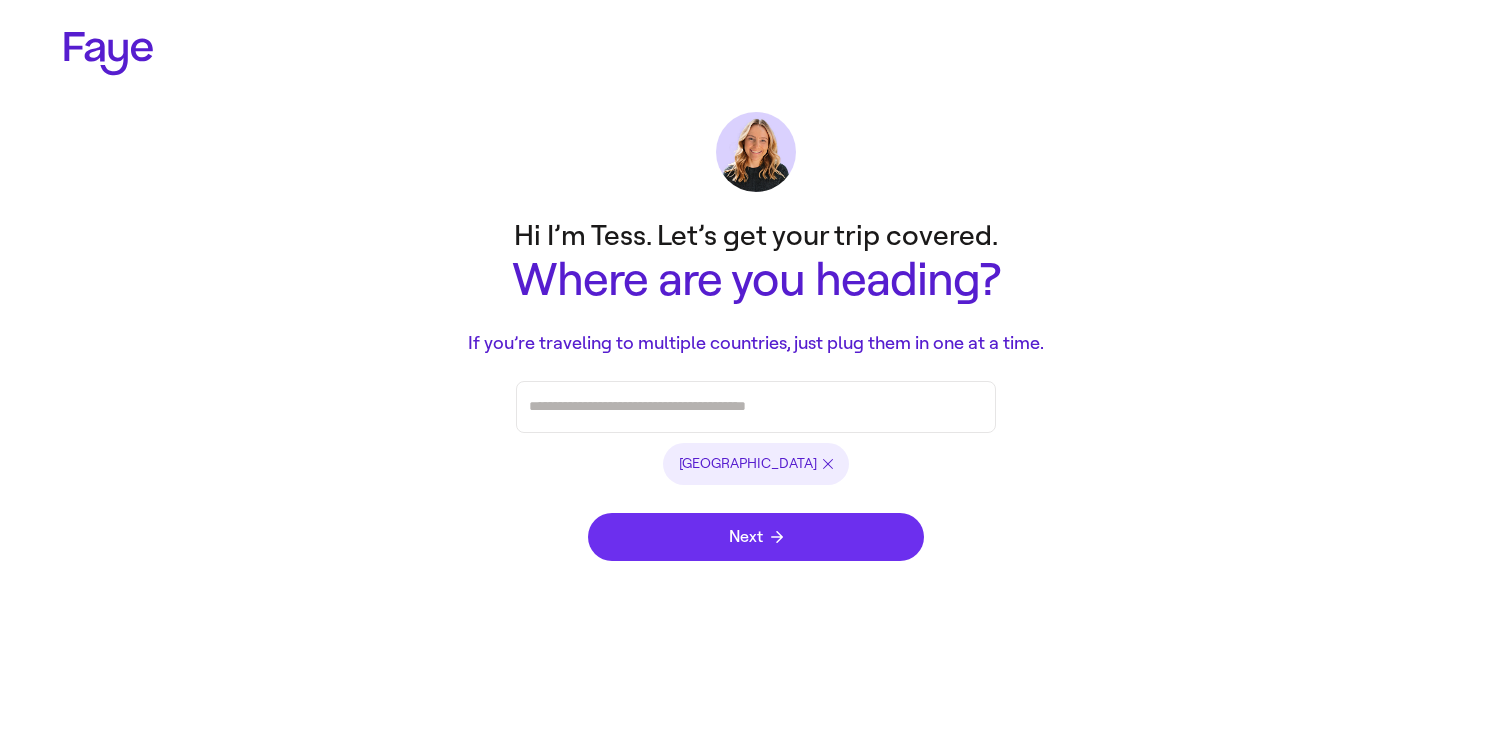 click on "Next" at bounding box center [756, 537] 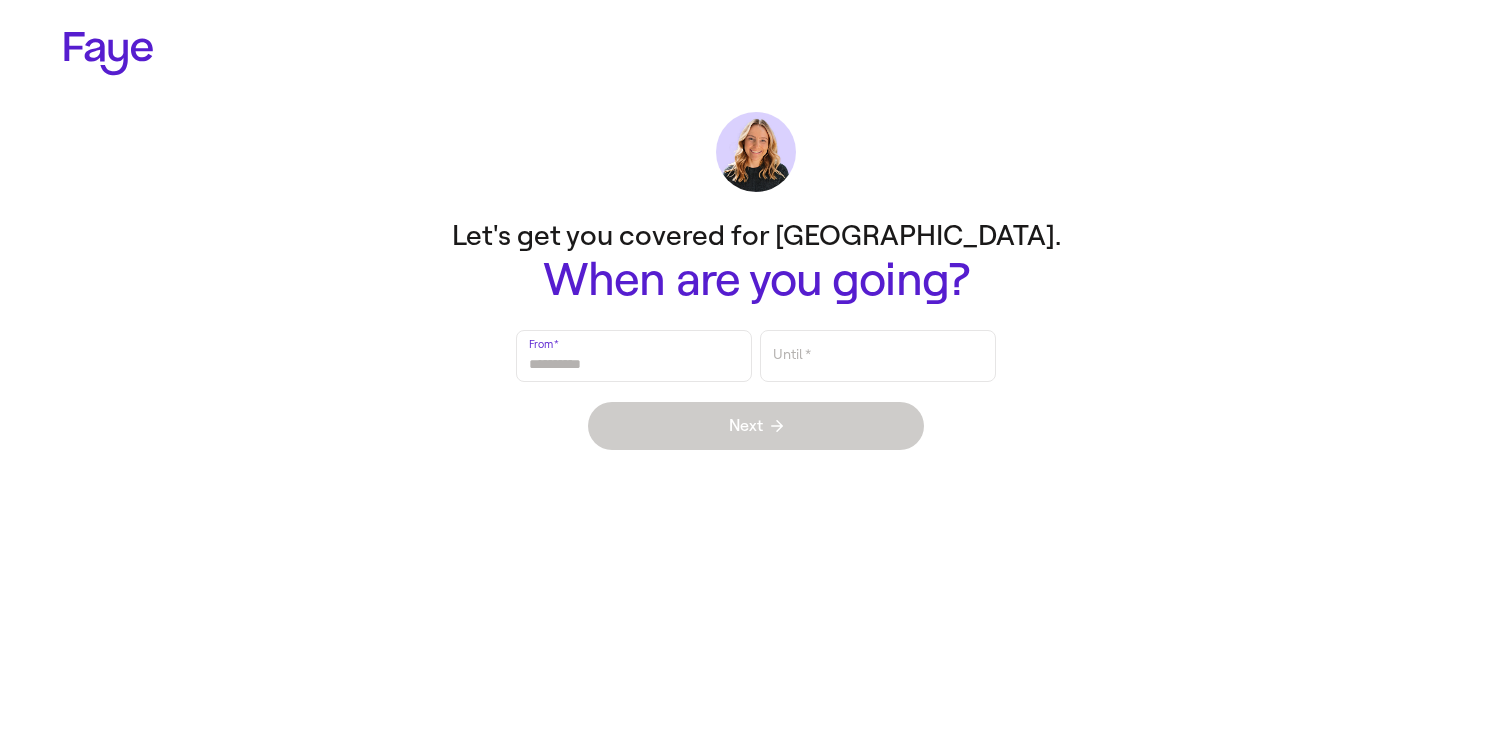 click on "From   *" at bounding box center (634, 356) 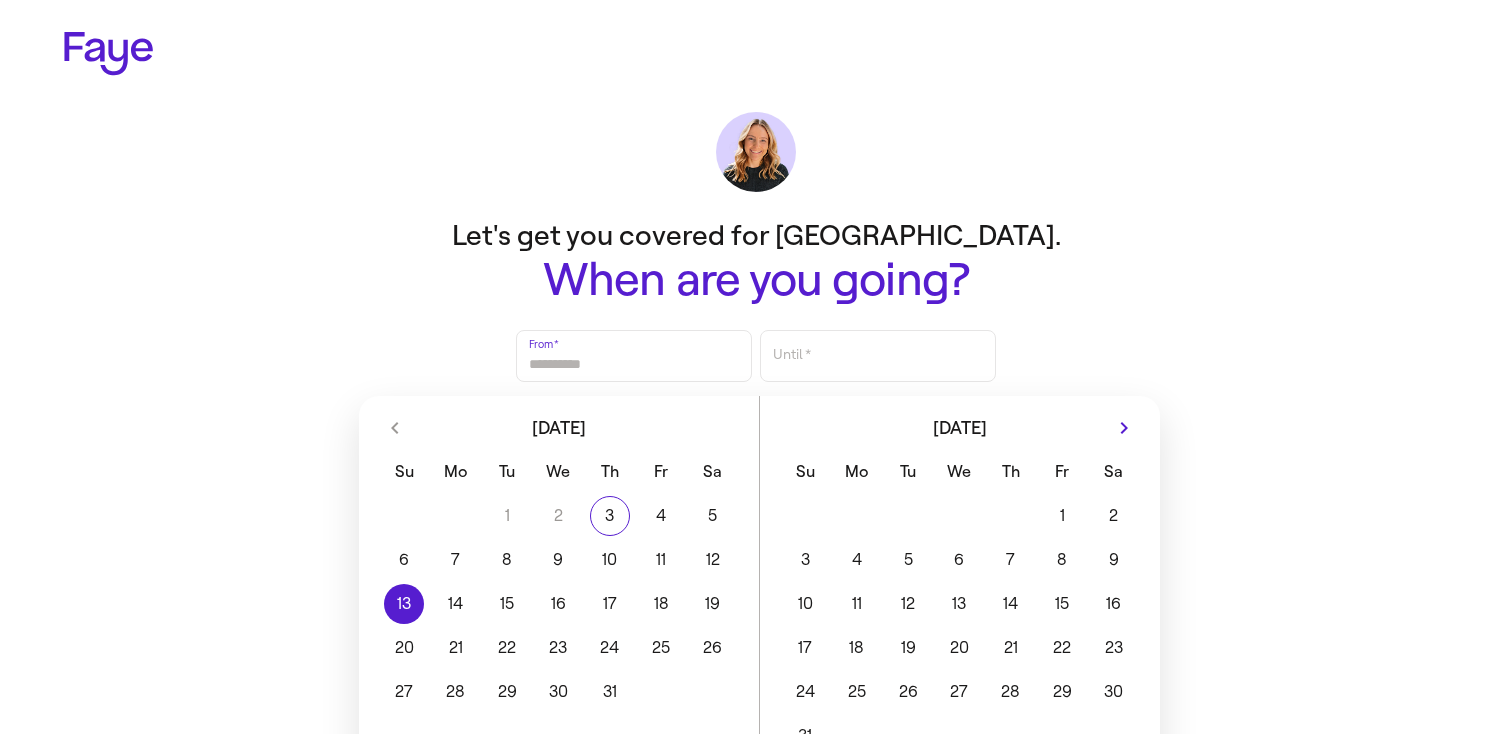 click on "13" at bounding box center [404, 604] 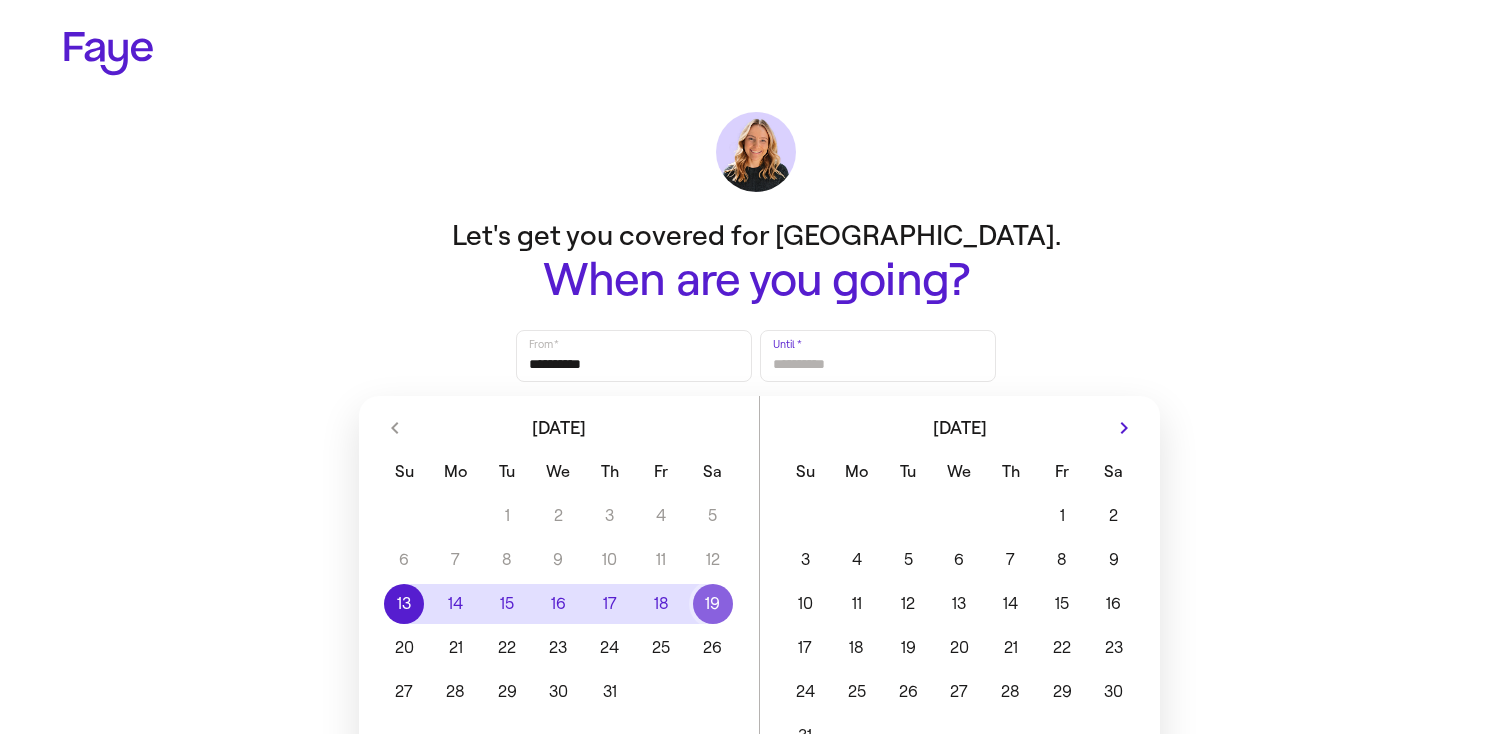 click on "19" at bounding box center [712, 604] 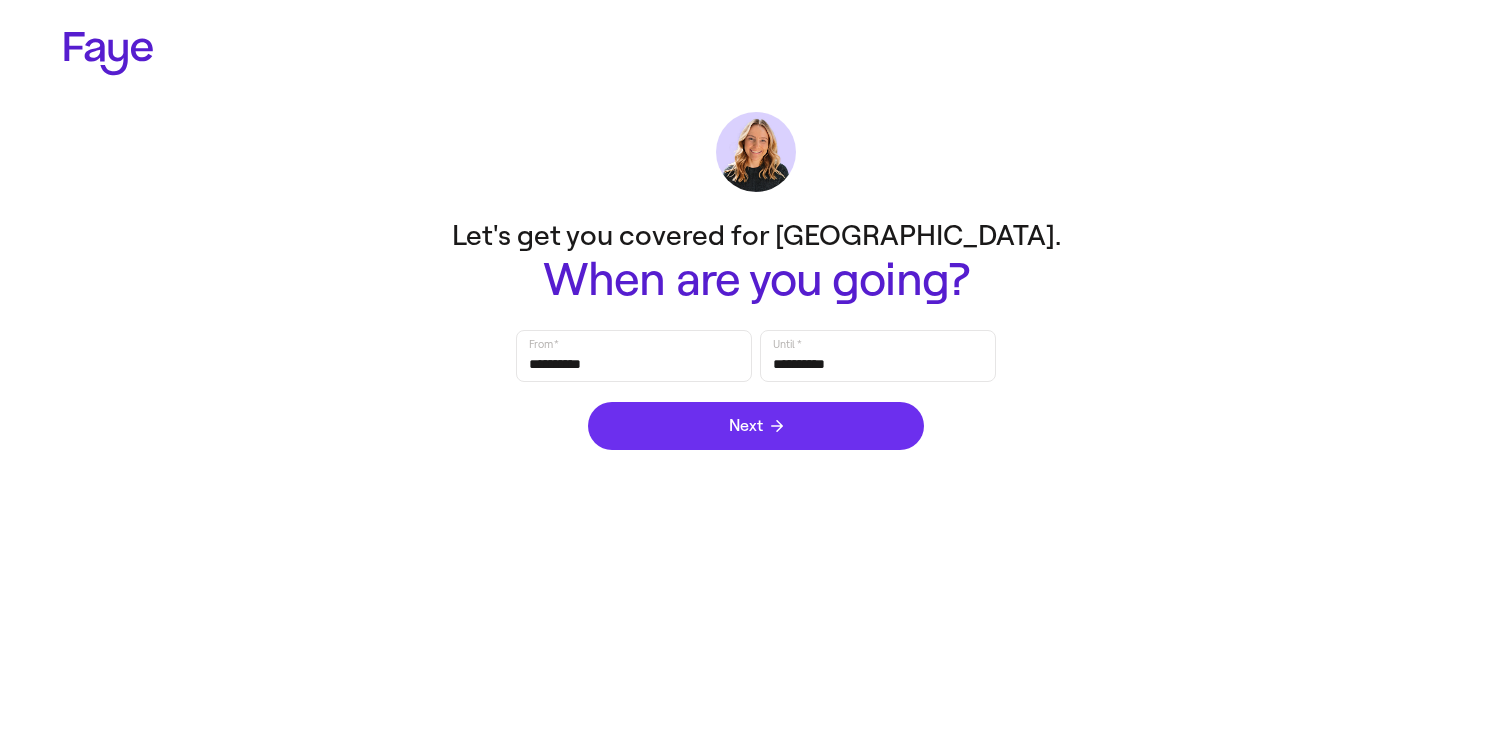 click on "Next" at bounding box center (756, 426) 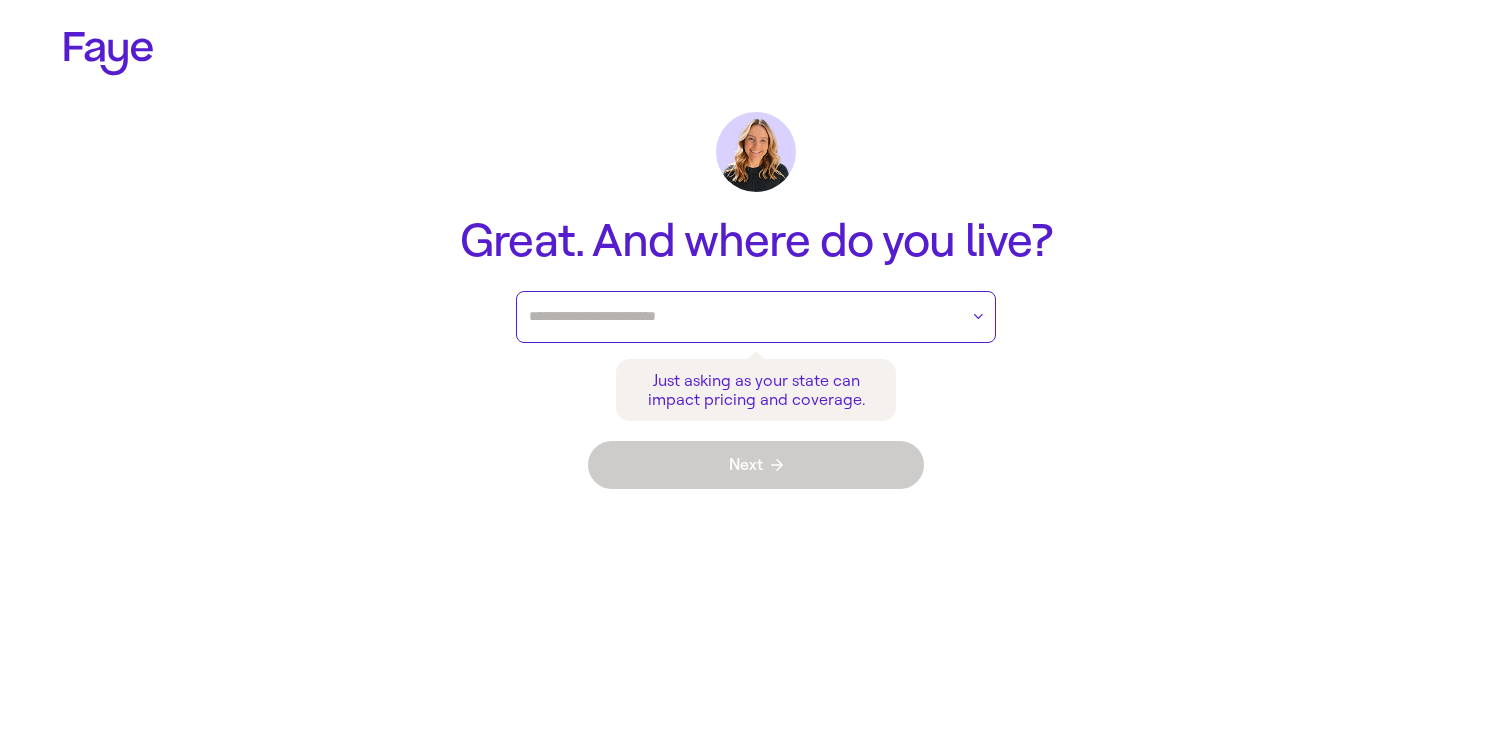 click at bounding box center (743, 317) 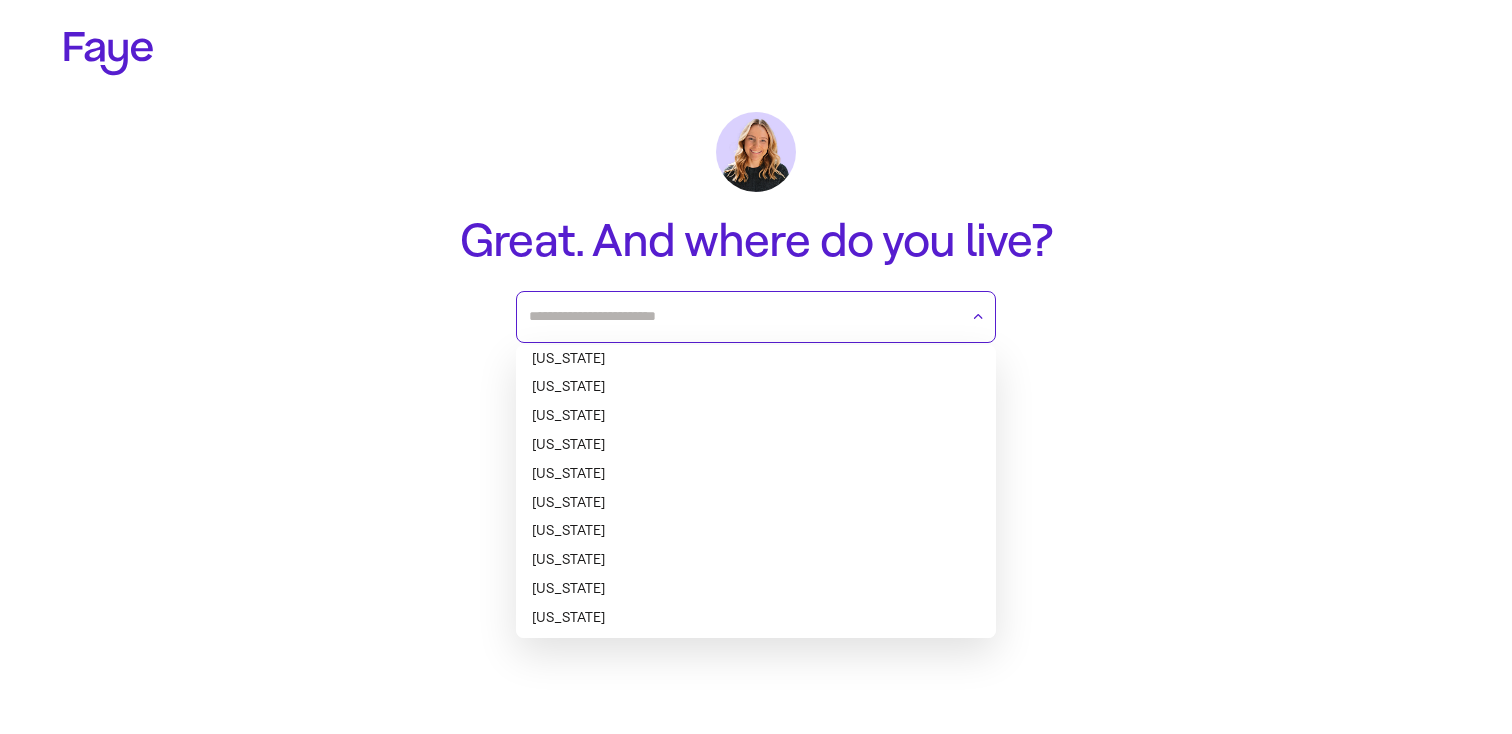 click on "[US_STATE]" at bounding box center (756, 503) 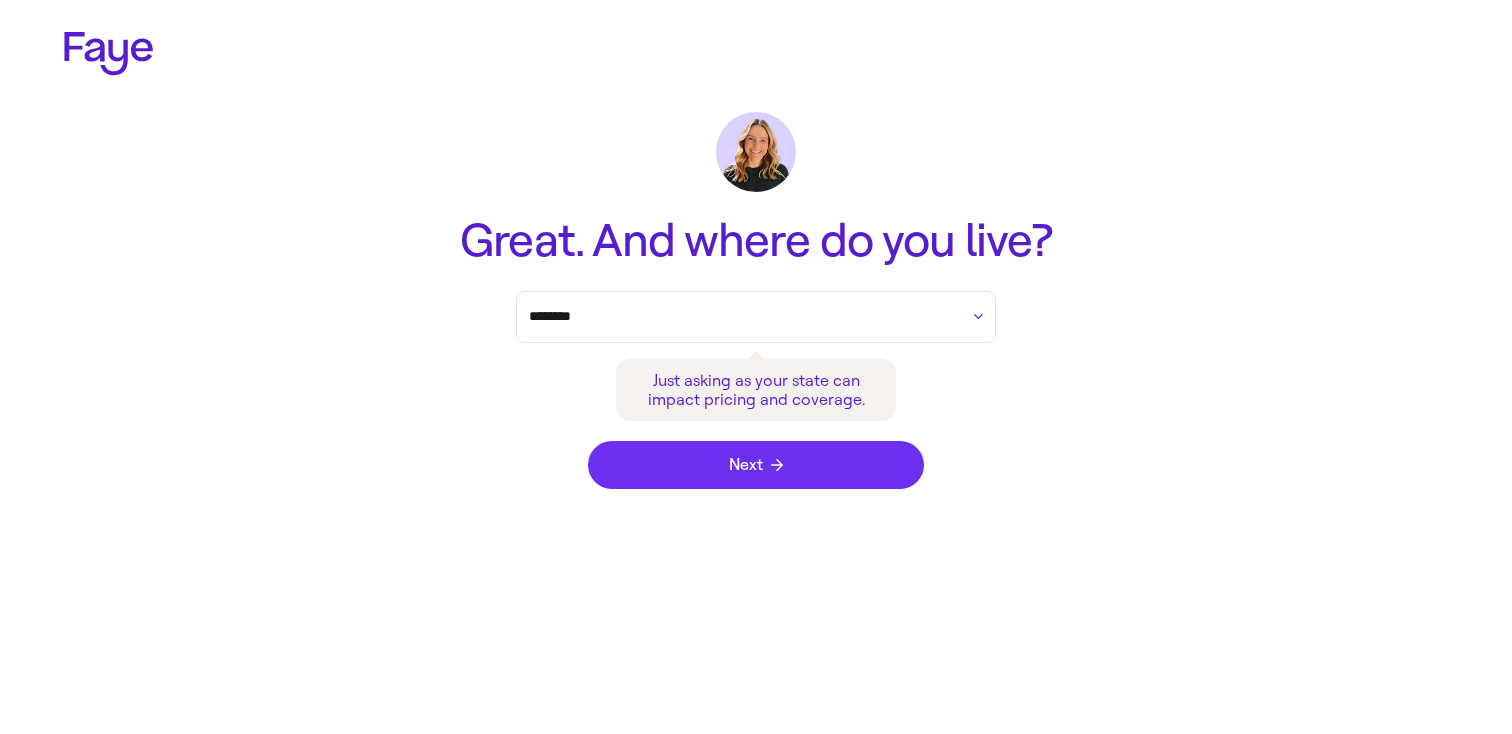 click on "Next" at bounding box center [756, 465] 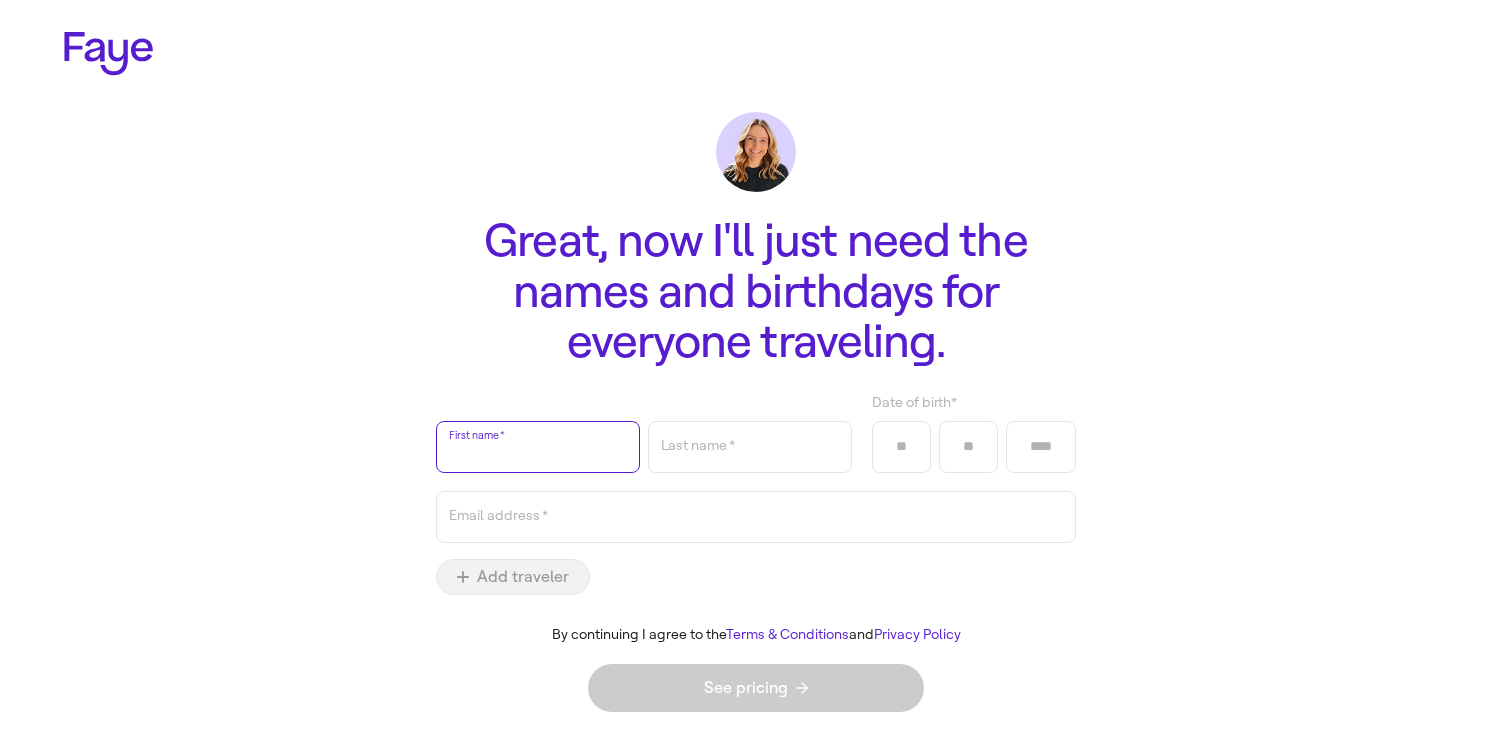 click on "First name   *" at bounding box center [538, 447] 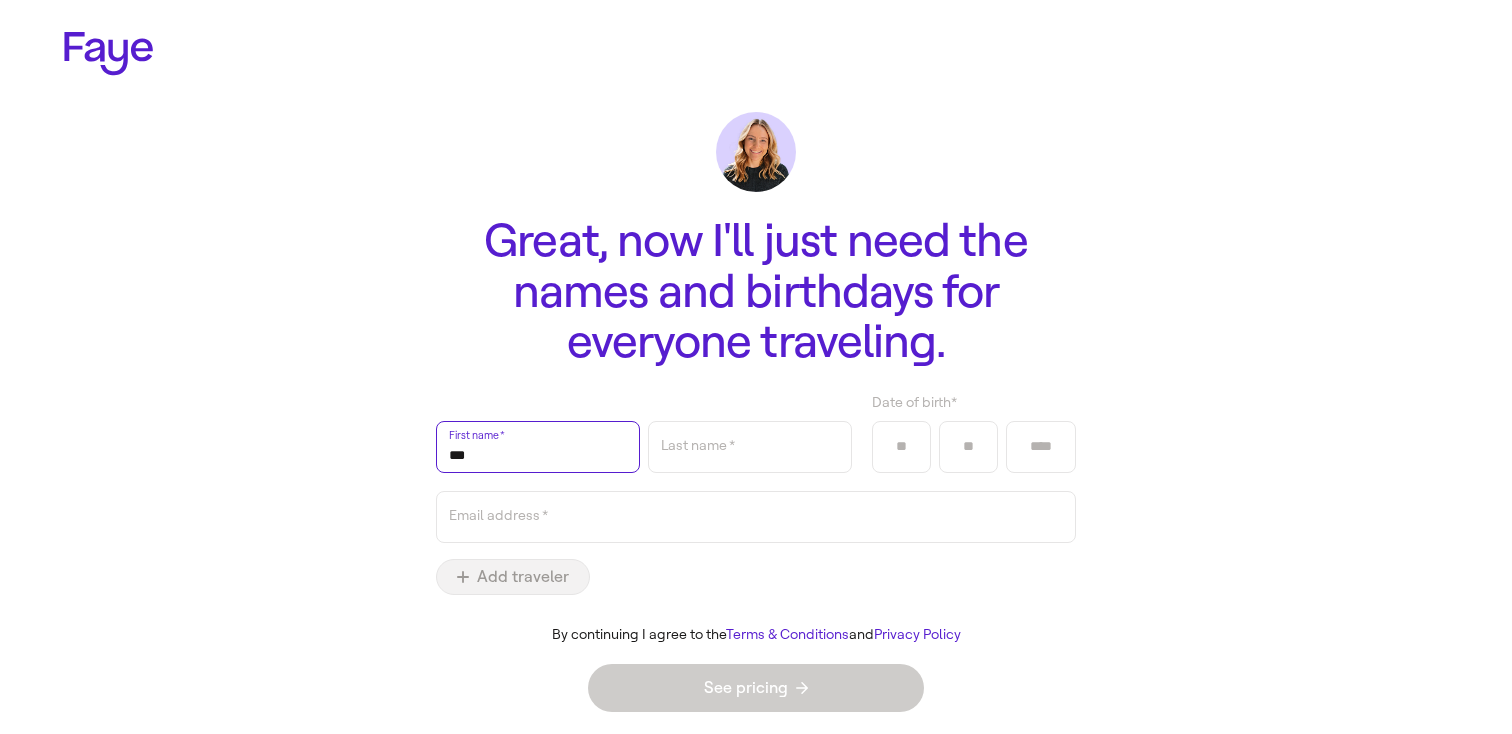 type on "***" 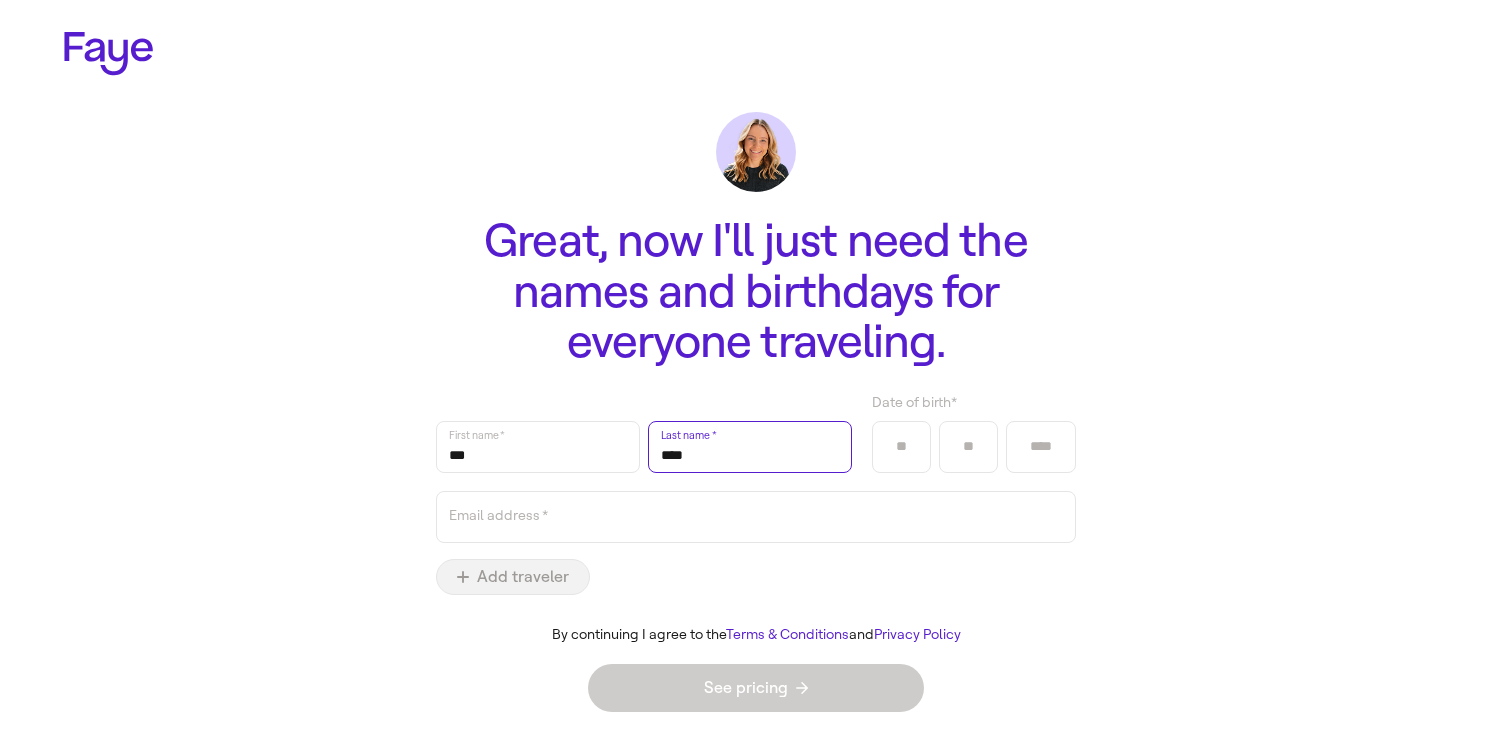 type on "****" 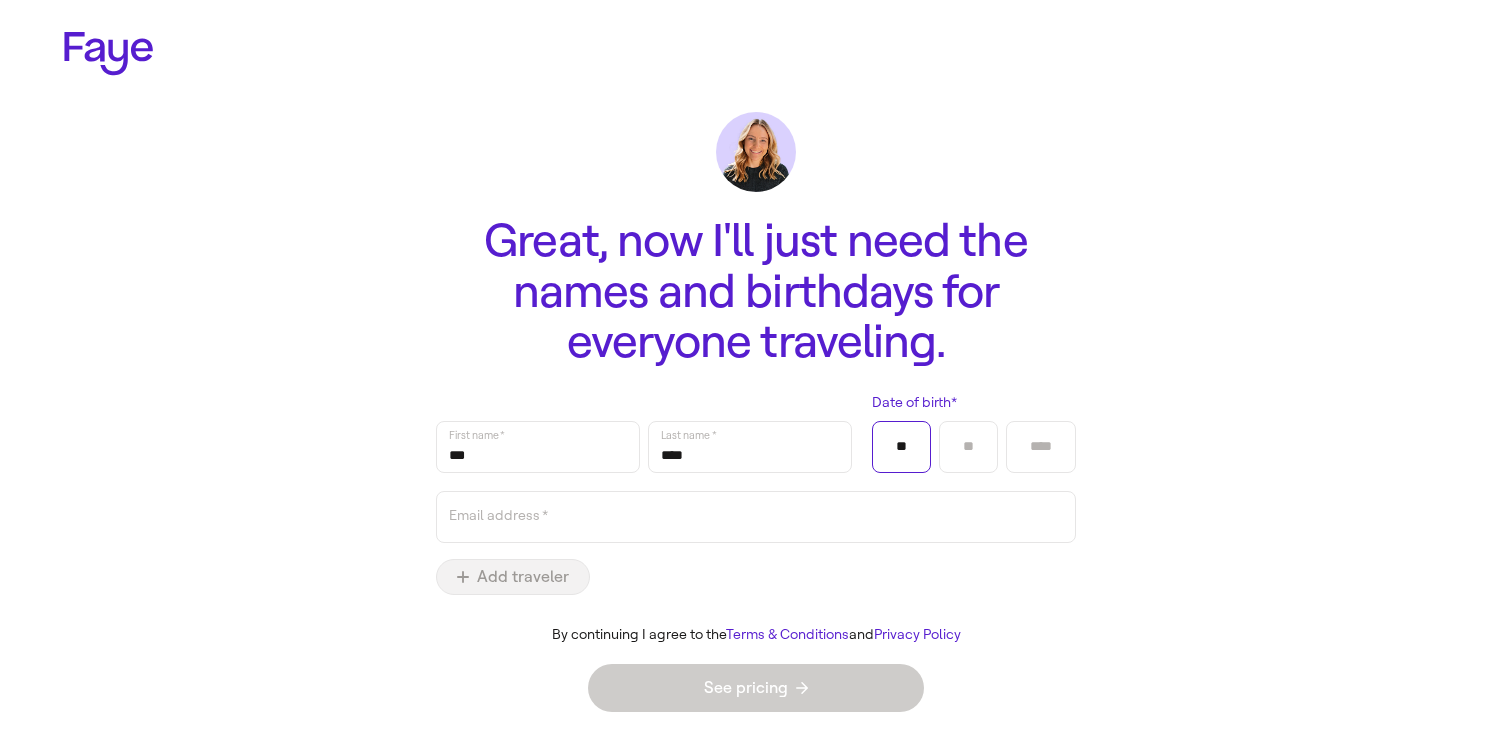 type on "**" 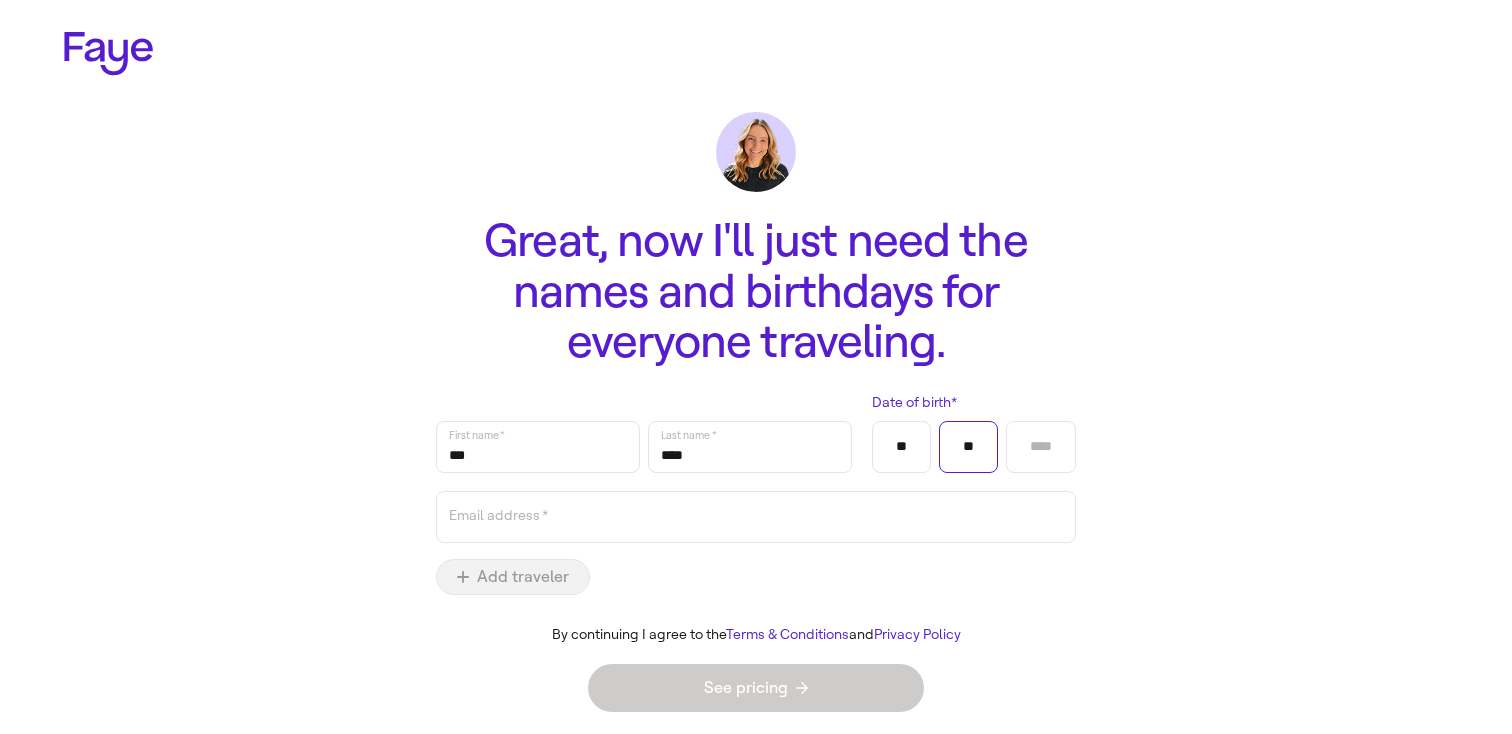 type on "**" 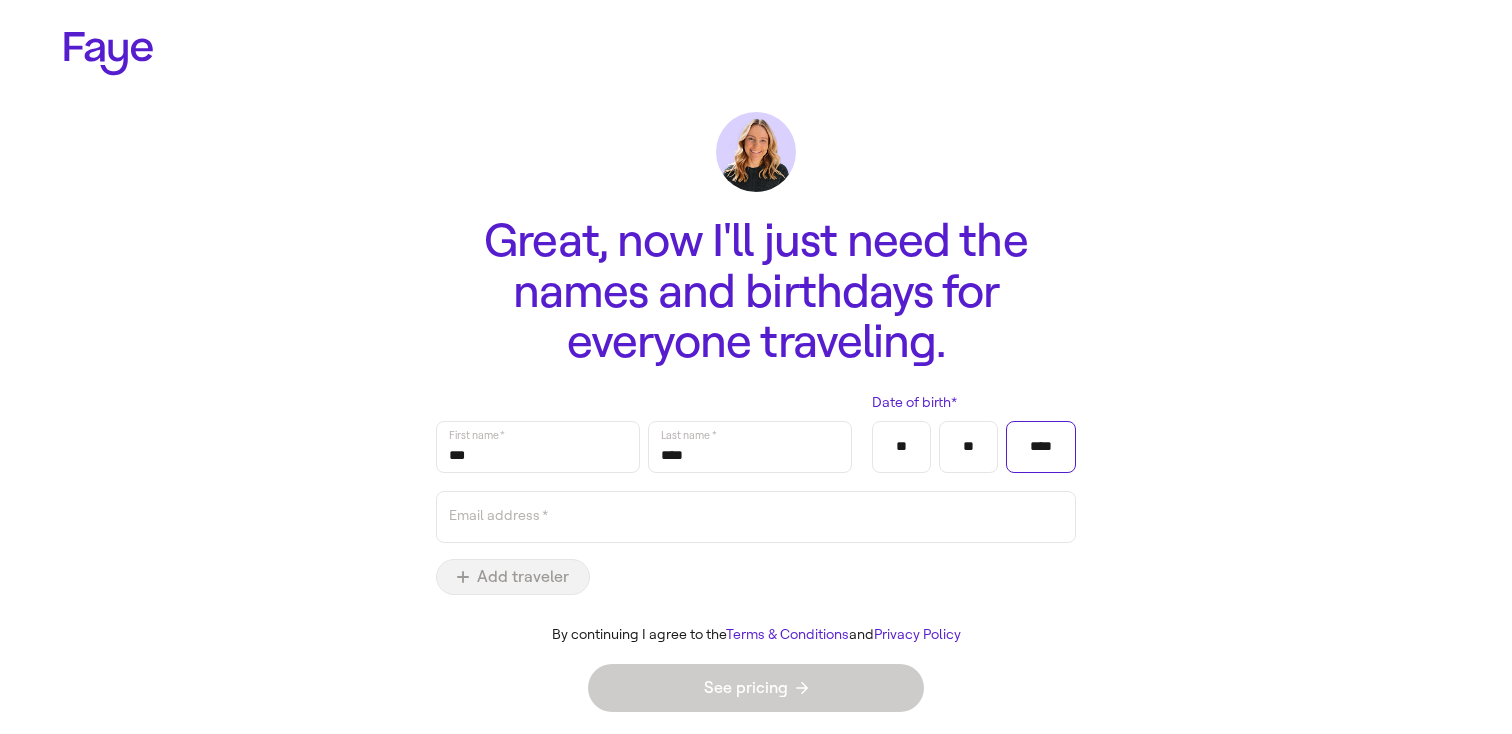 type on "****" 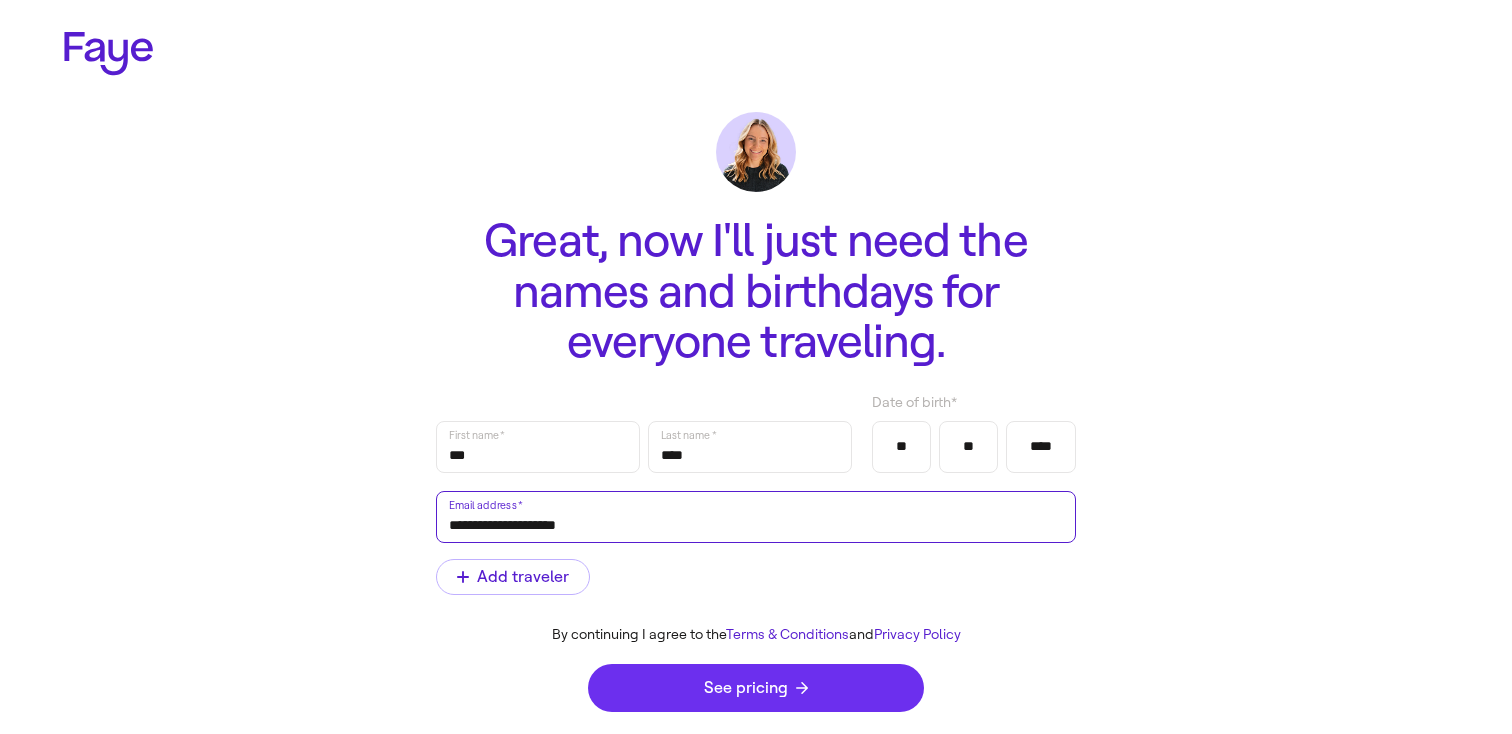 type on "**********" 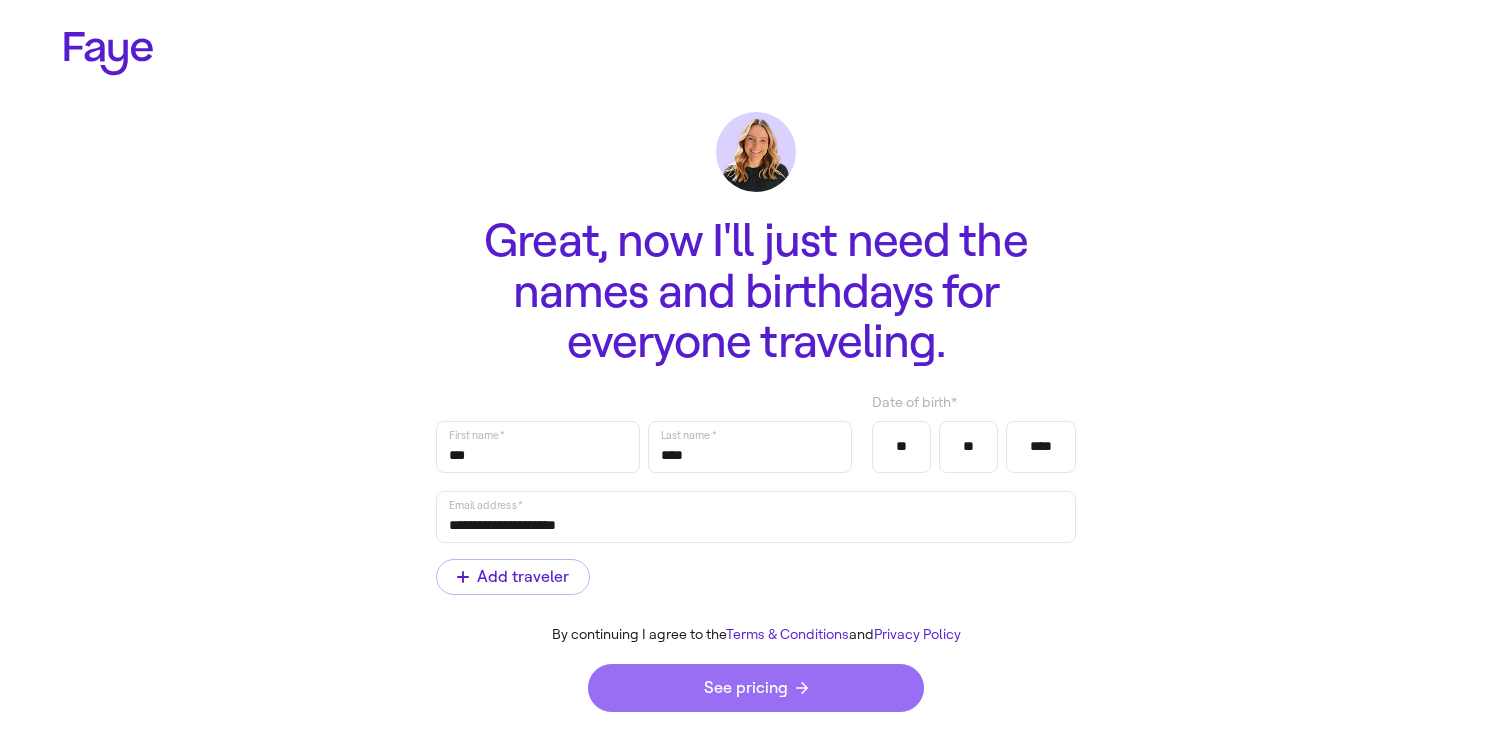 click on "See pricing" at bounding box center (756, 688) 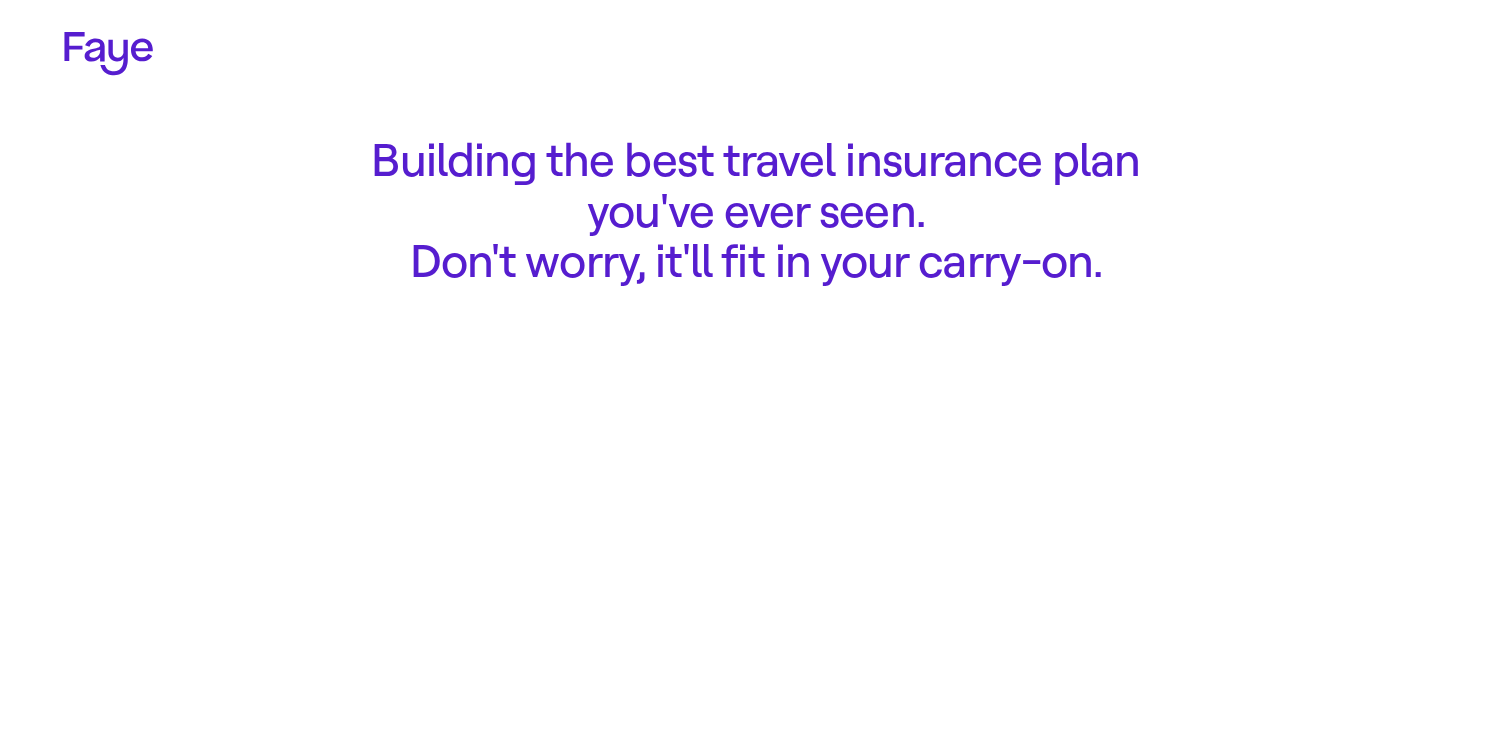 scroll, scrollTop: 0, scrollLeft: 0, axis: both 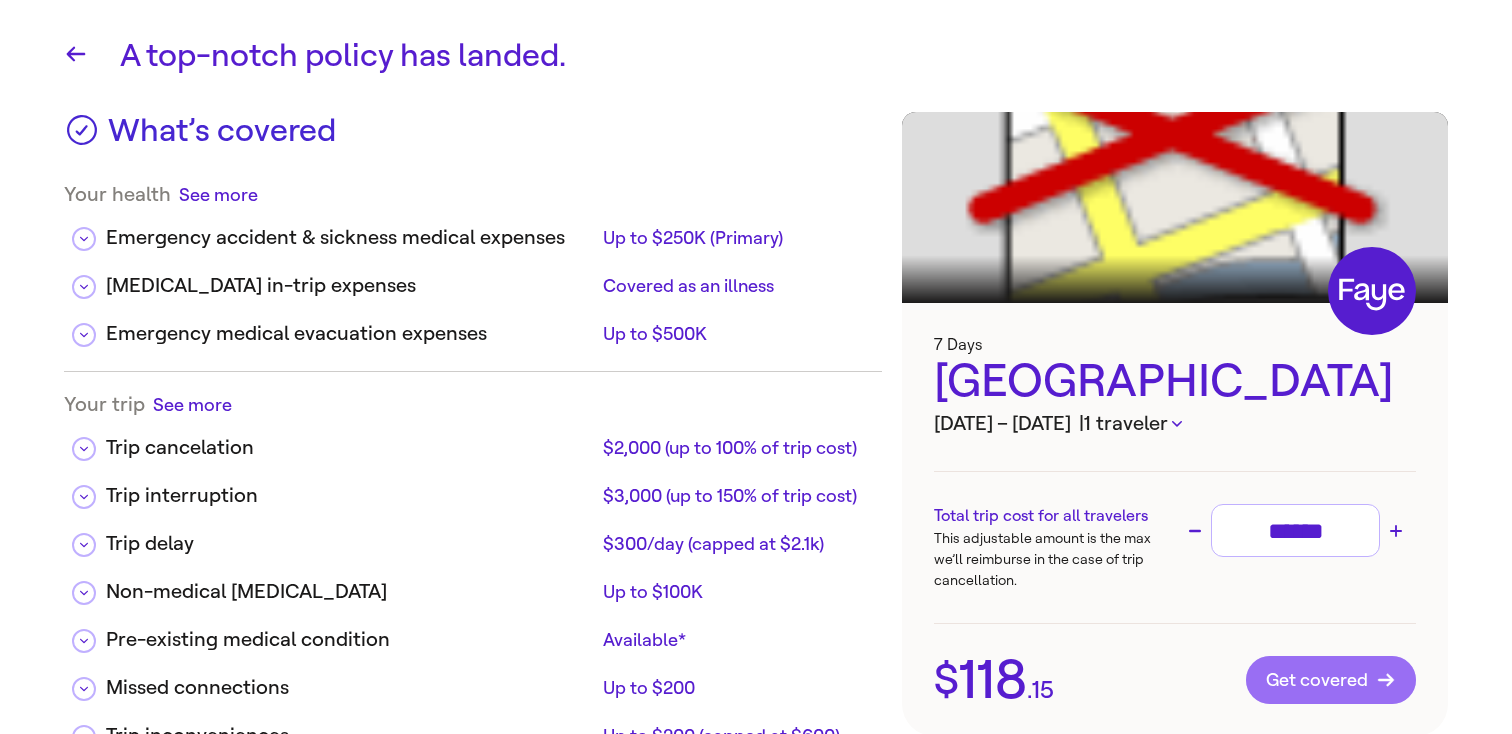 click on "Get covered" at bounding box center (1331, 680) 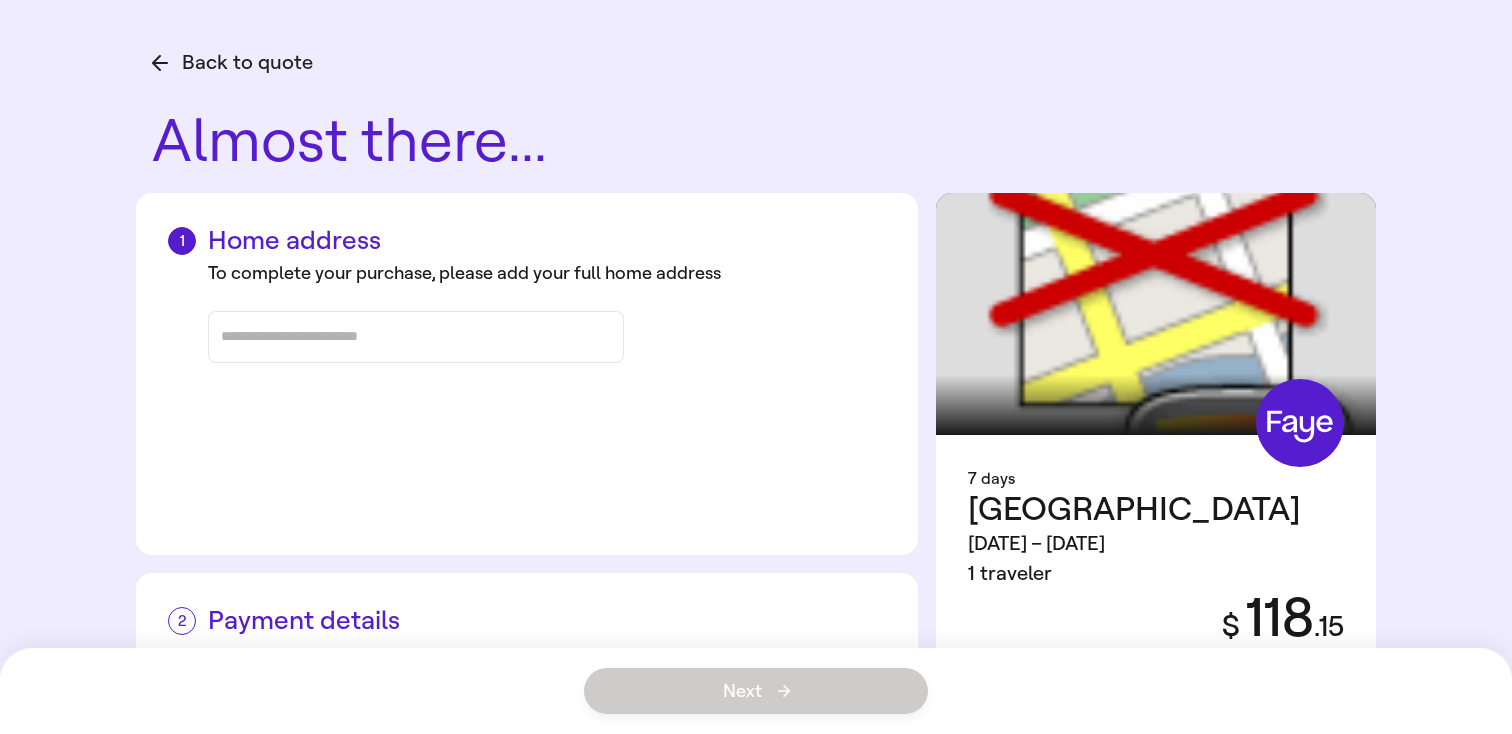 scroll, scrollTop: 0, scrollLeft: 0, axis: both 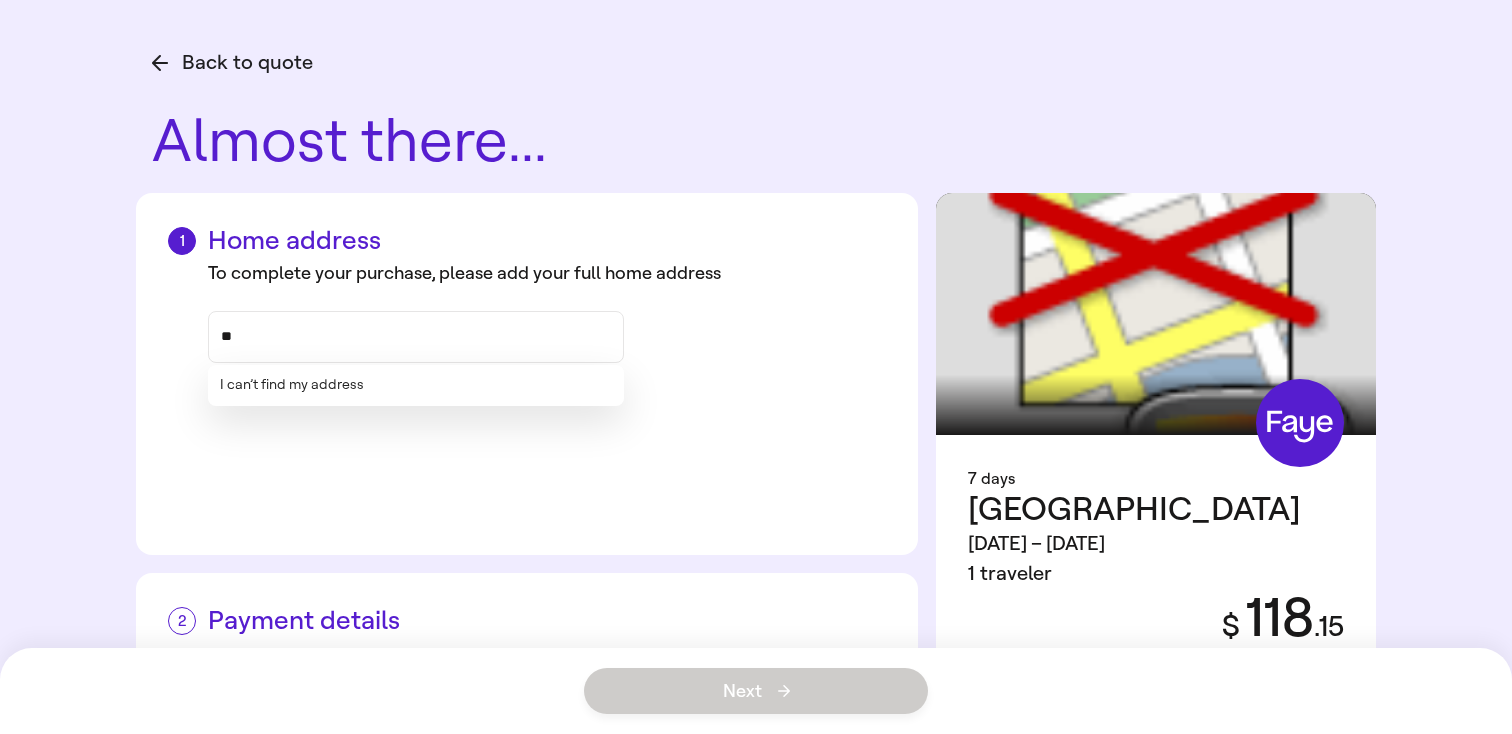 type on "*" 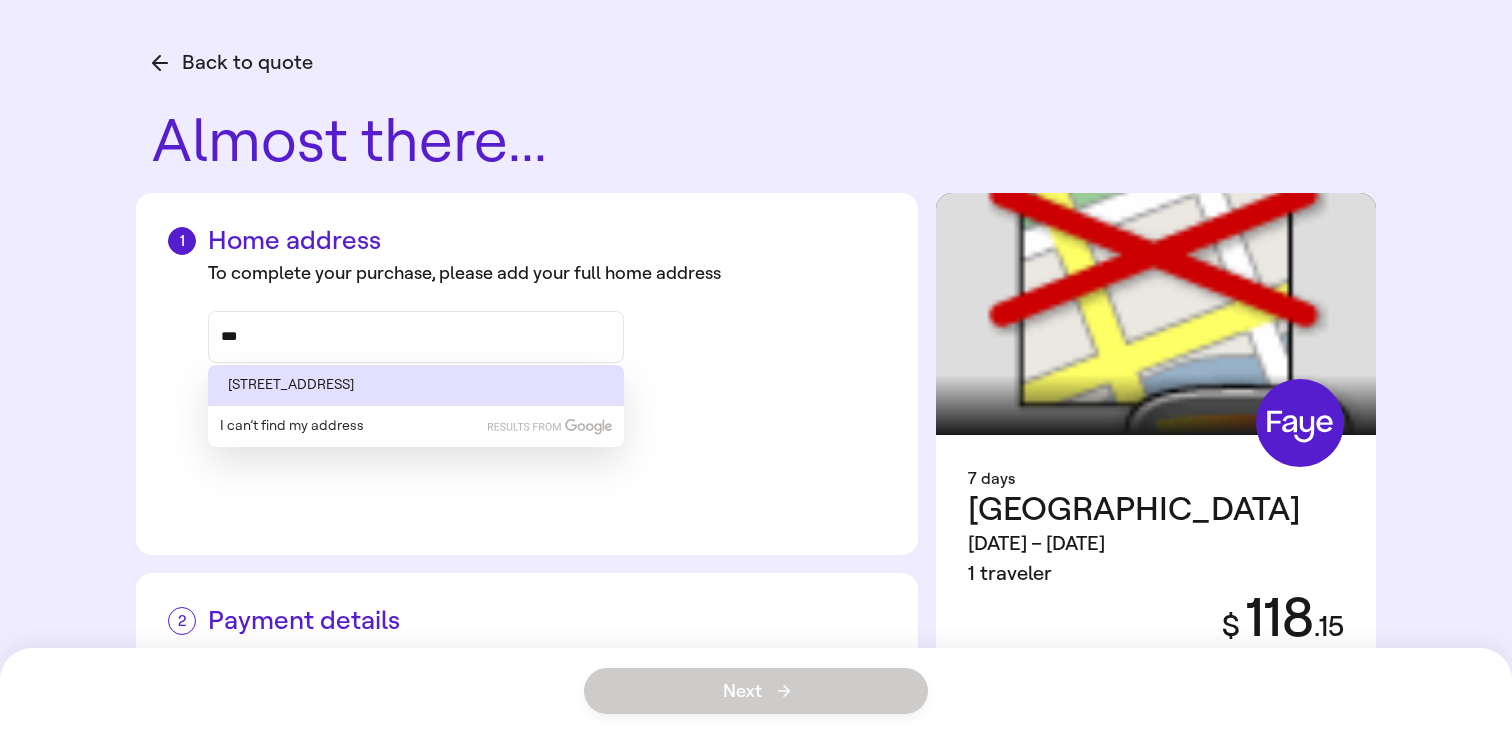 click on "Co Rd 112, Carbondale, CO" at bounding box center [416, 385] 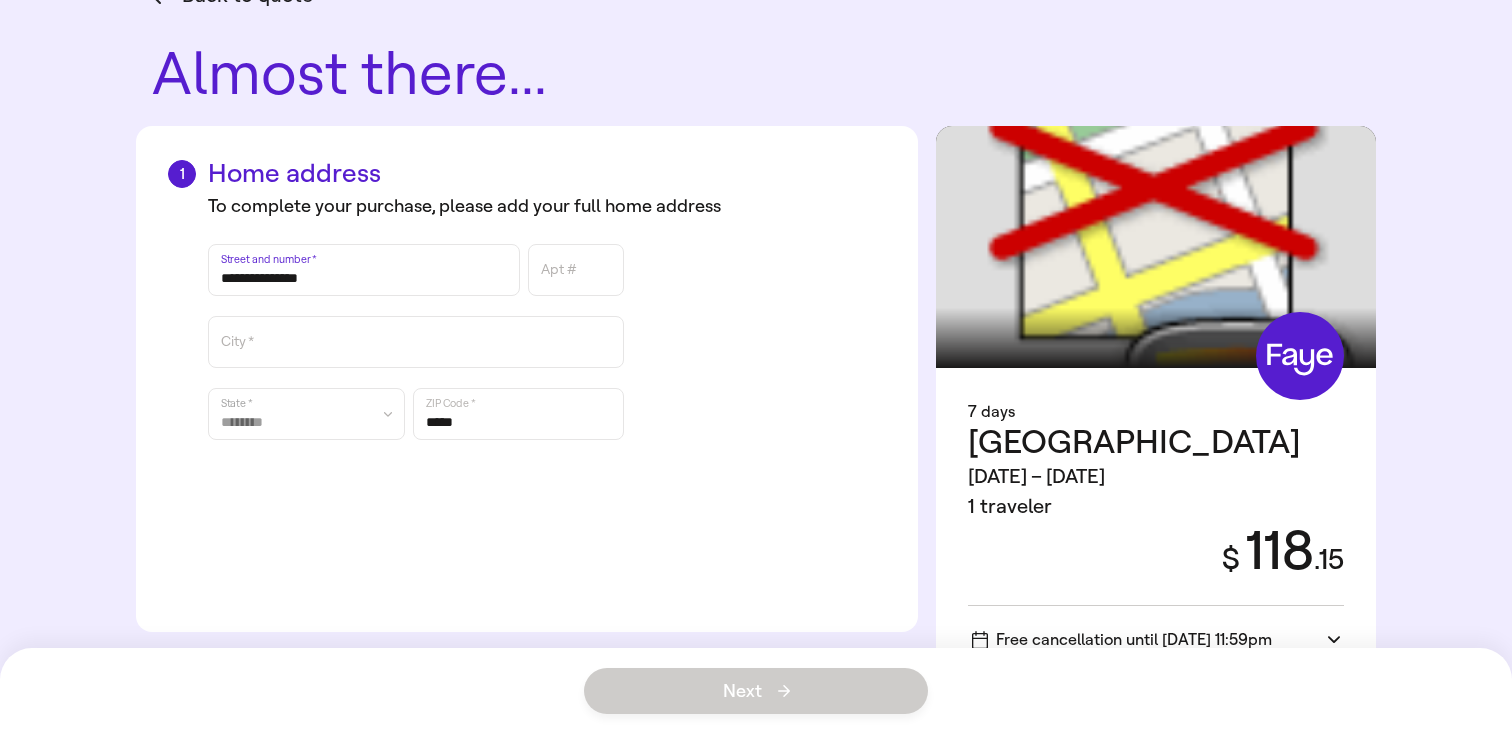 scroll, scrollTop: 69, scrollLeft: 0, axis: vertical 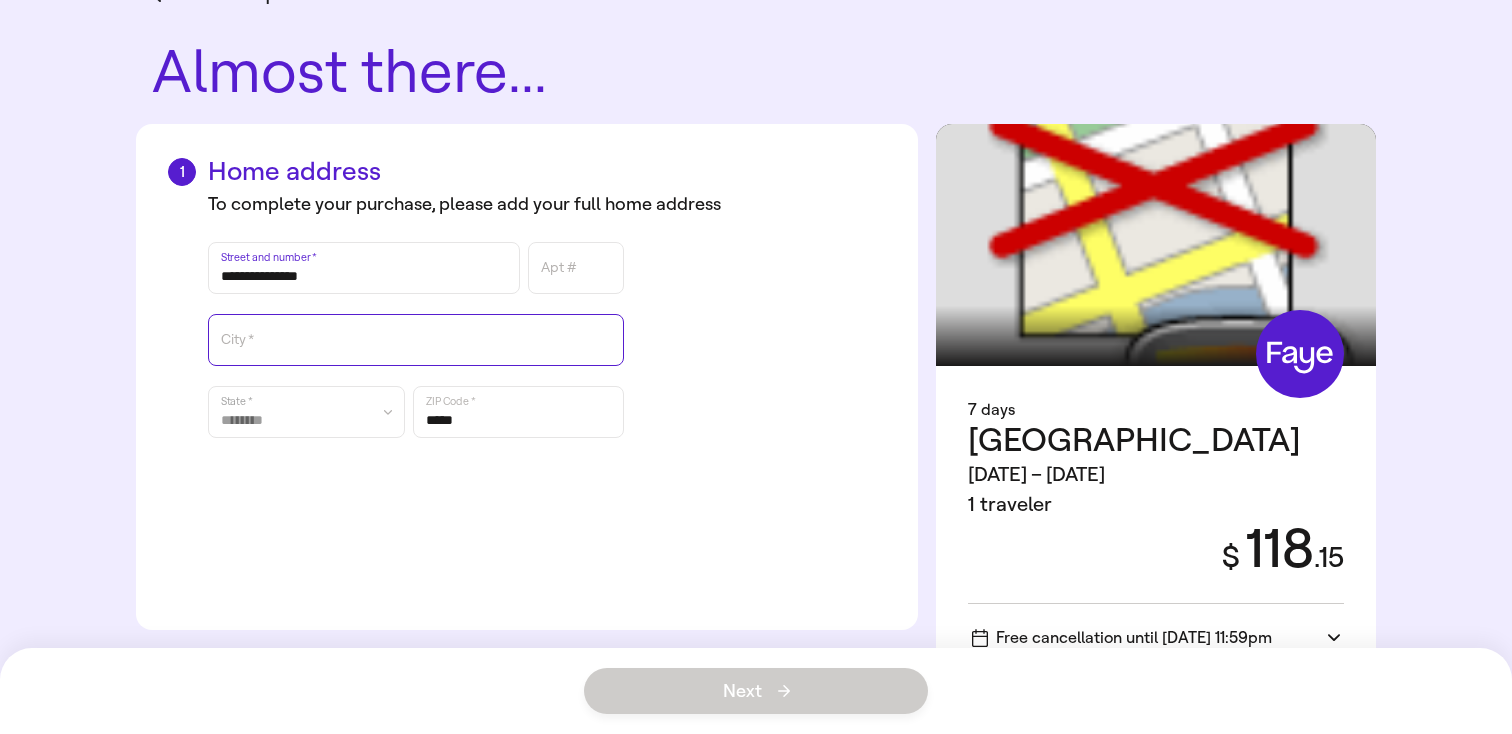 click on "City   *" at bounding box center [416, 340] 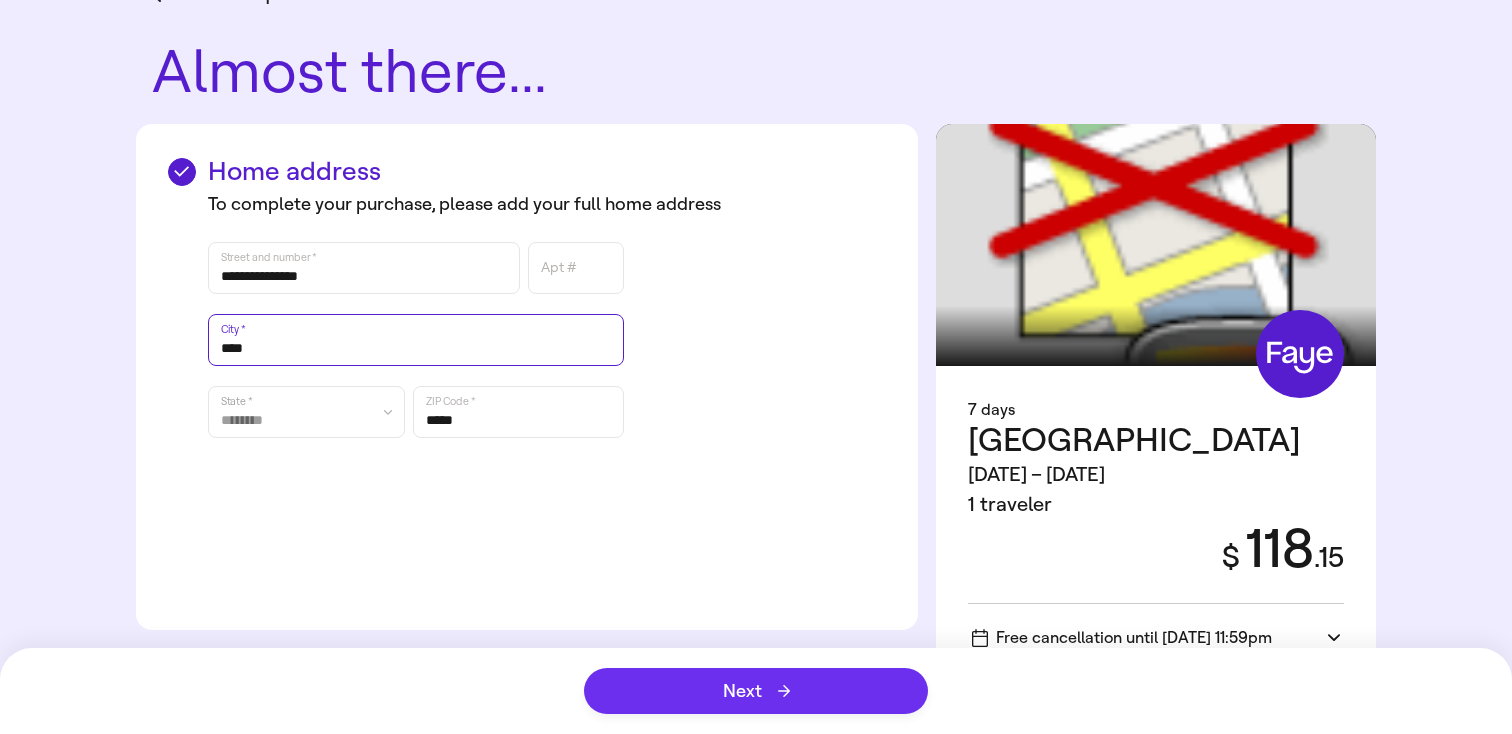 type on "****" 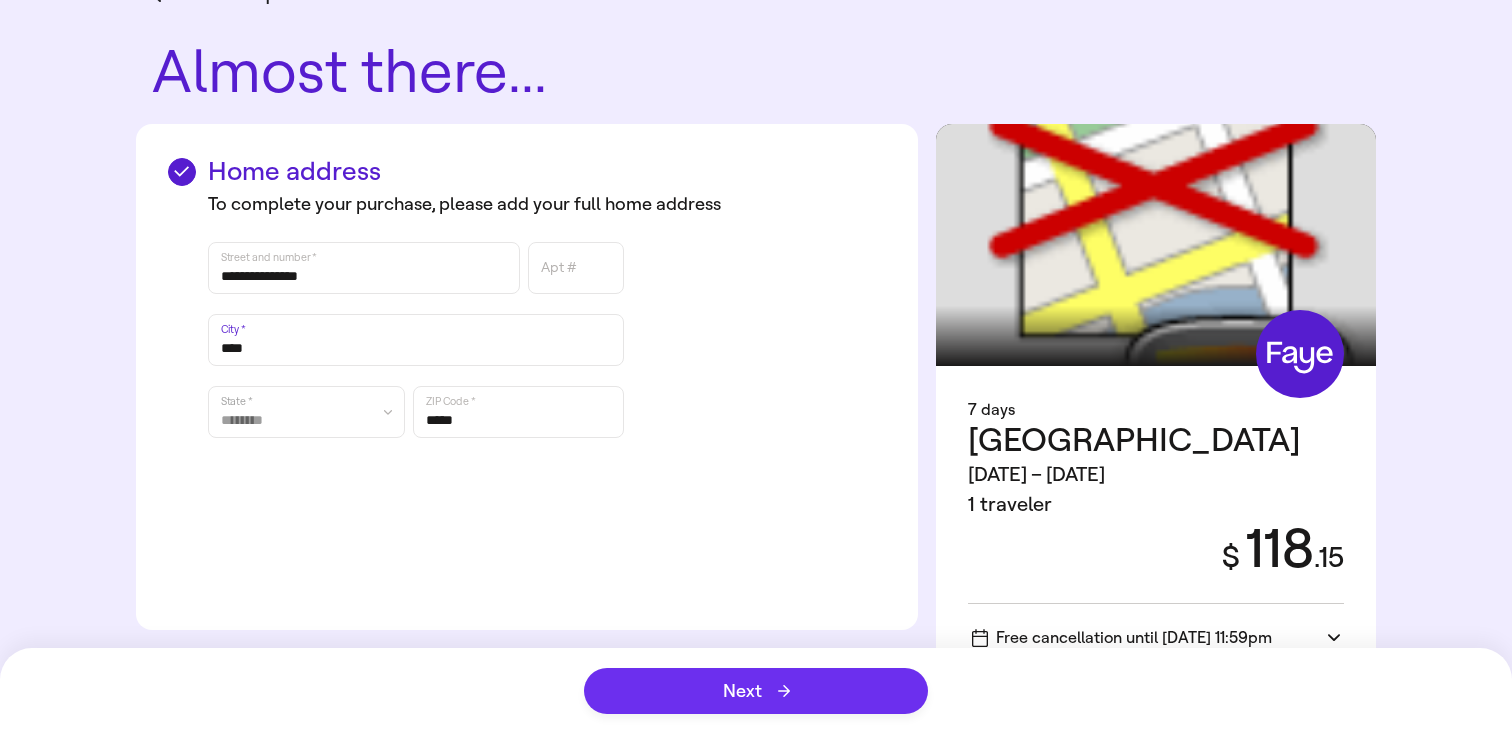 click on "Next" at bounding box center (756, 691) 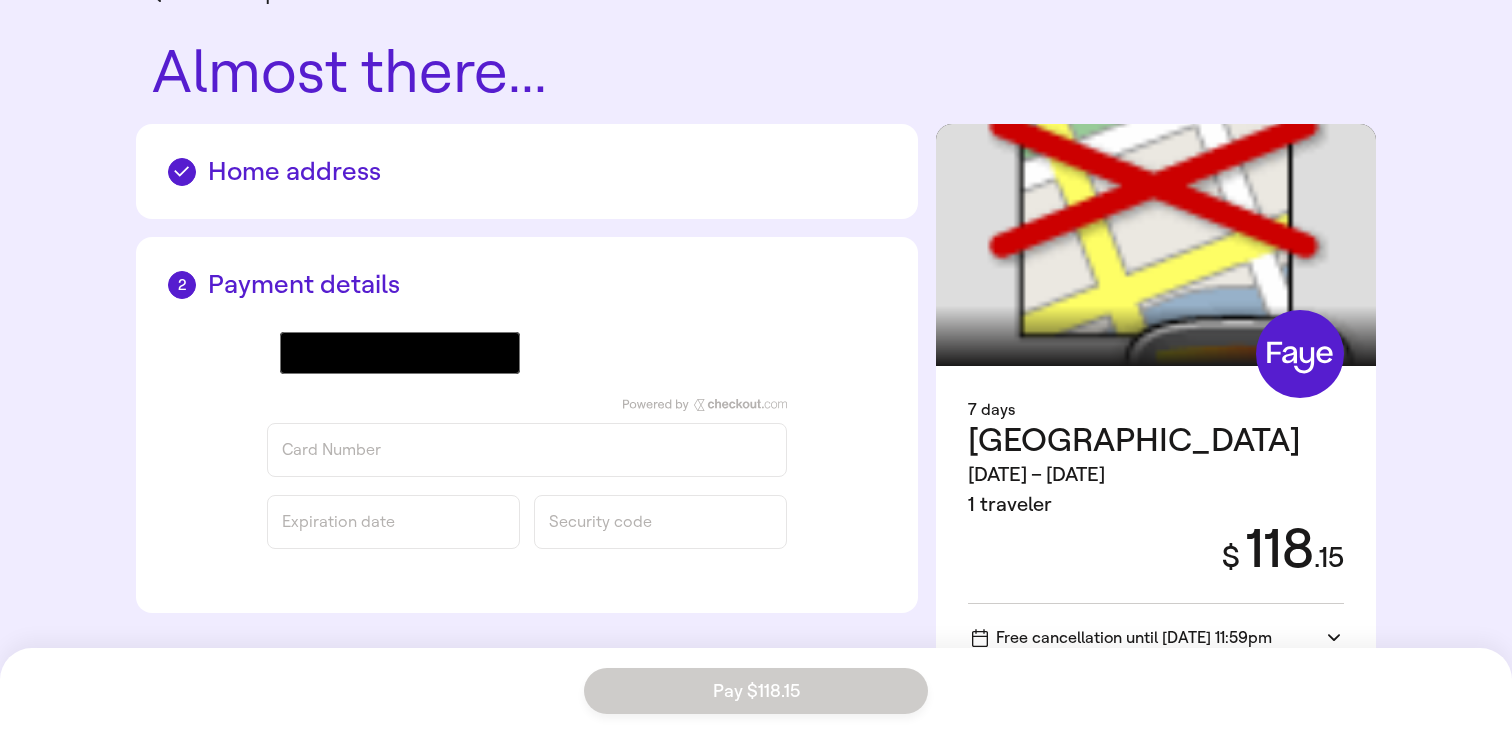 scroll, scrollTop: 52, scrollLeft: 0, axis: vertical 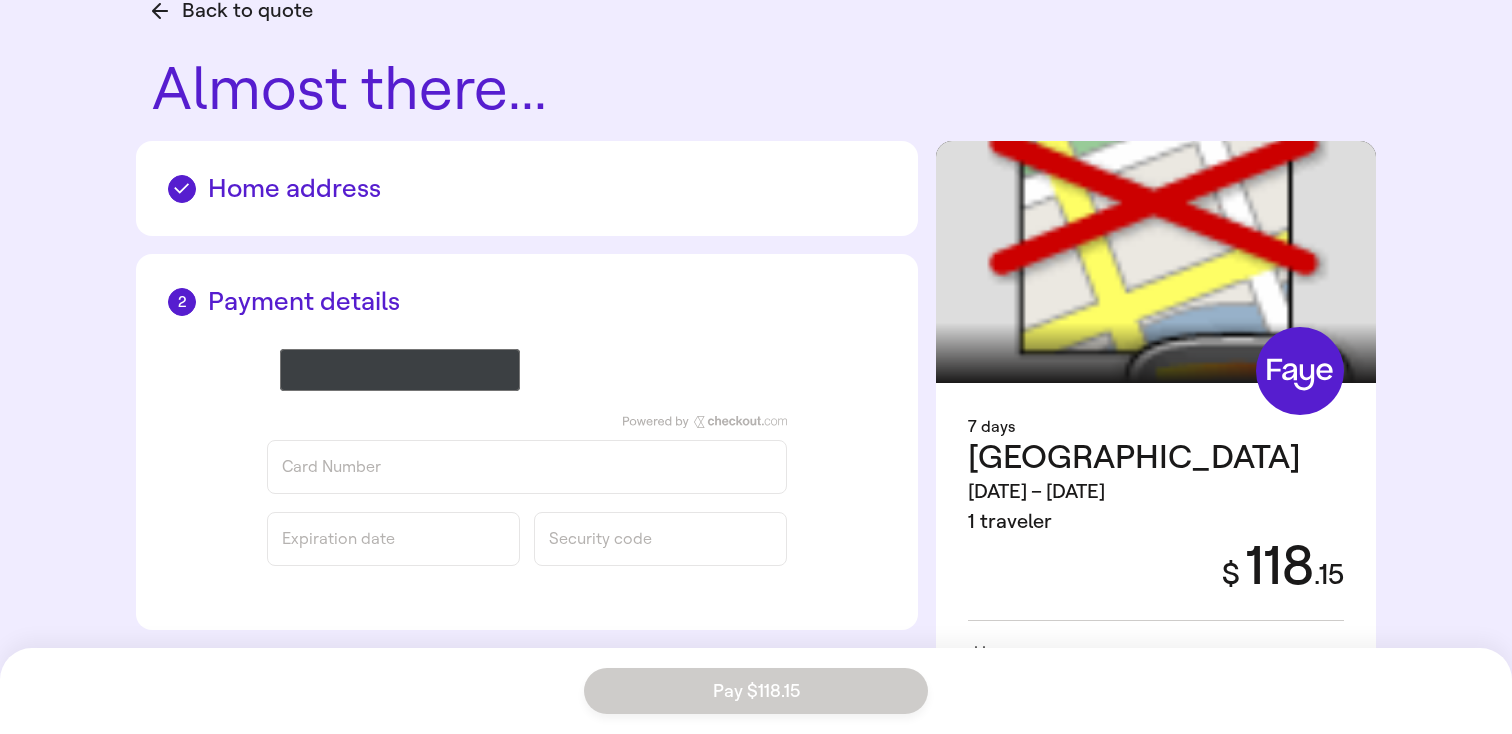 click on "@import url(//fonts.googleapis.com/css?family=Google+Sans_old:500) ••••••" 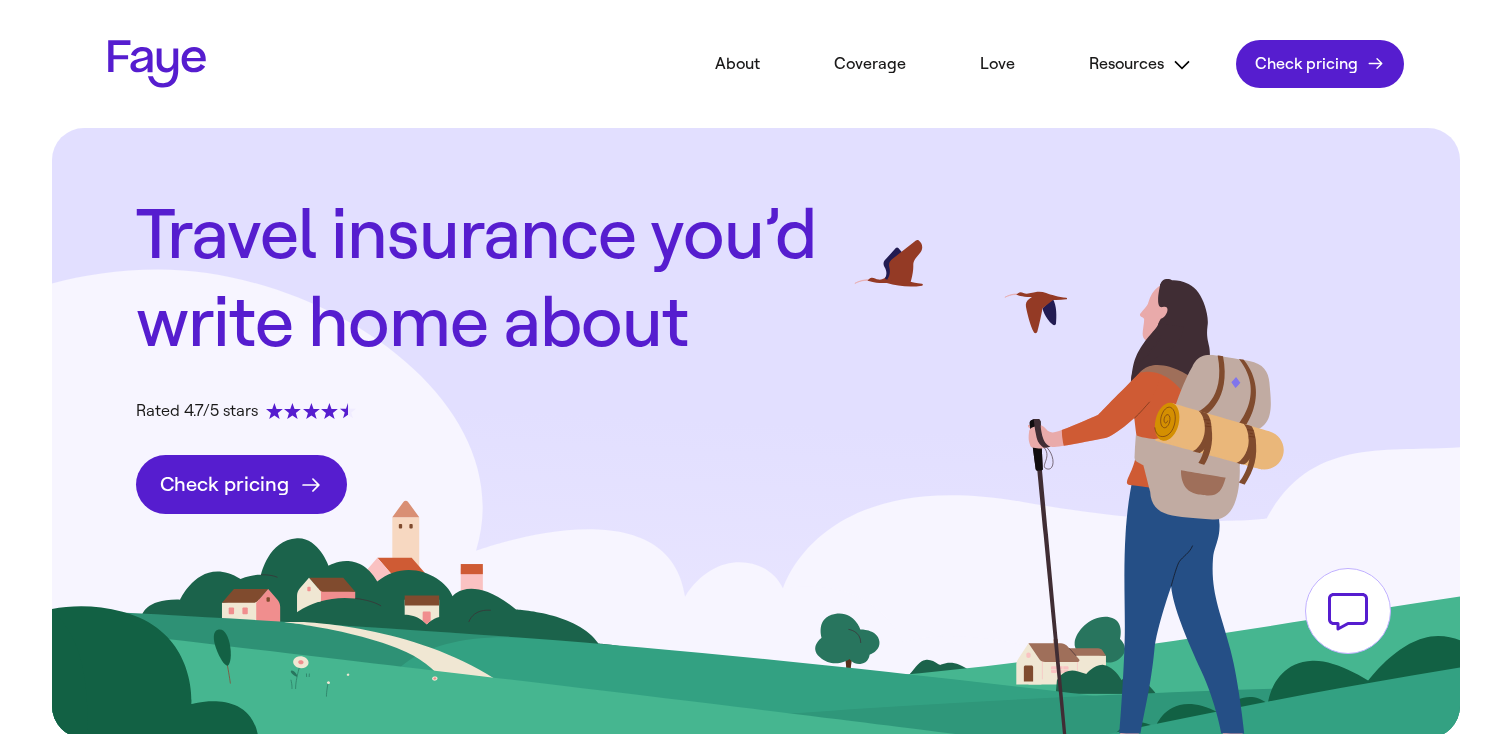scroll, scrollTop: 0, scrollLeft: 0, axis: both 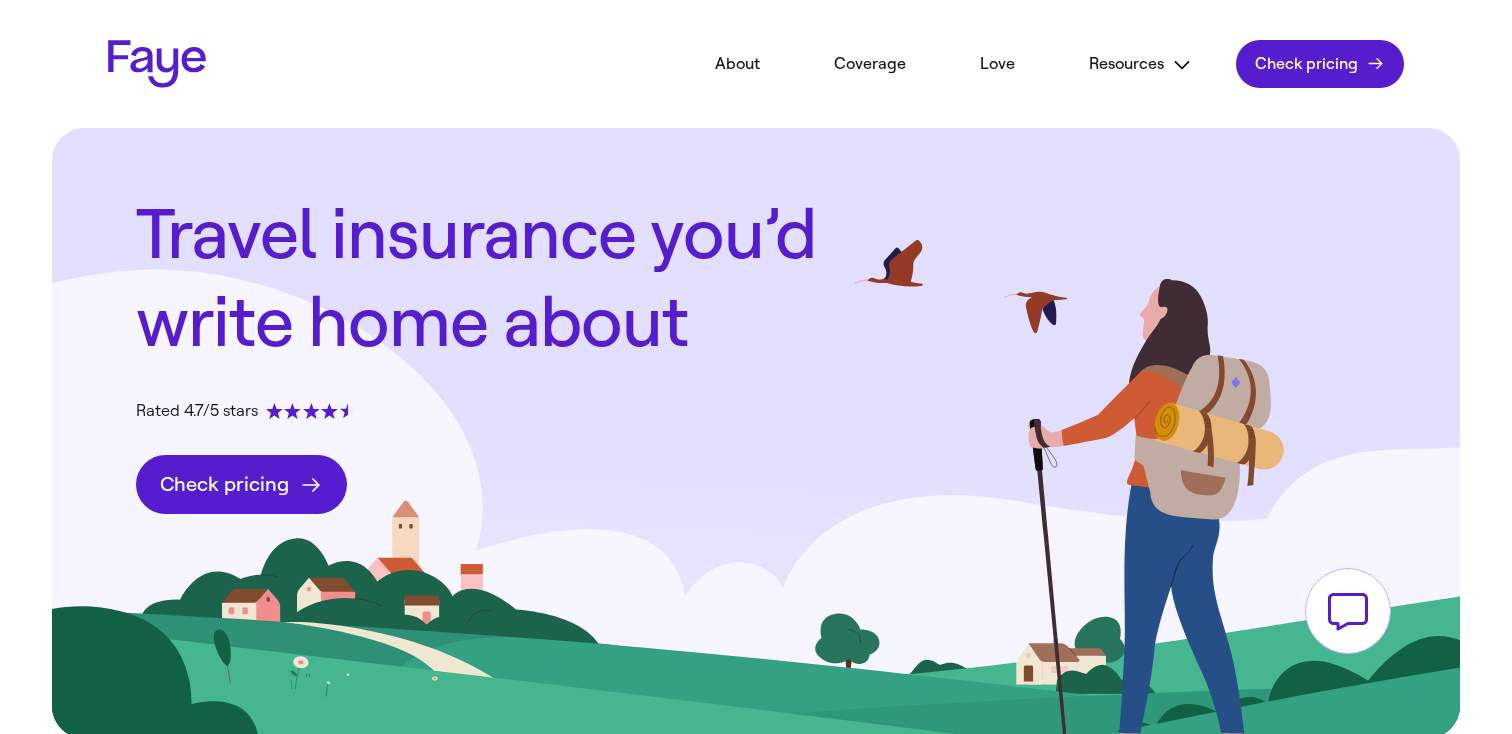 click on "Check pricing" 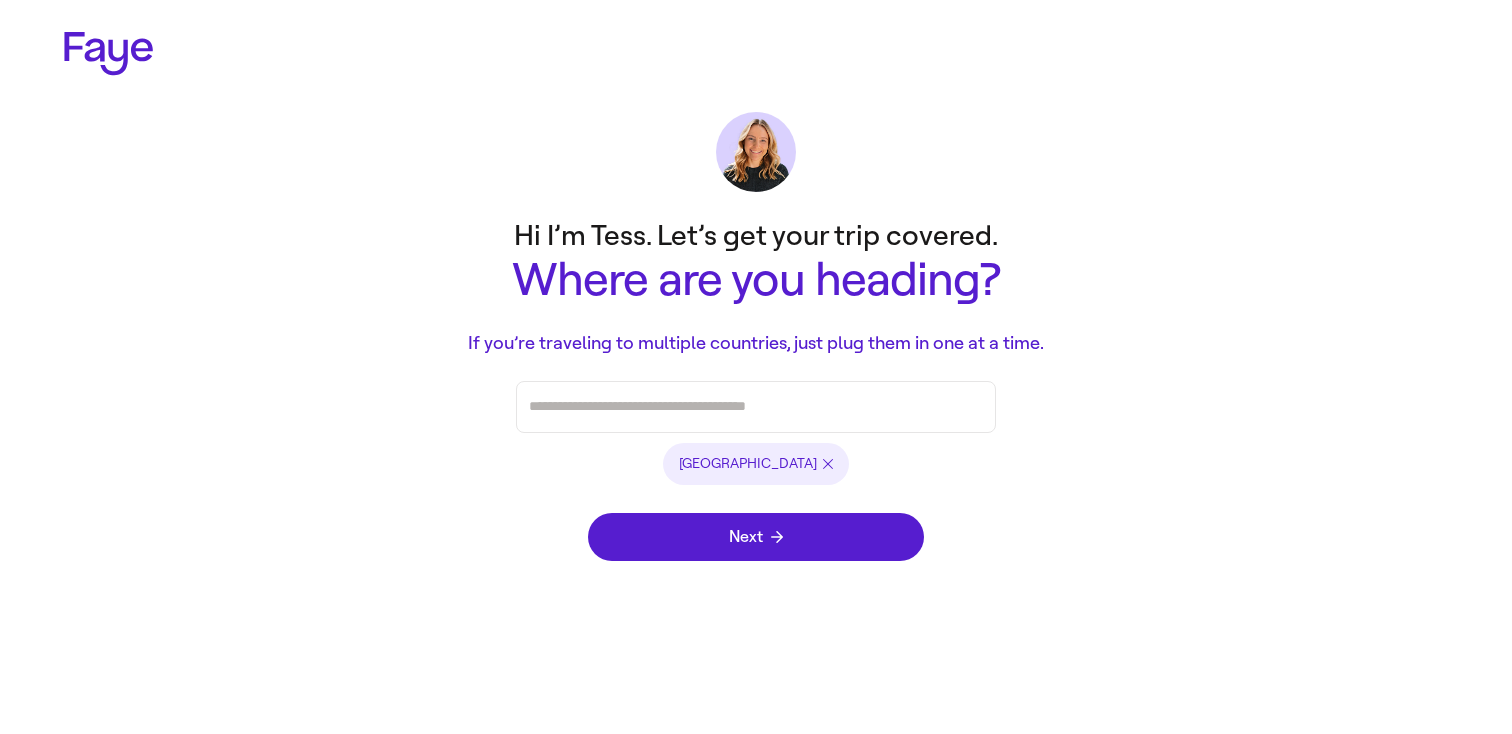 scroll, scrollTop: 0, scrollLeft: 0, axis: both 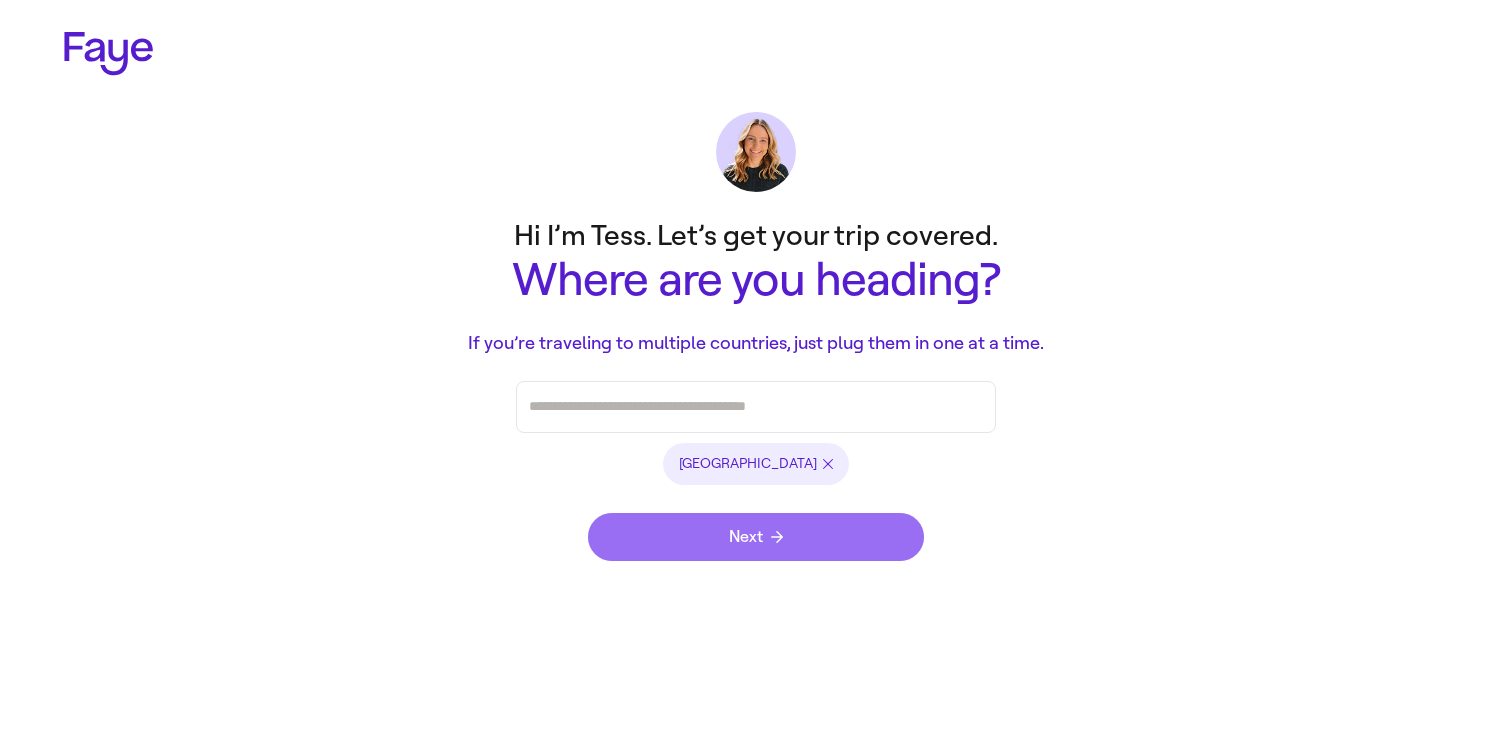click on "Next" at bounding box center (756, 537) 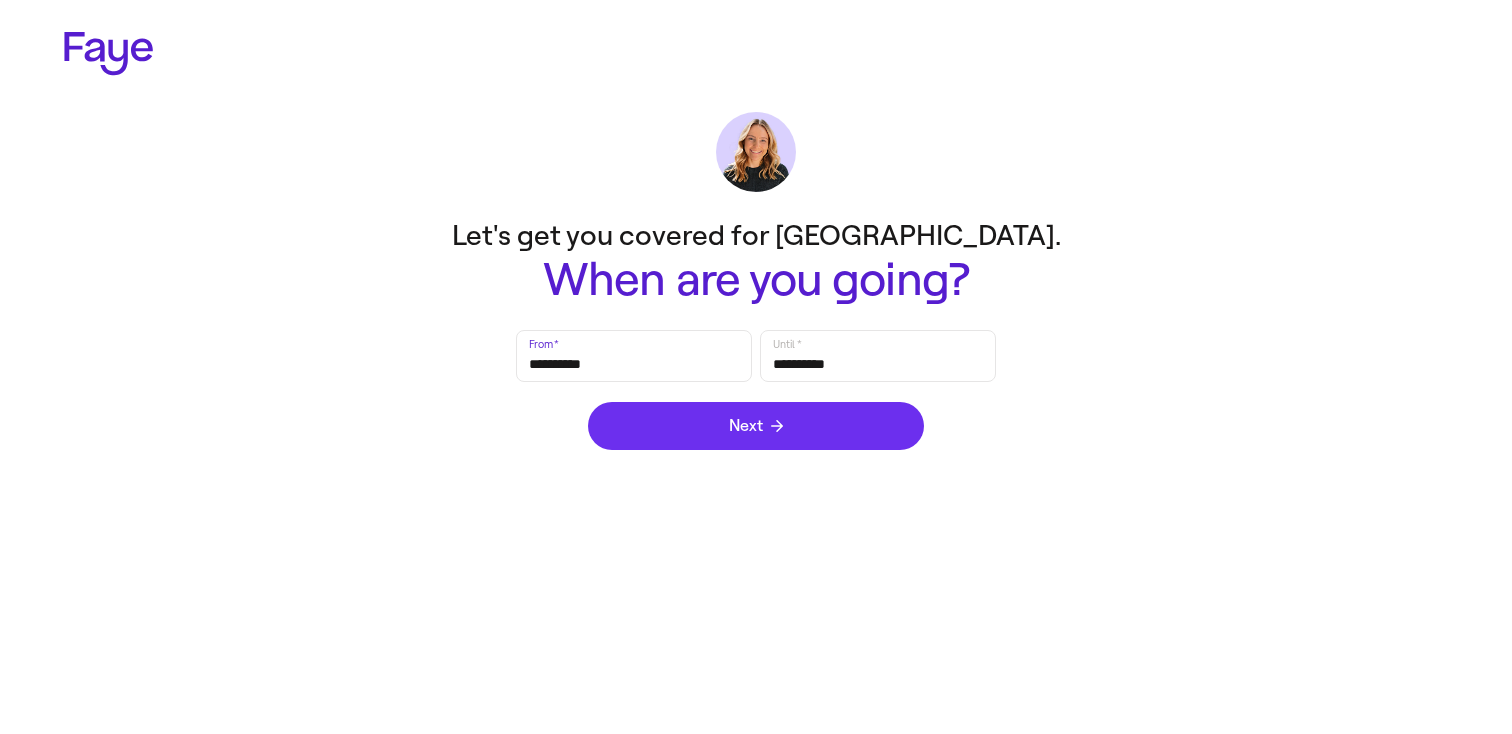 click on "Next" at bounding box center (756, 426) 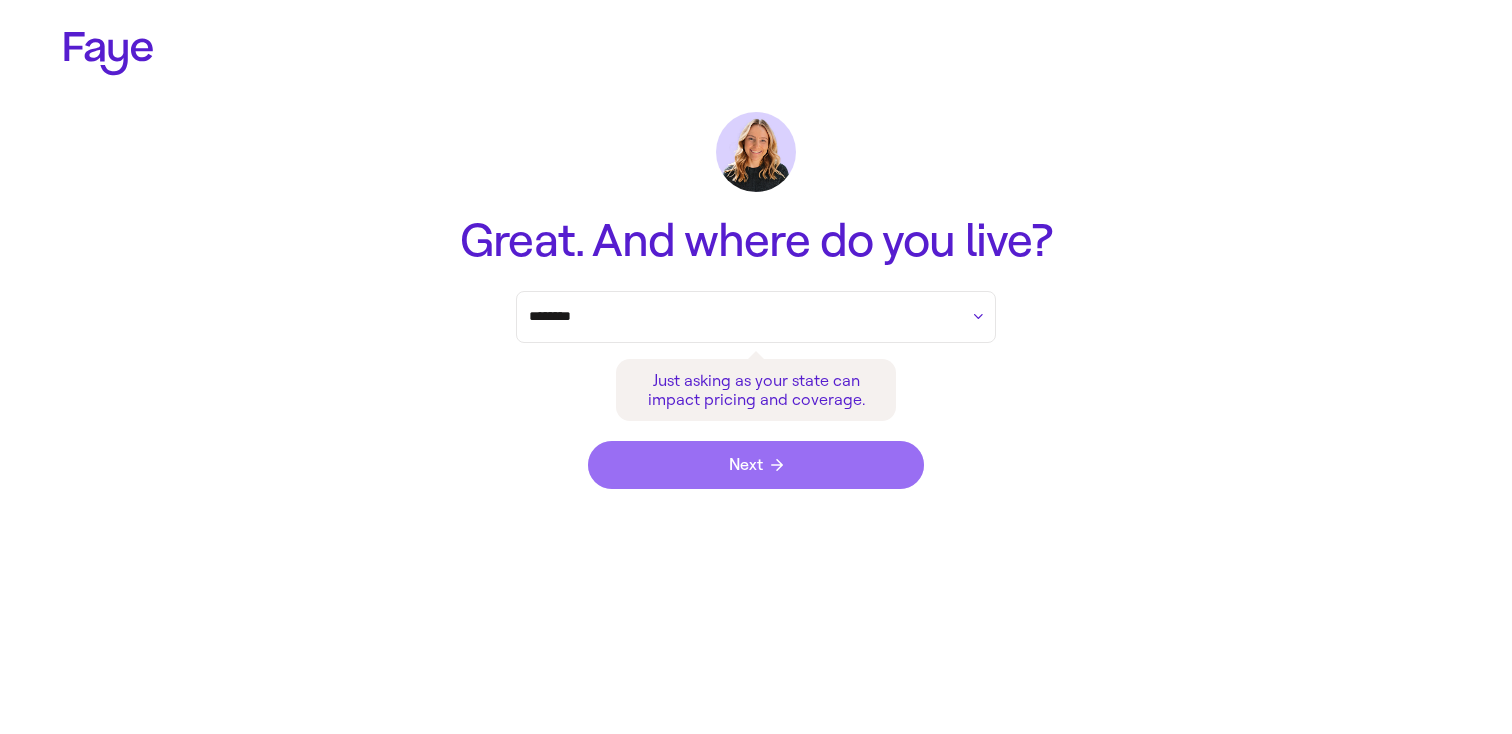 click on "Next" at bounding box center (756, 465) 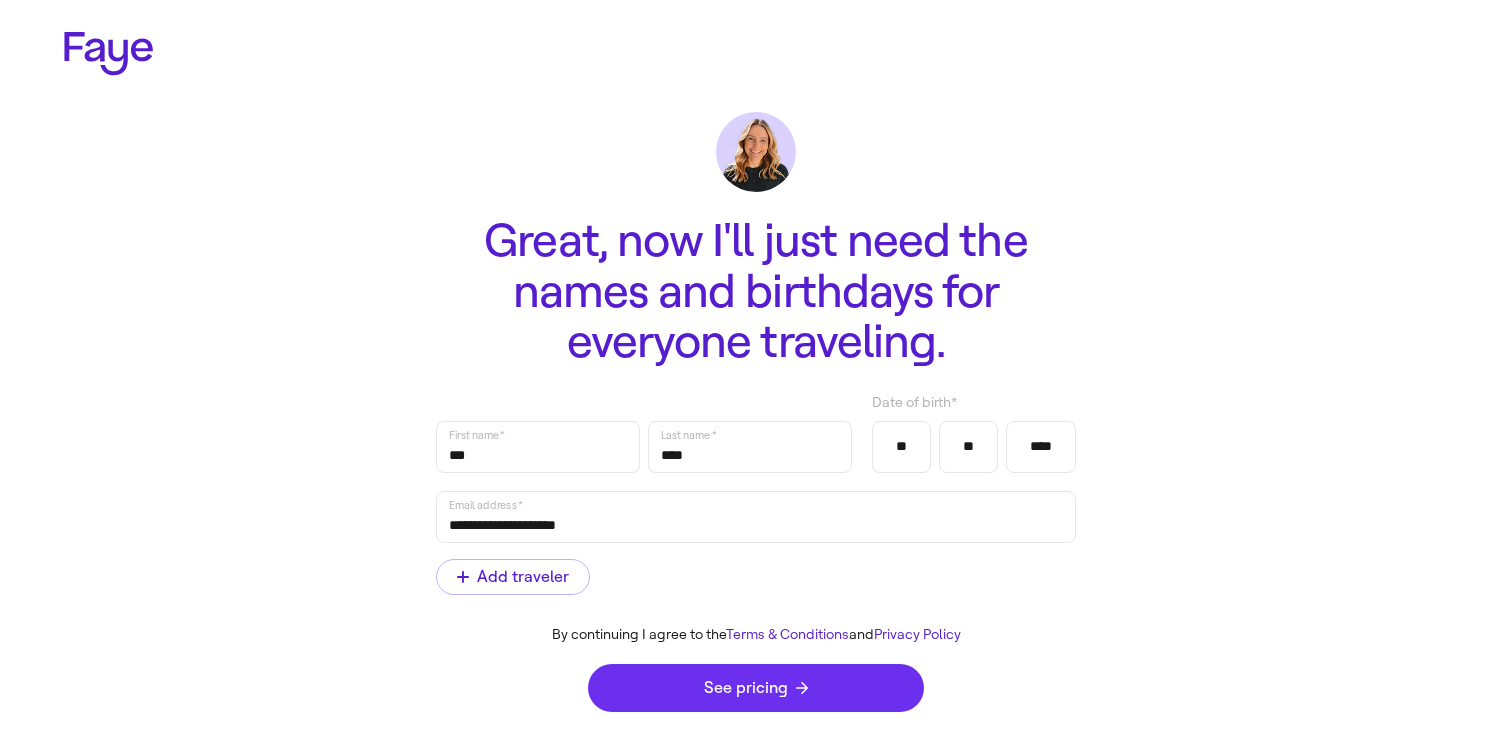 click on "See pricing" at bounding box center (756, 688) 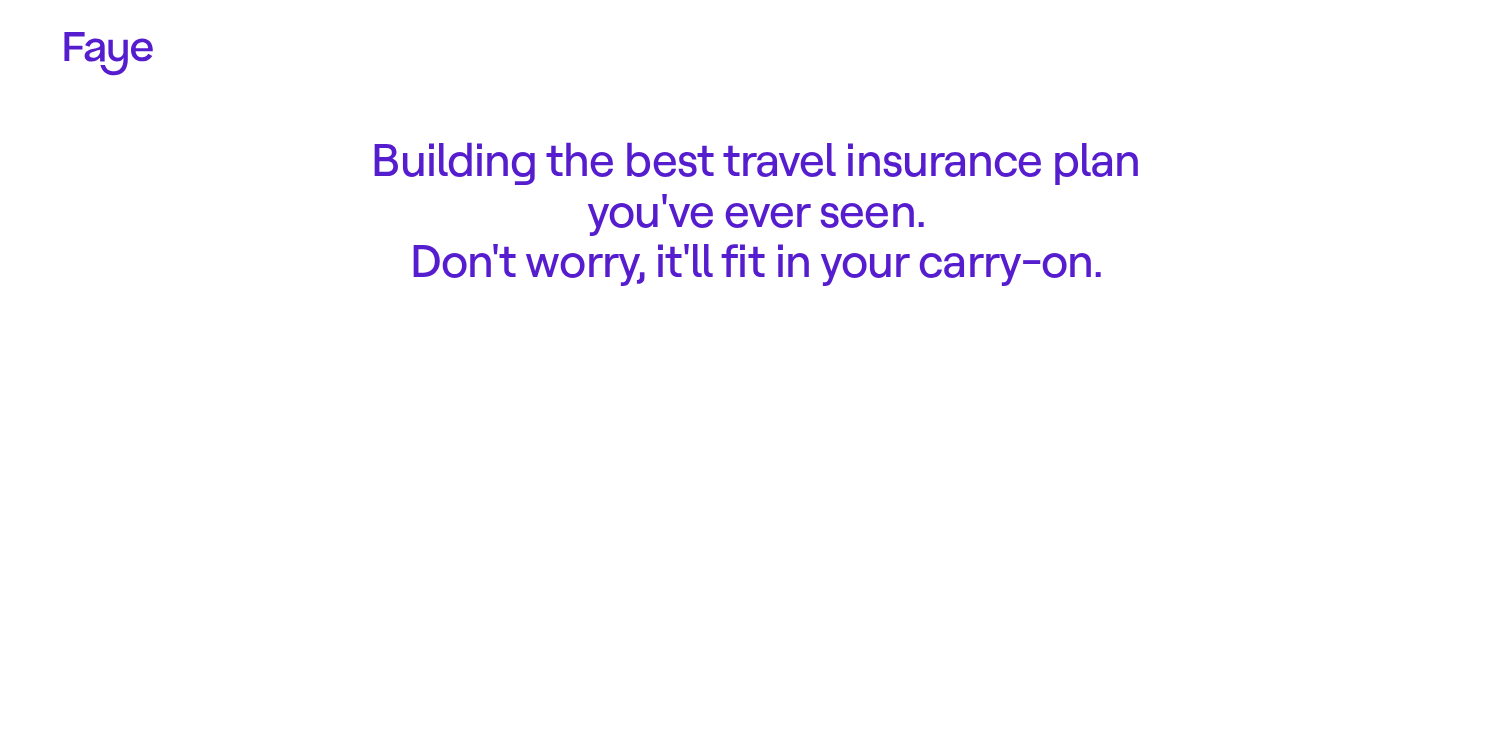 scroll, scrollTop: 0, scrollLeft: 0, axis: both 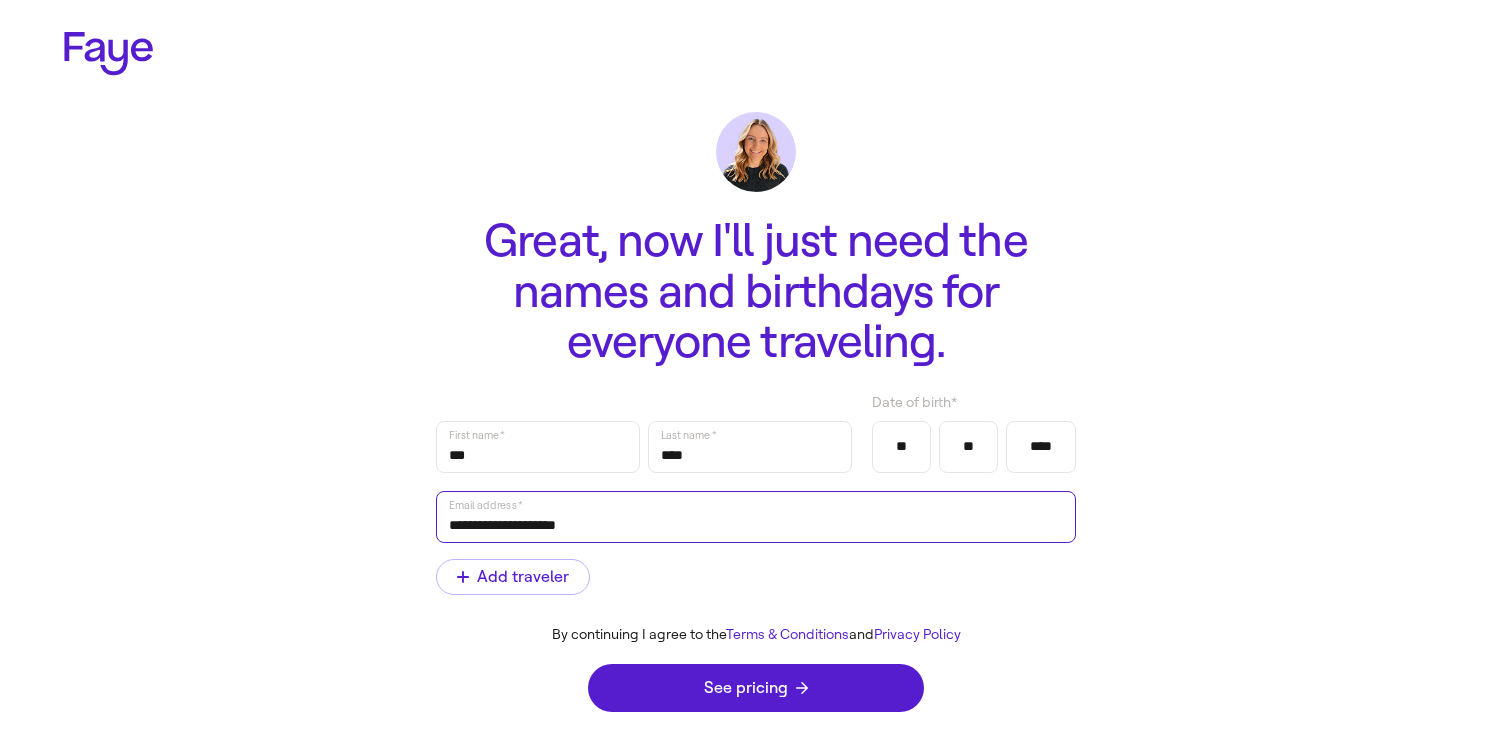 click on "**********" at bounding box center [756, 517] 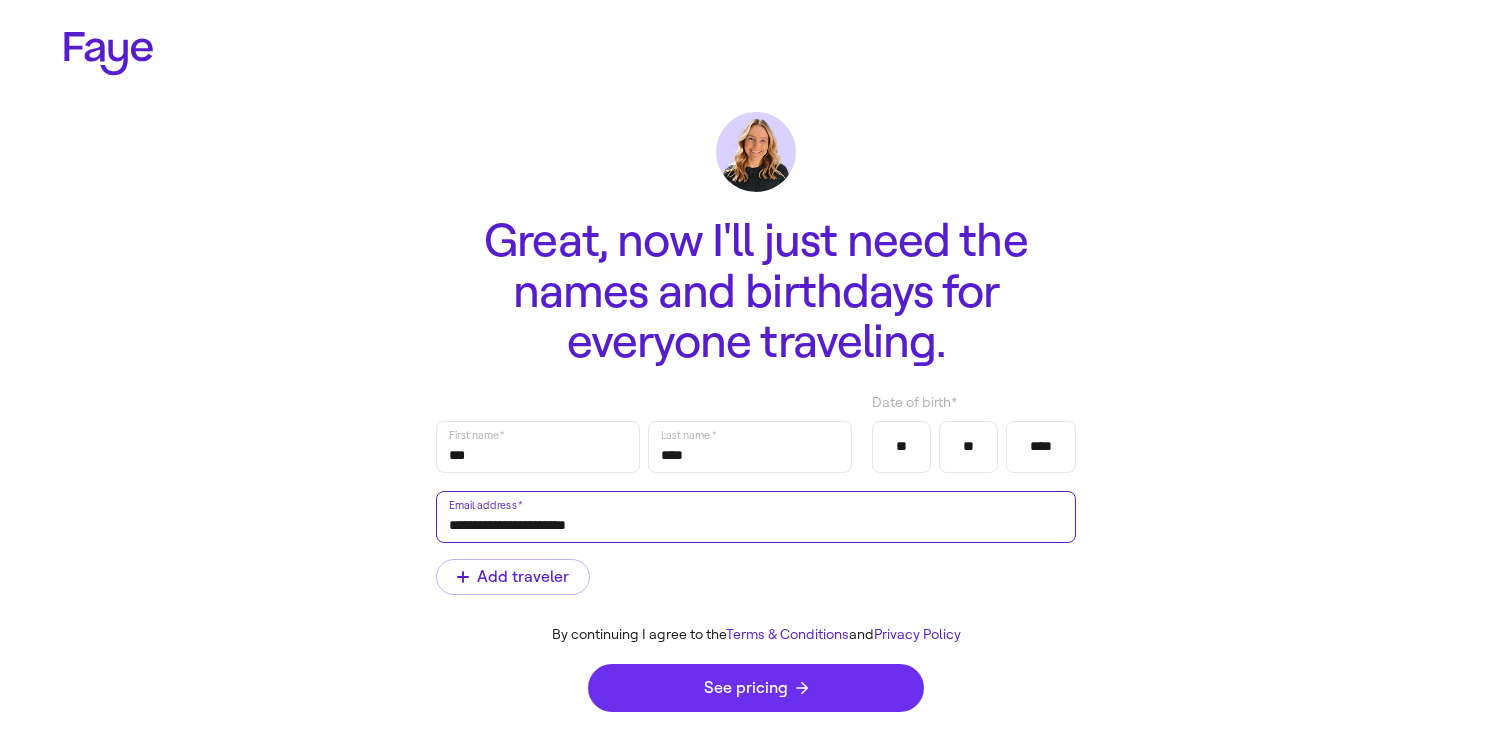 type on "**********" 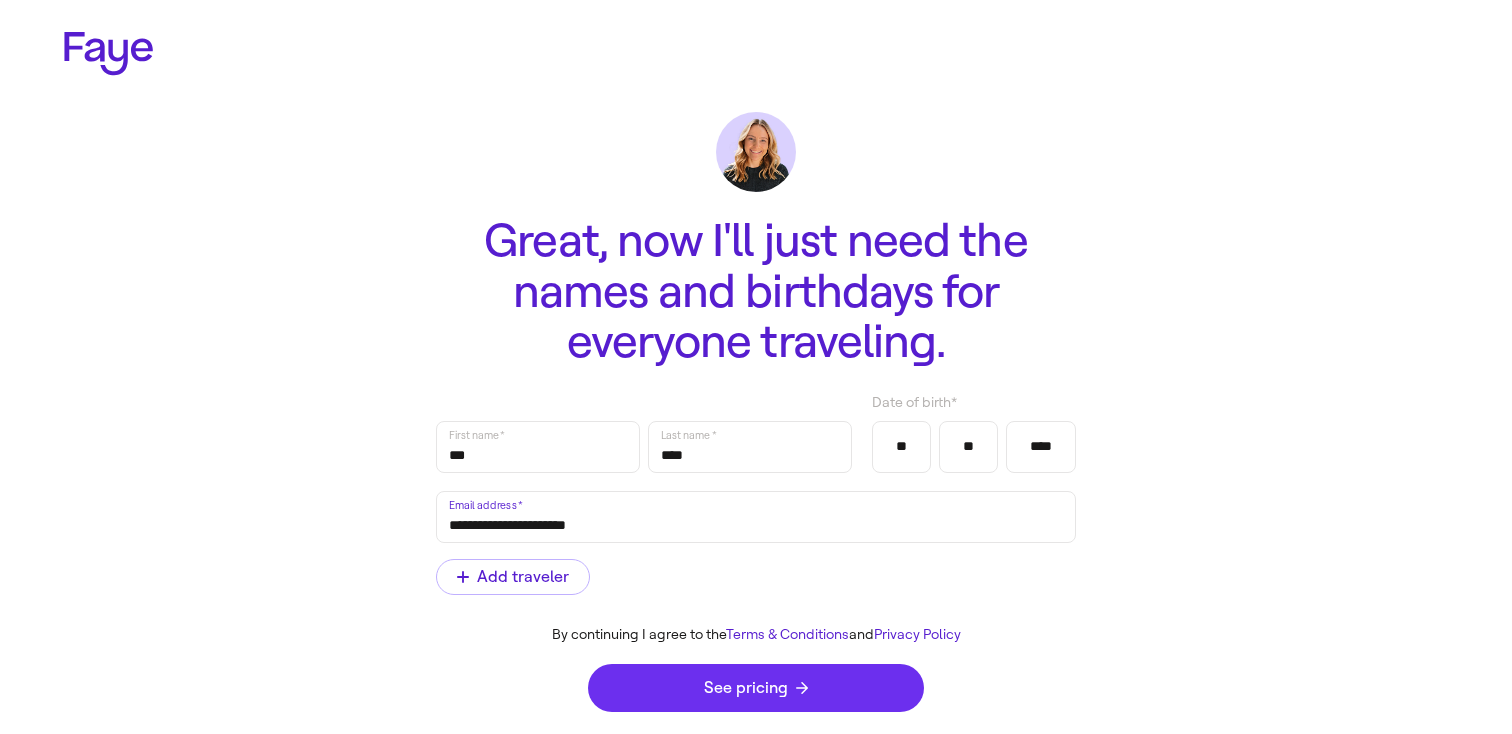 click on "See pricing" at bounding box center [756, 688] 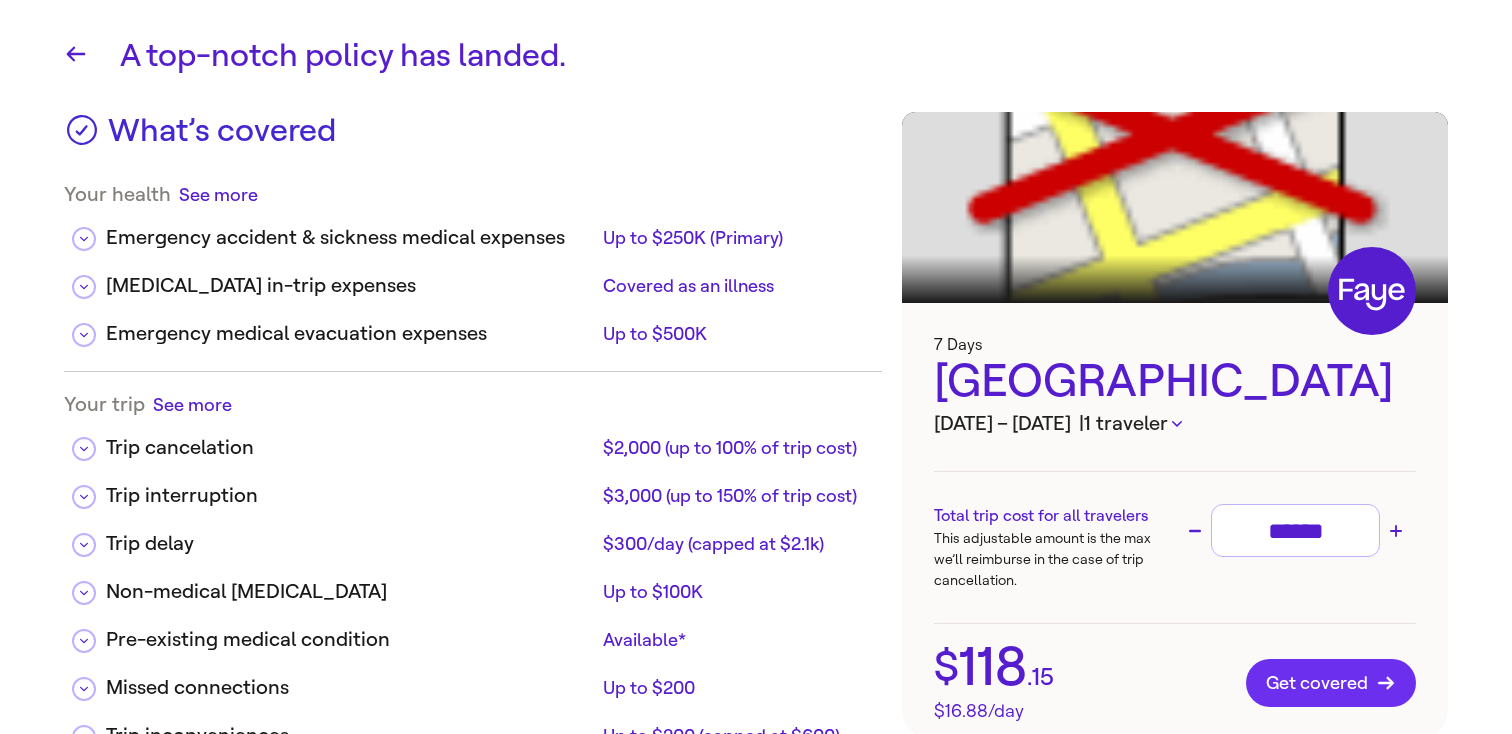 click on "Get covered" at bounding box center (1331, 683) 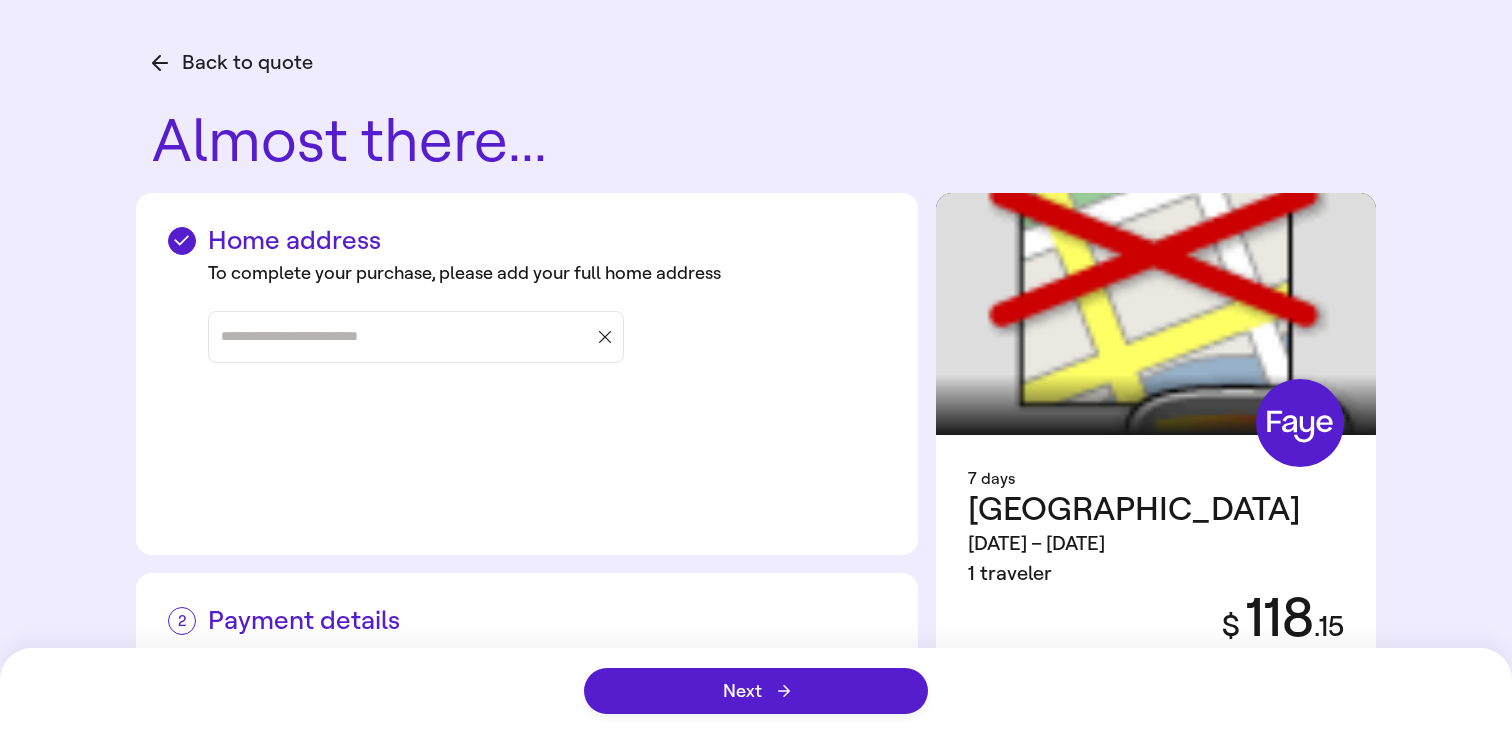 scroll, scrollTop: 0, scrollLeft: 0, axis: both 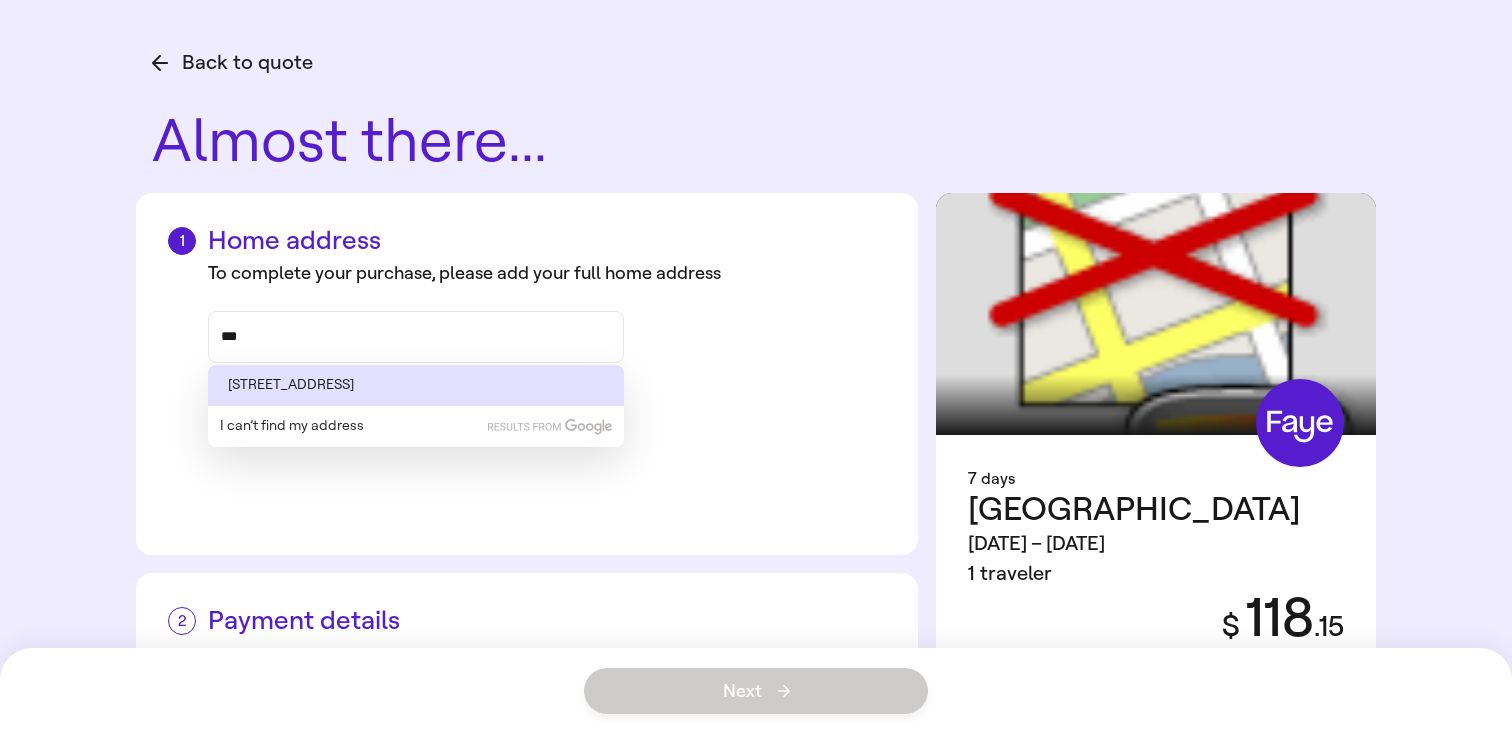 click on "Co Rd 112, Carbondale, CO" at bounding box center [416, 385] 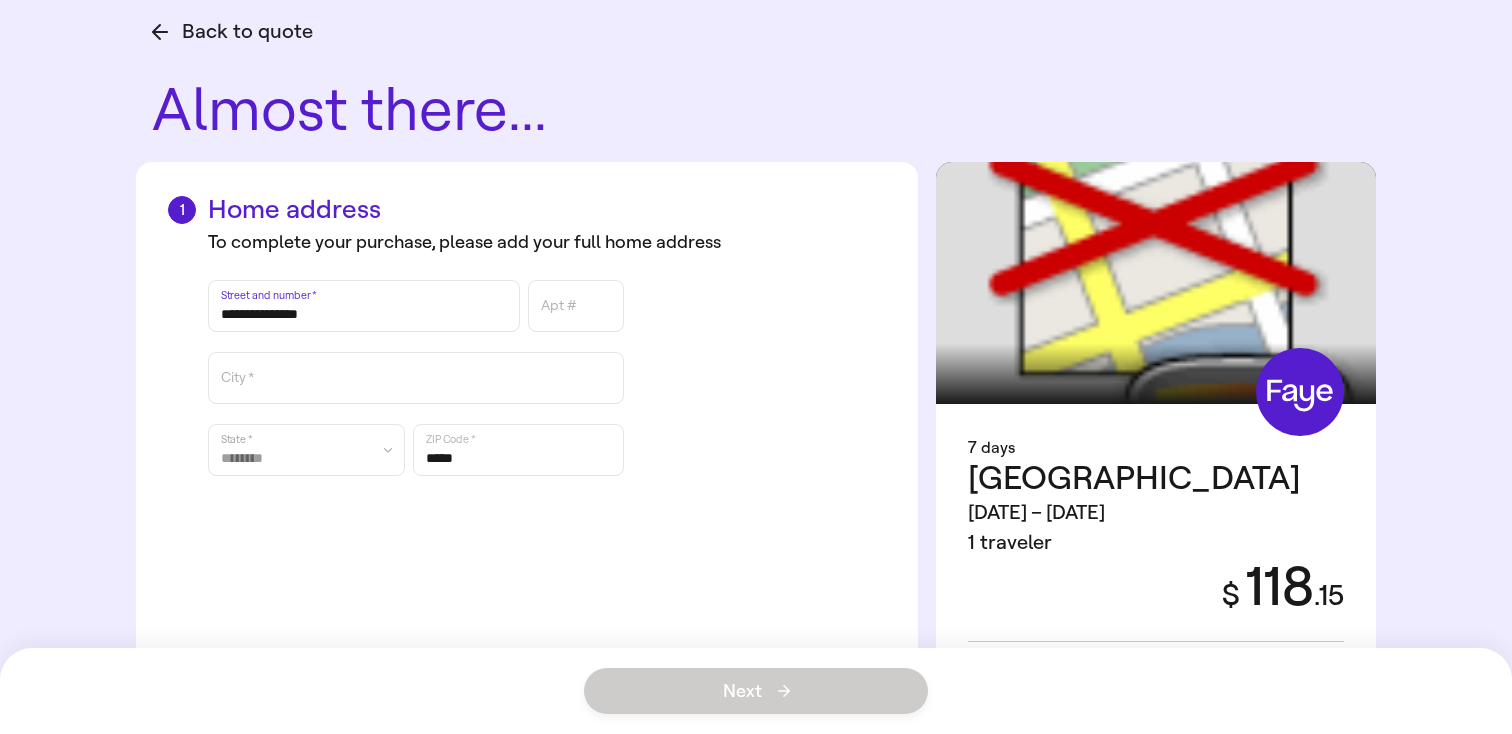 scroll, scrollTop: 69, scrollLeft: 0, axis: vertical 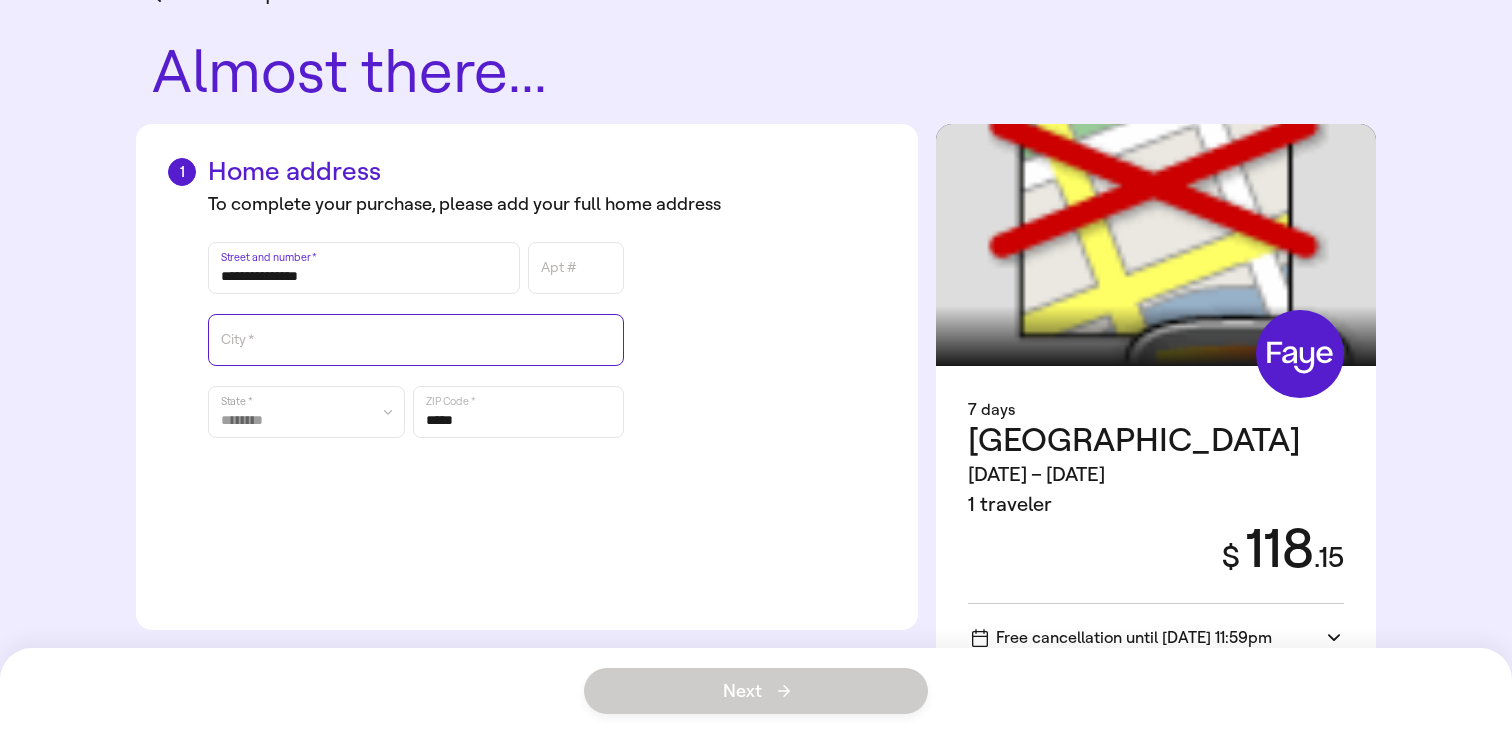 click on "City   *" at bounding box center (416, 340) 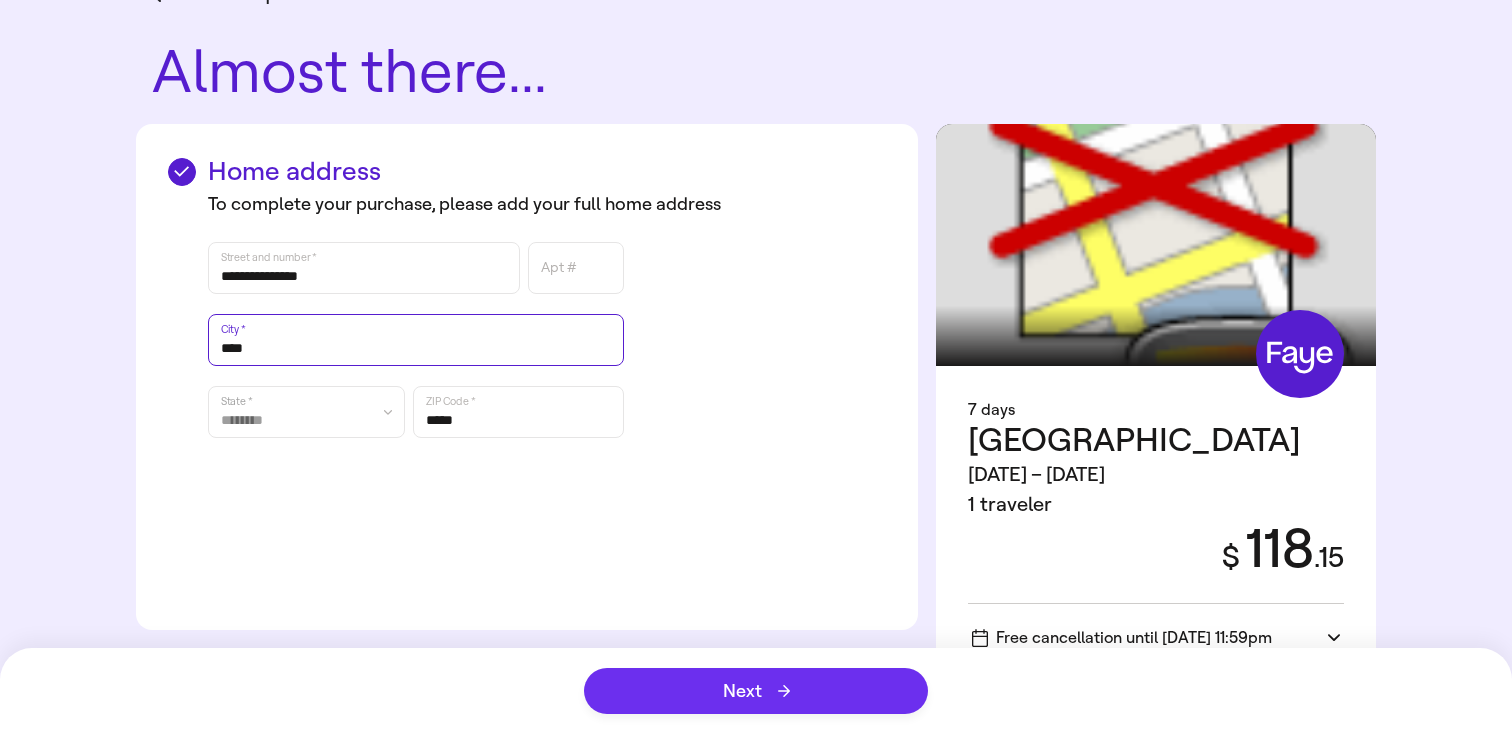 type on "****" 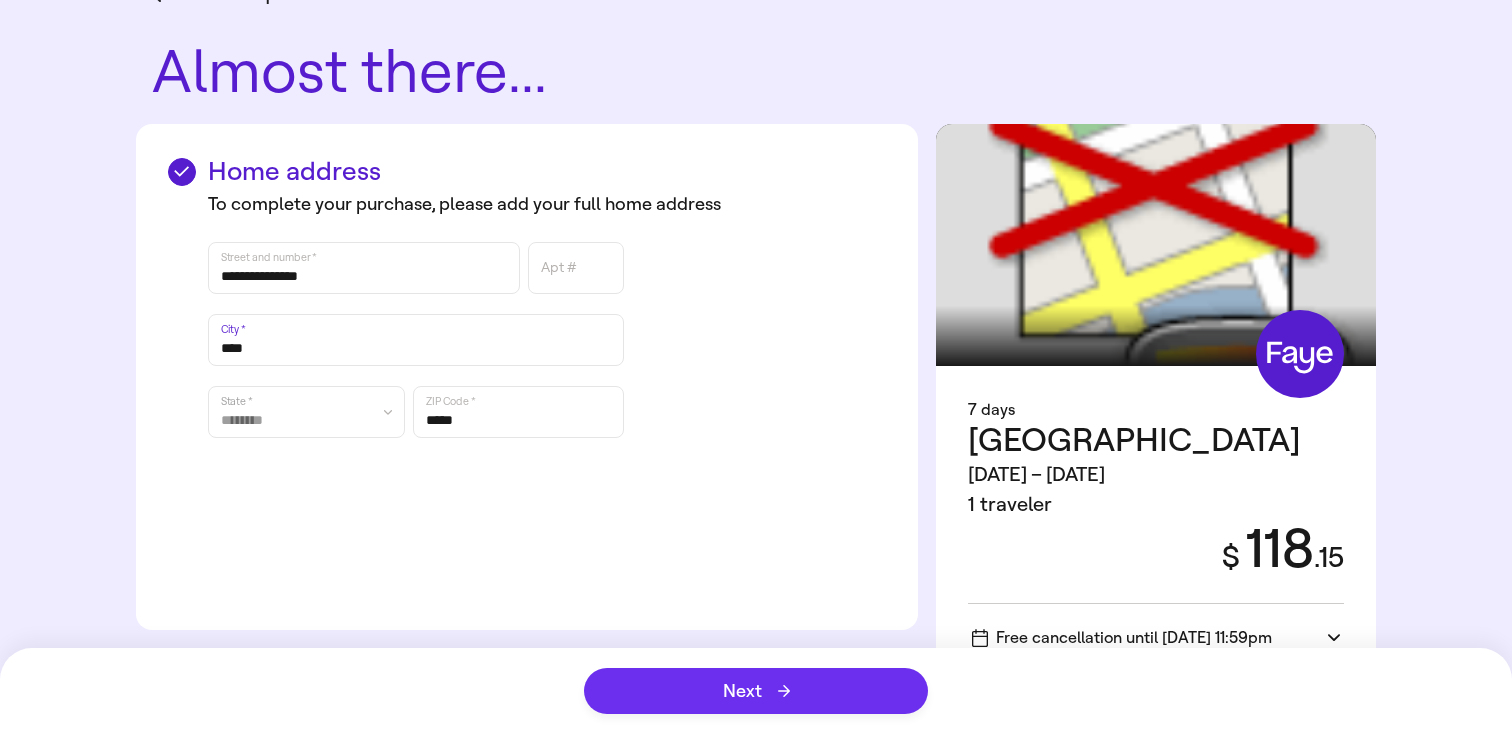 click on "Next" at bounding box center (756, 691) 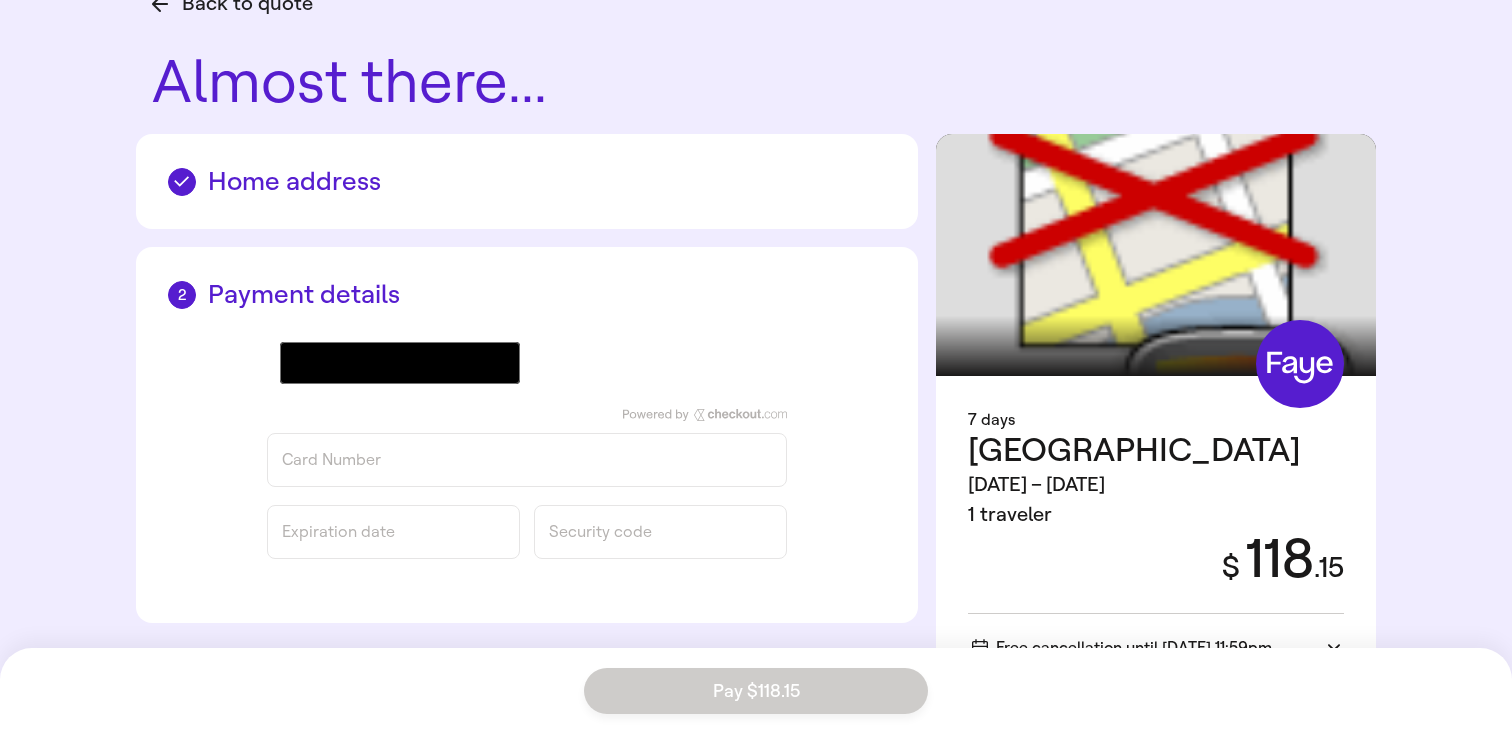 scroll, scrollTop: 52, scrollLeft: 0, axis: vertical 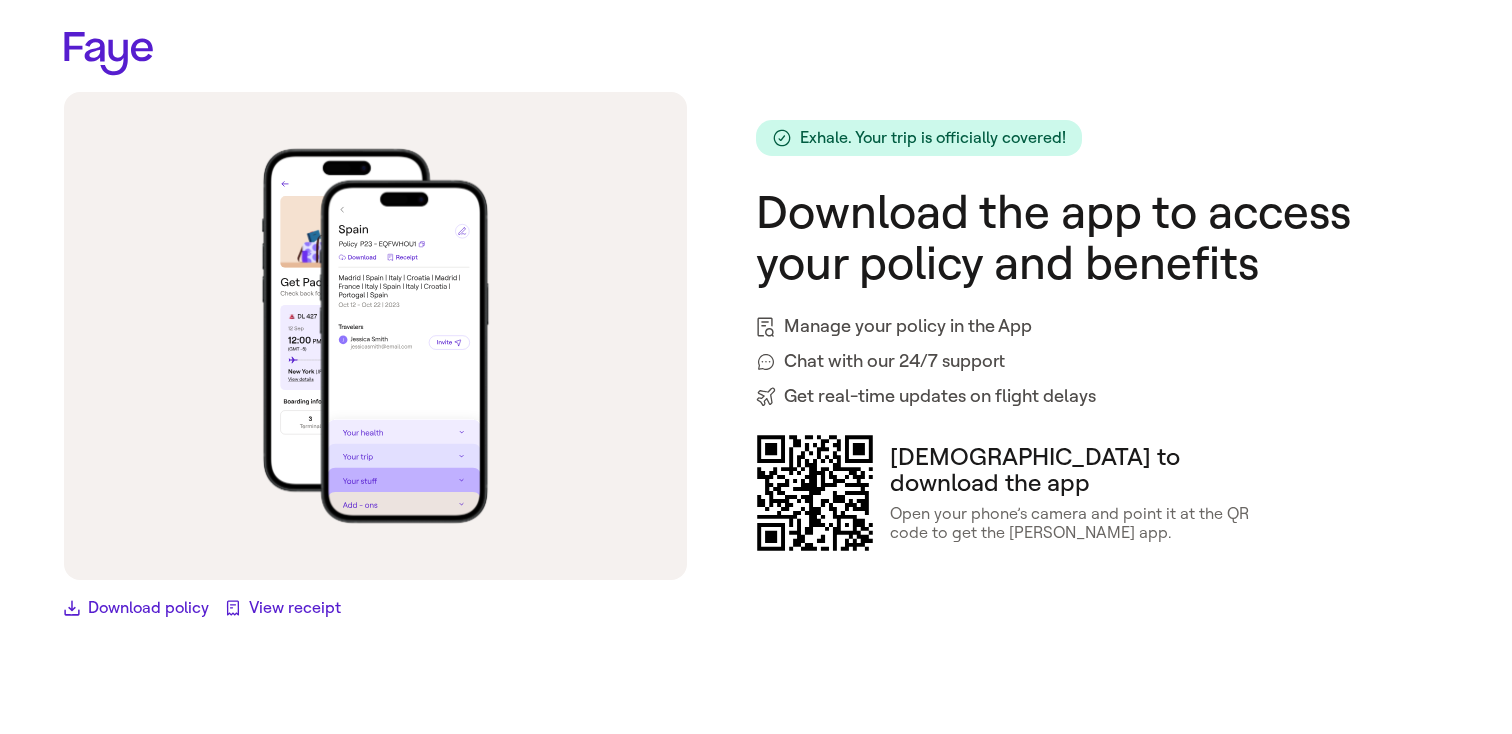 click 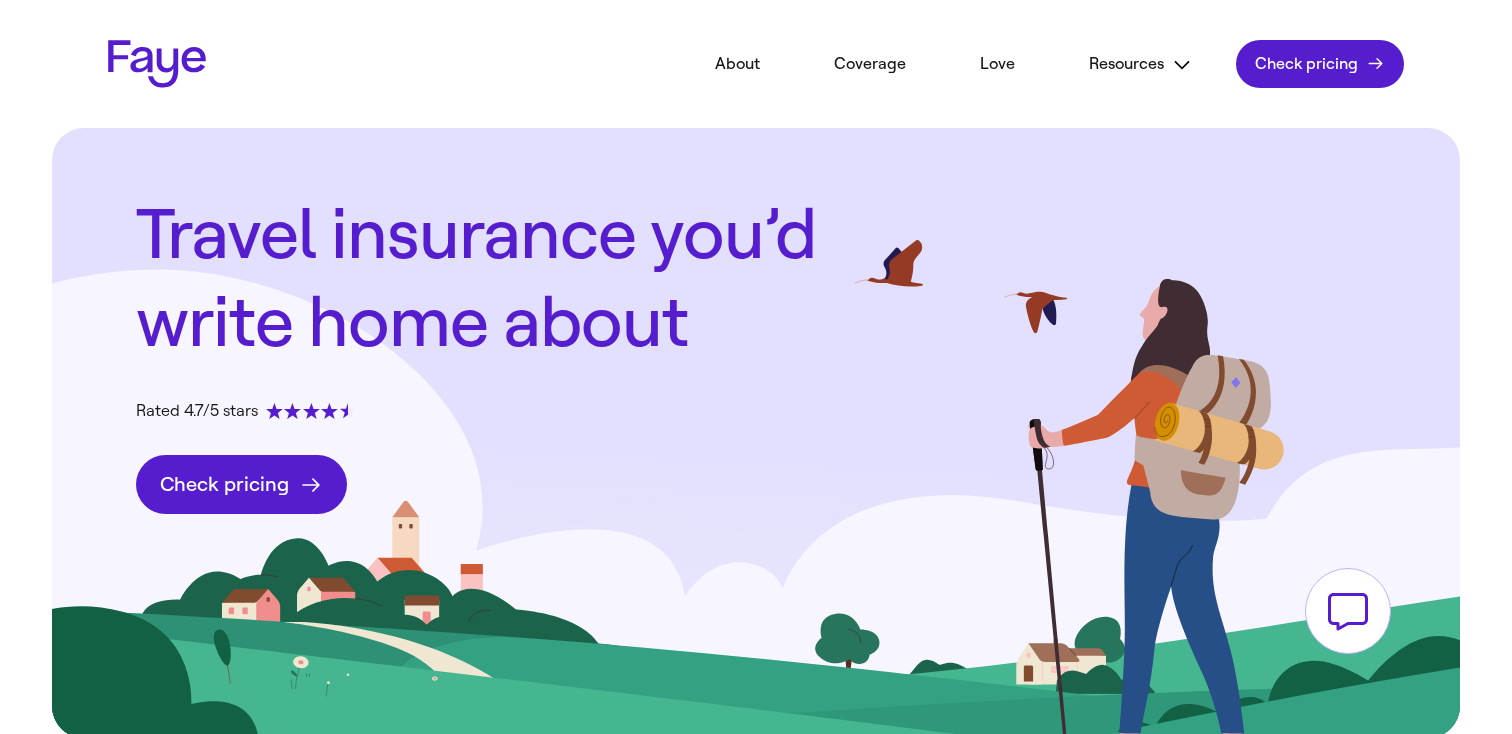 scroll, scrollTop: 0, scrollLeft: 0, axis: both 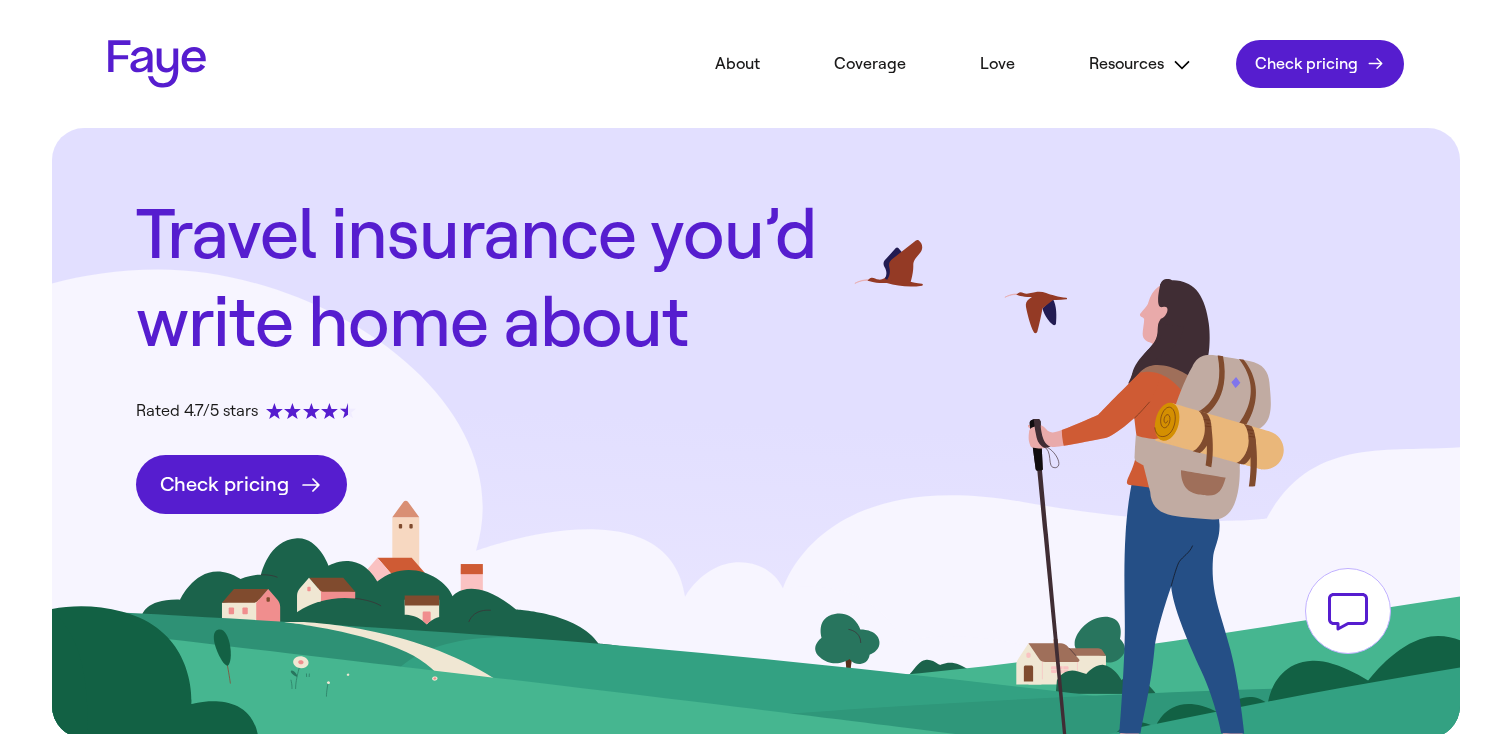click on "Check pricing" 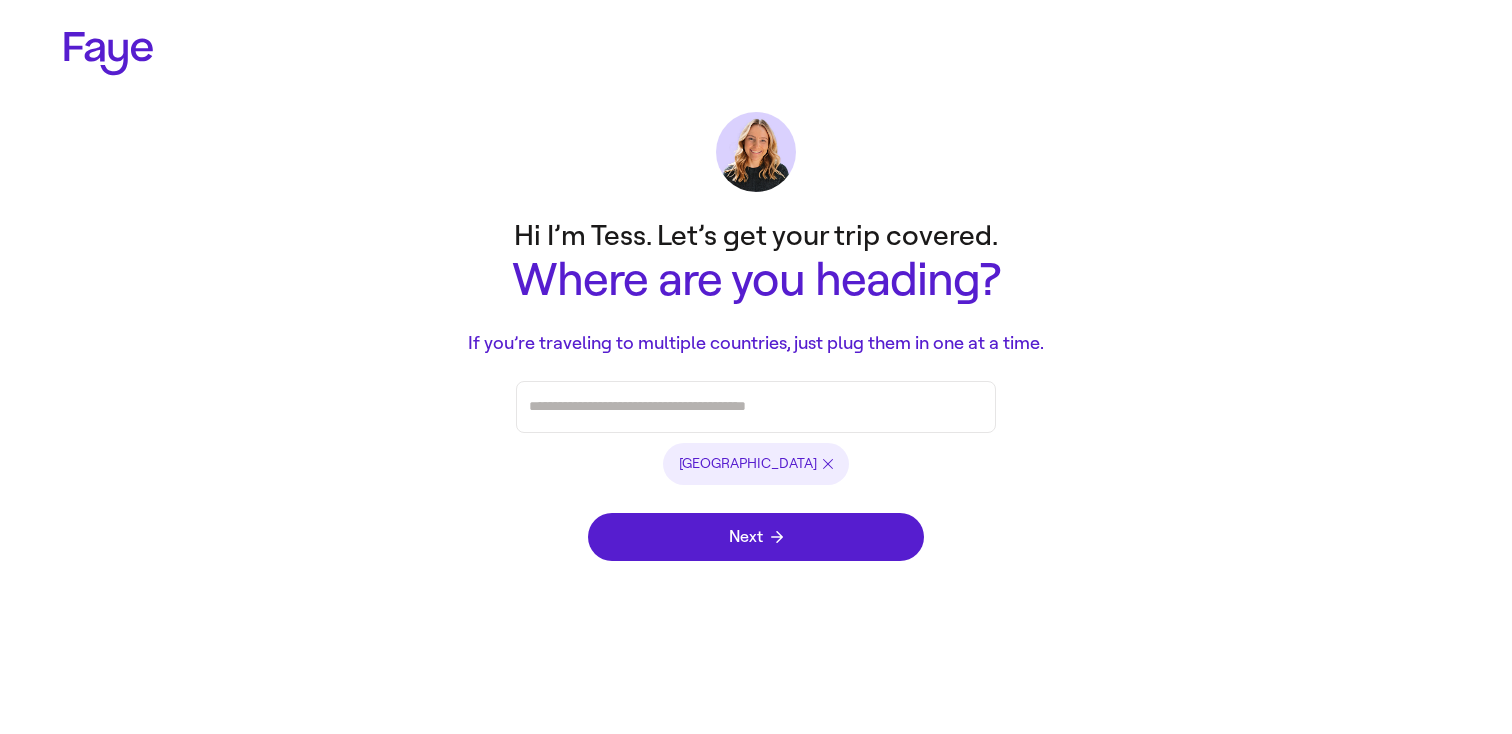 scroll, scrollTop: 0, scrollLeft: 0, axis: both 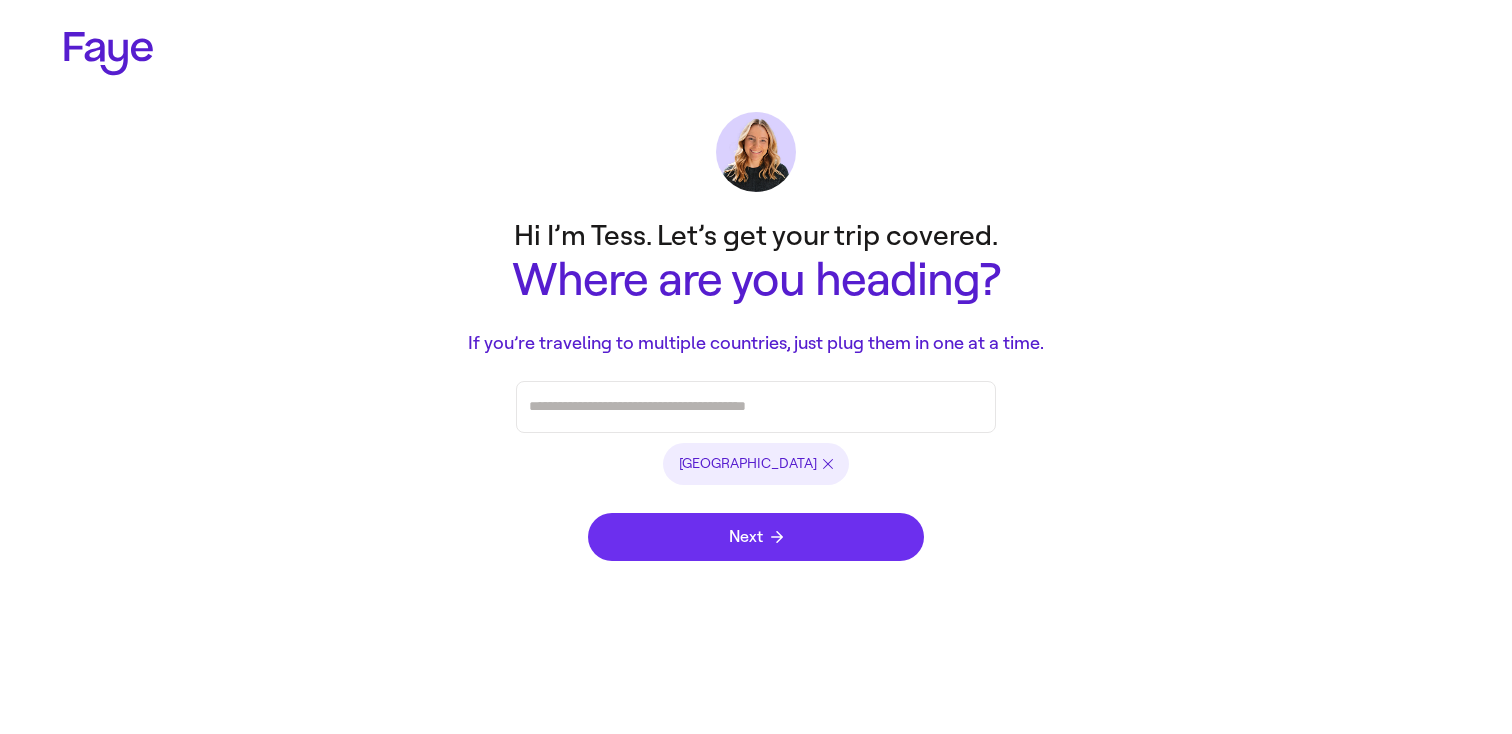 click on "Next" at bounding box center [756, 537] 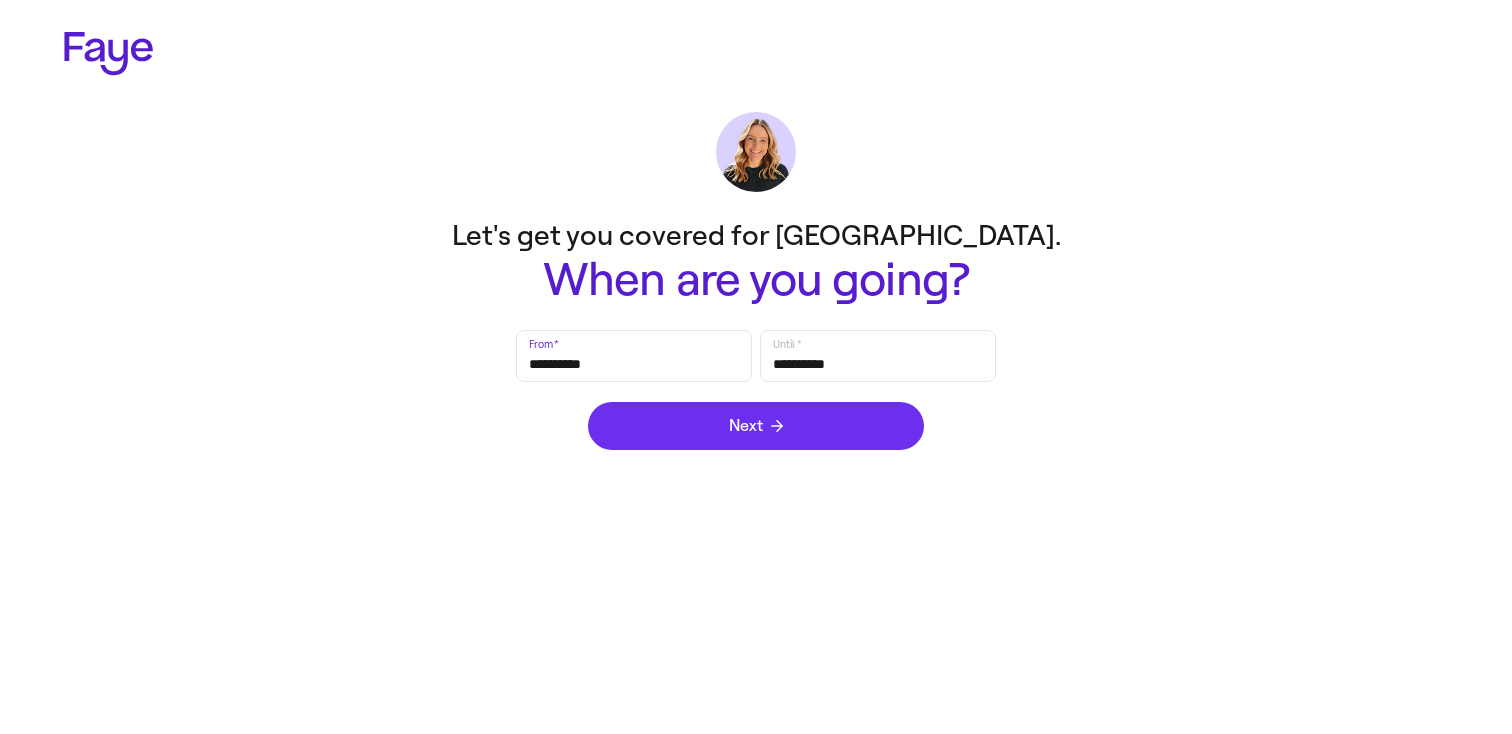 click on "Next" at bounding box center [756, 426] 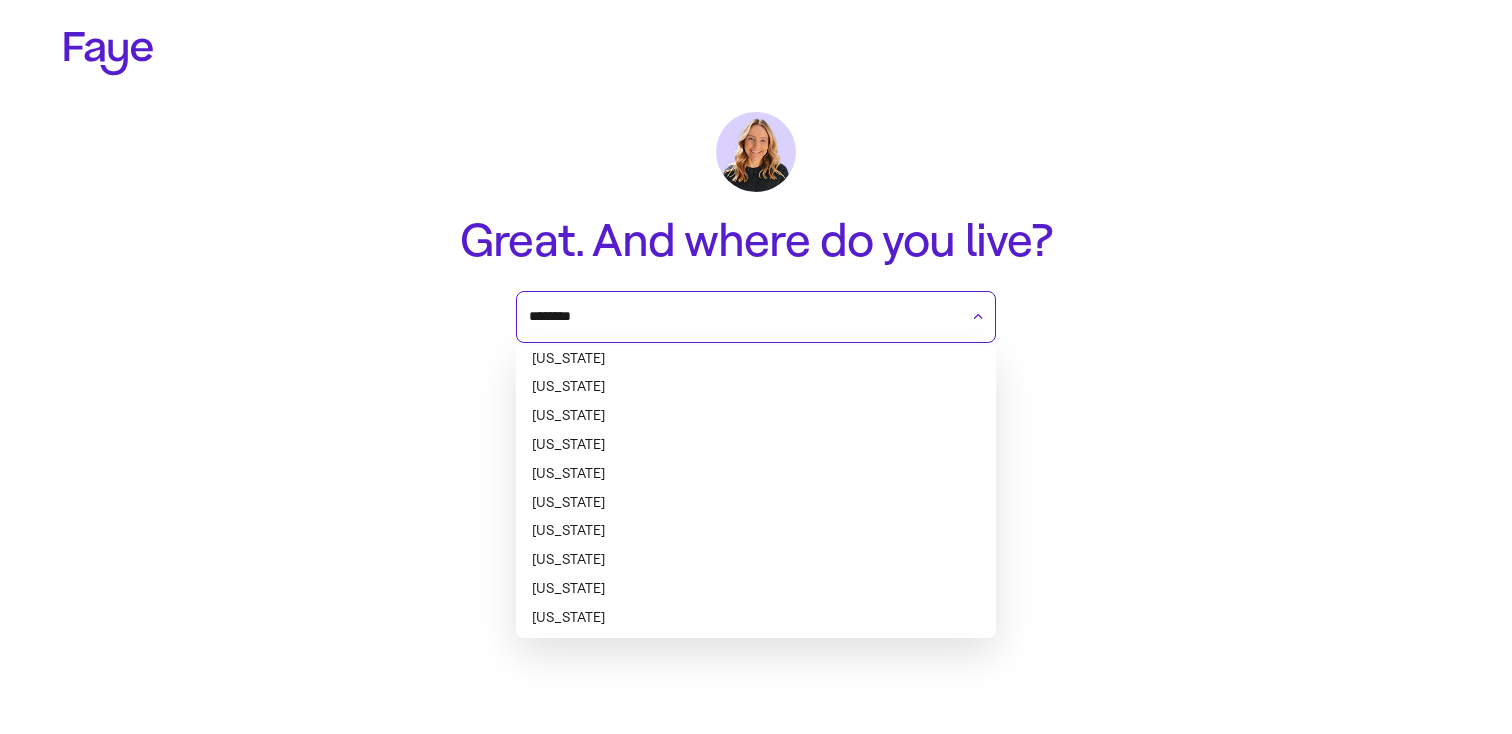 click on "********" at bounding box center [743, 317] 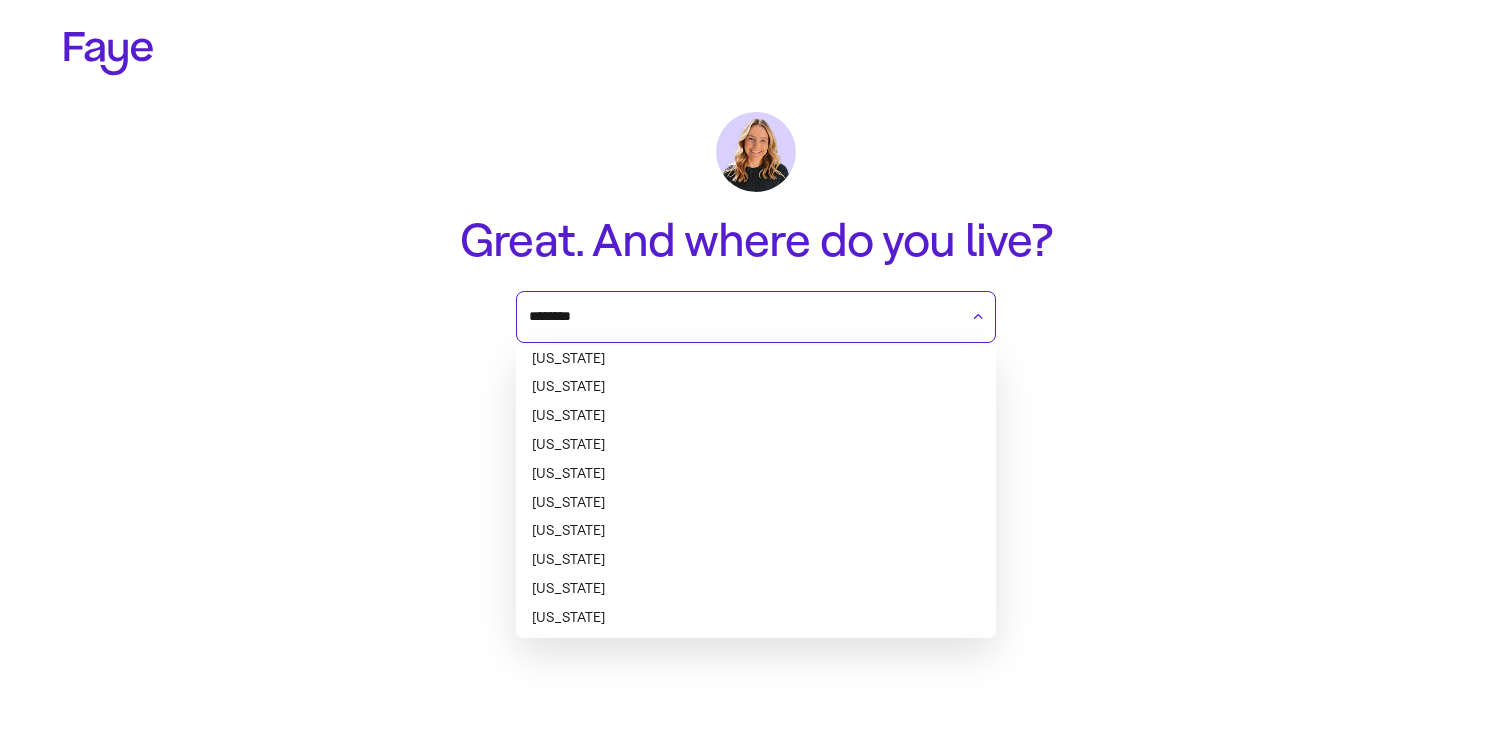 click on "California" at bounding box center [756, 474] 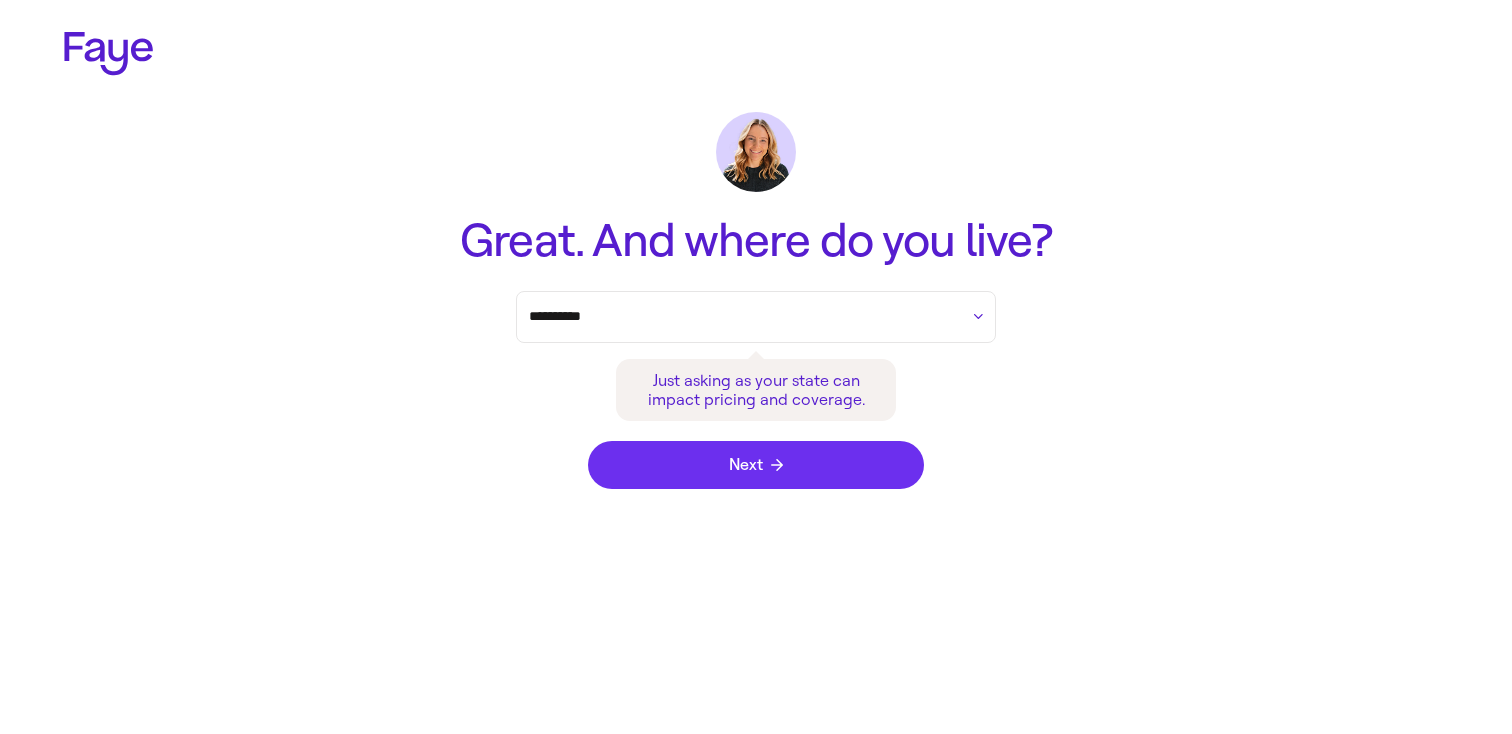 click on "Next" at bounding box center [756, 465] 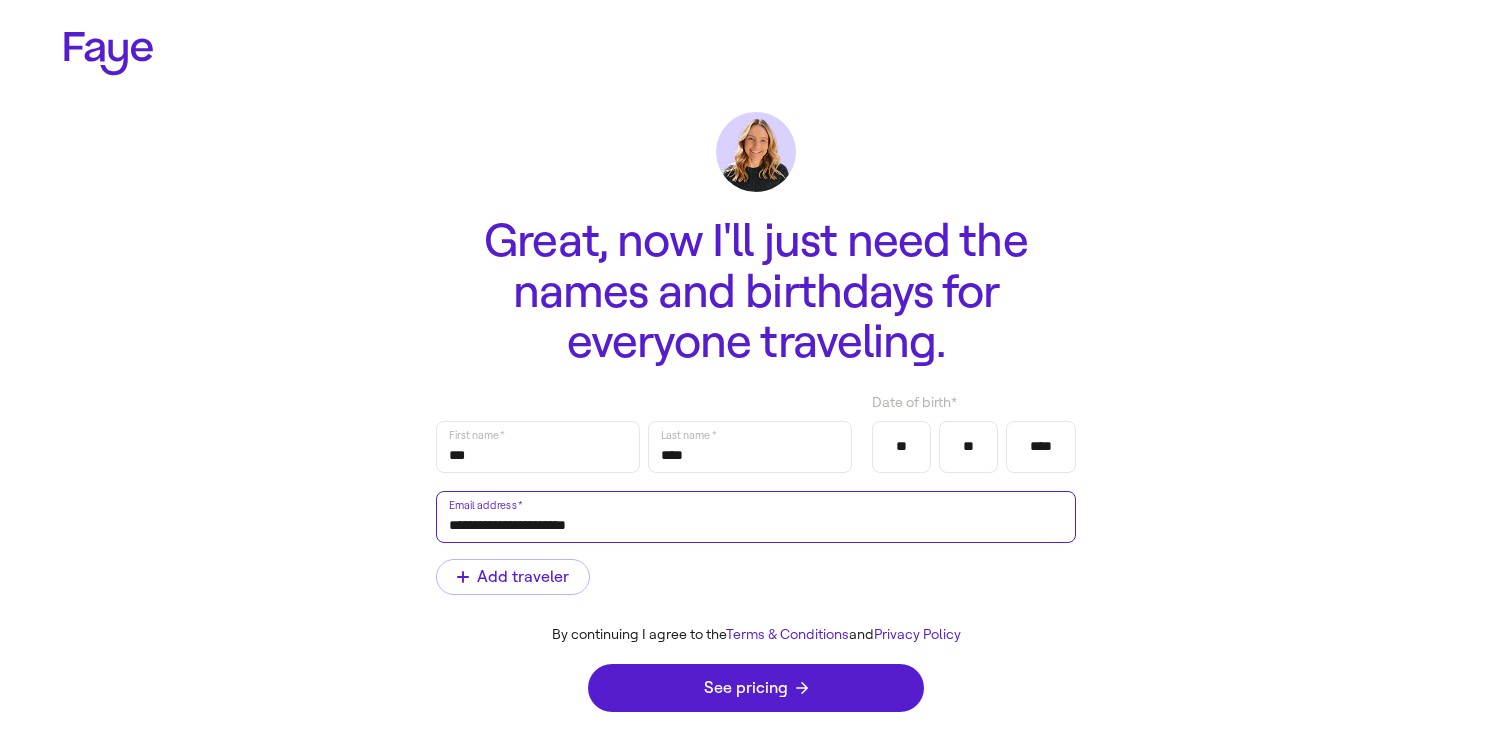click on "**********" at bounding box center (756, 517) 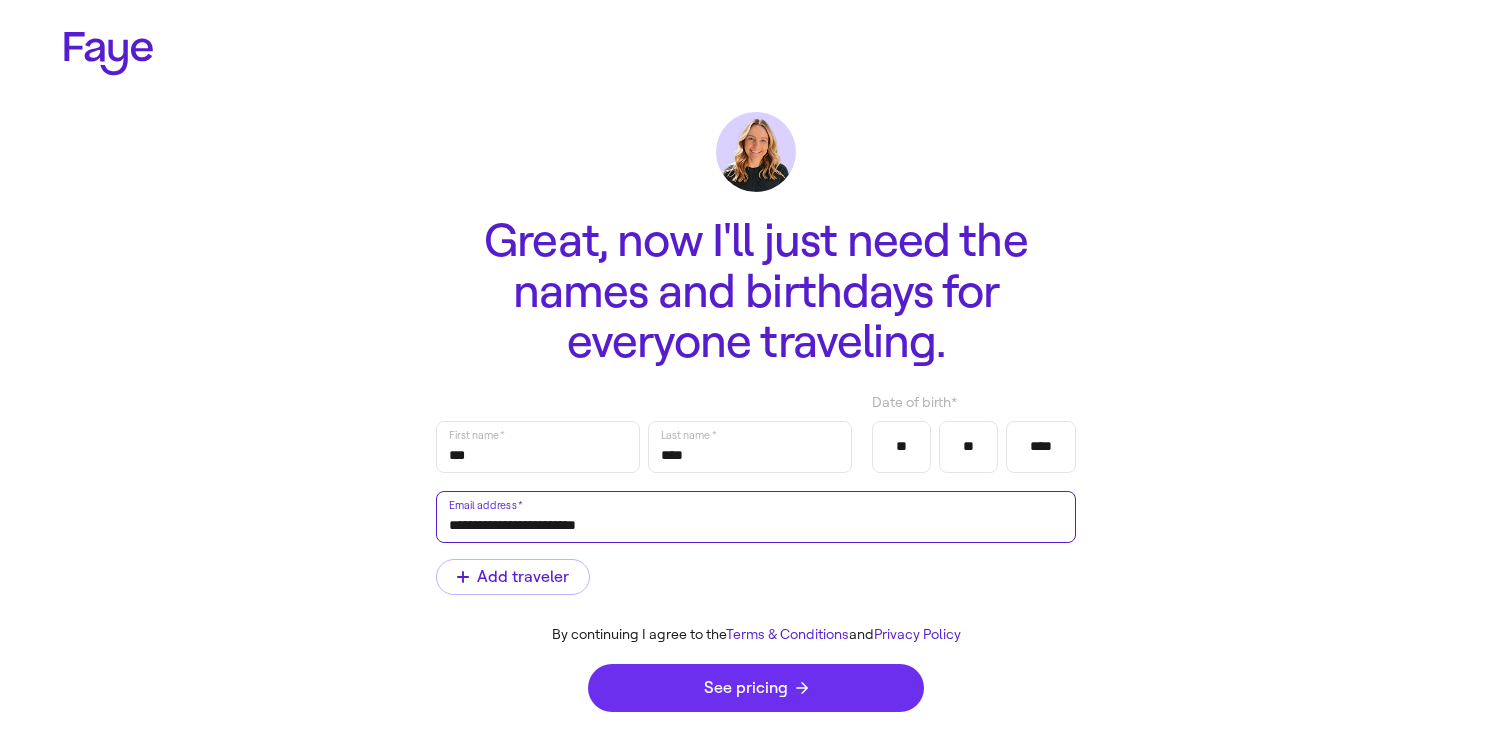 type on "**********" 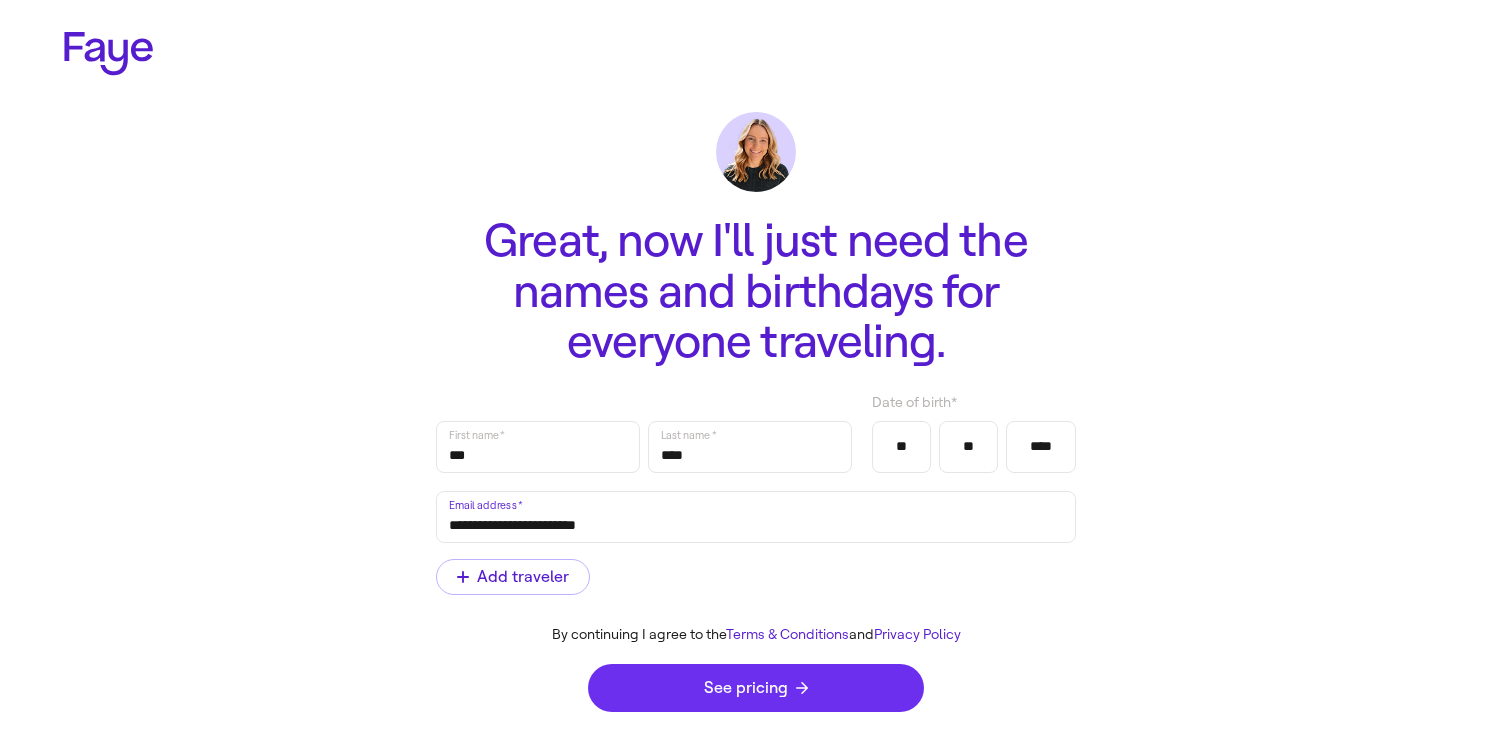 click on "See pricing" at bounding box center [756, 688] 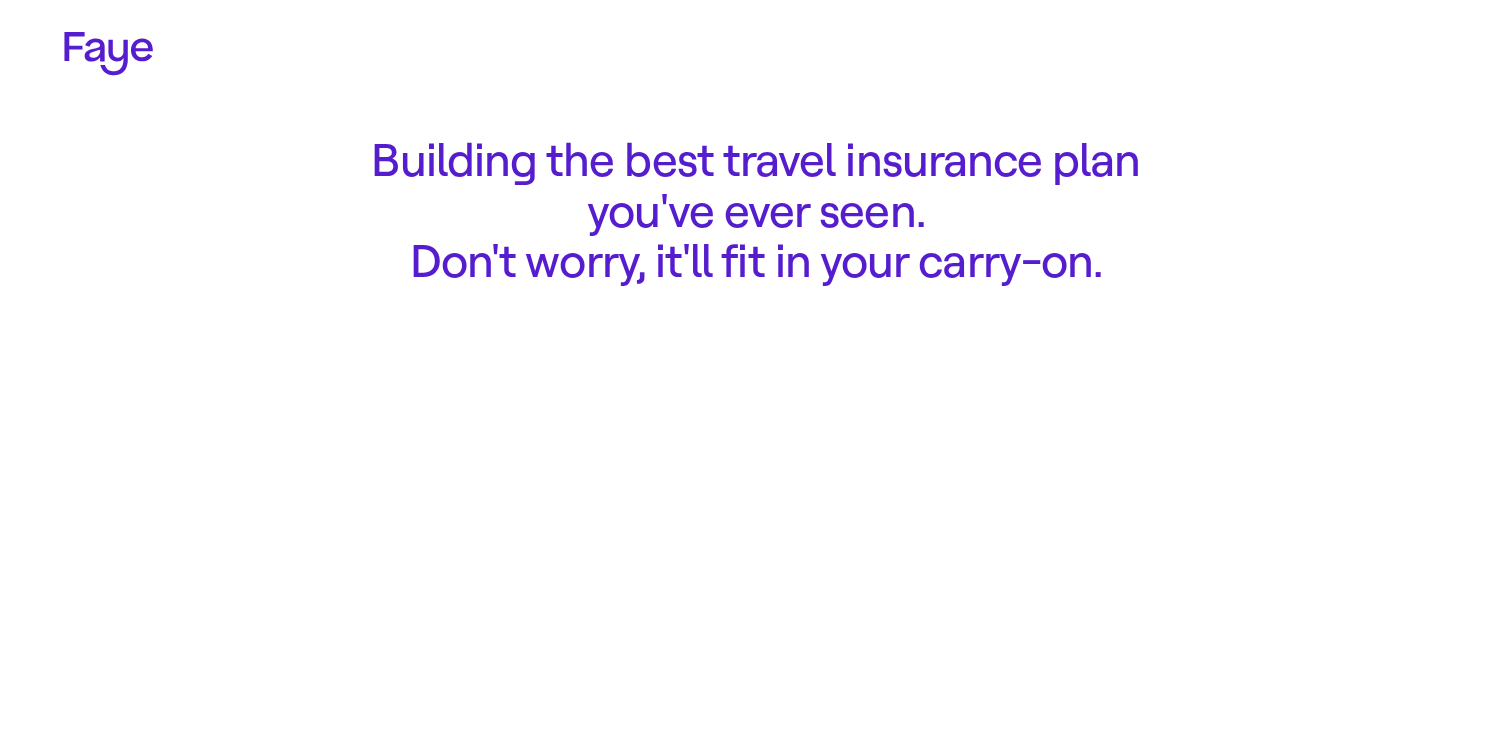 scroll, scrollTop: 0, scrollLeft: 0, axis: both 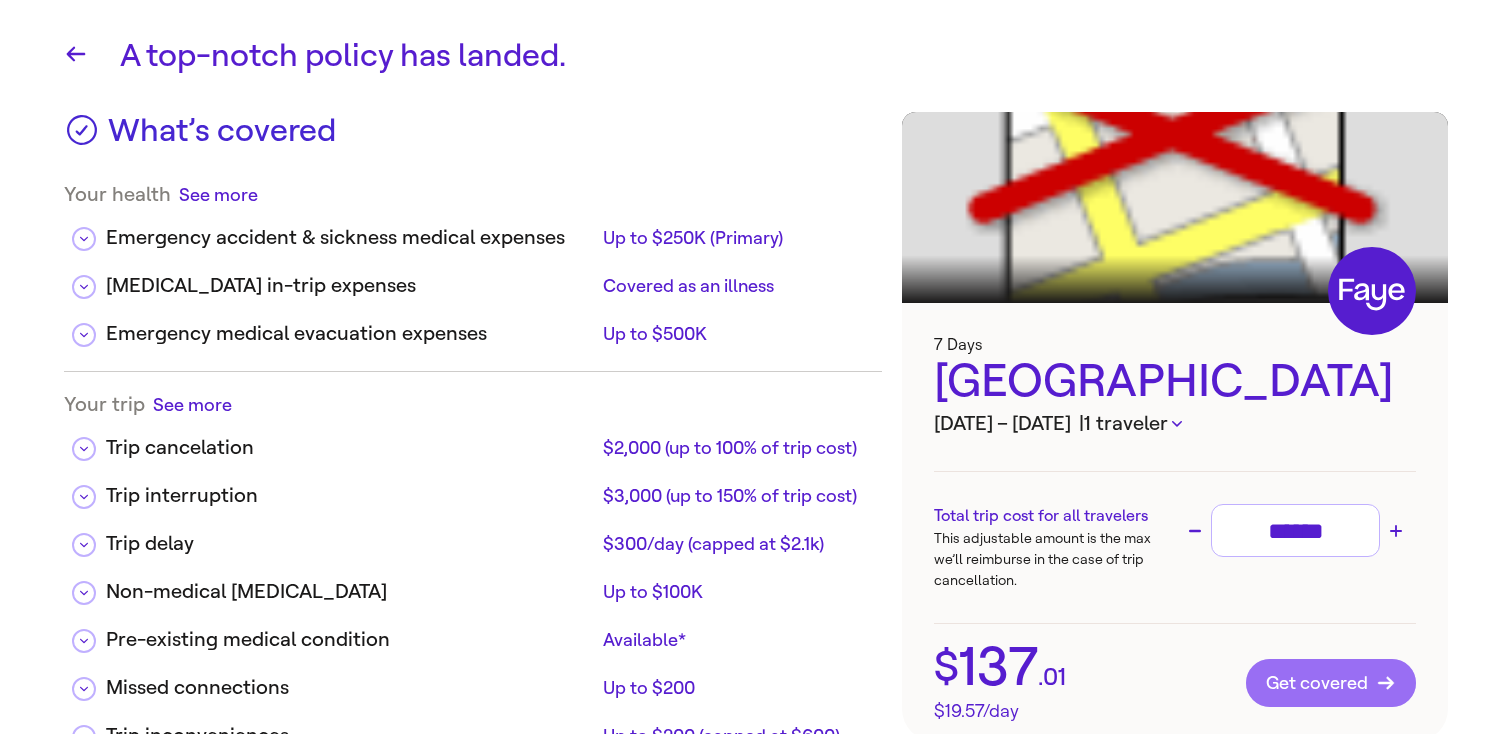 click on "Get covered" at bounding box center (1331, 683) 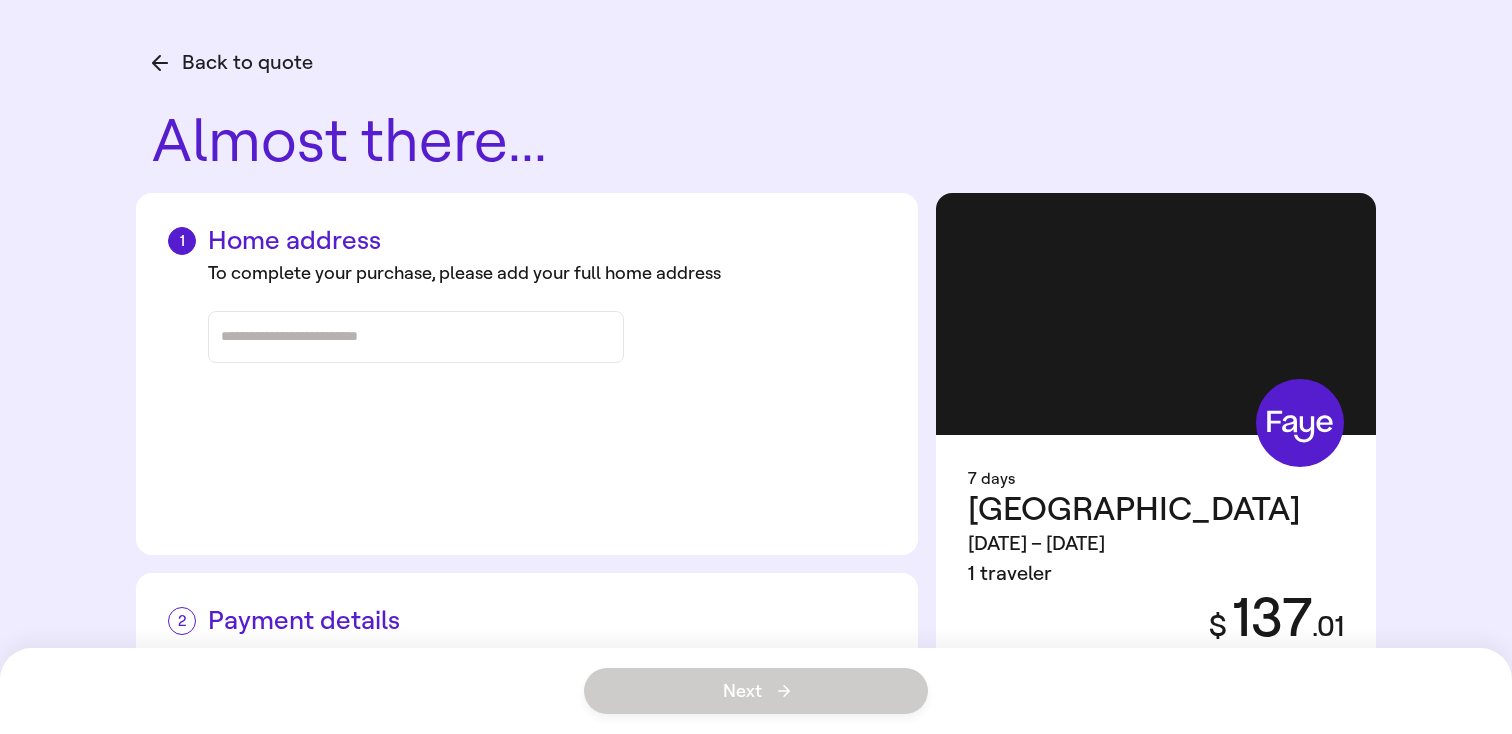 scroll, scrollTop: 0, scrollLeft: 0, axis: both 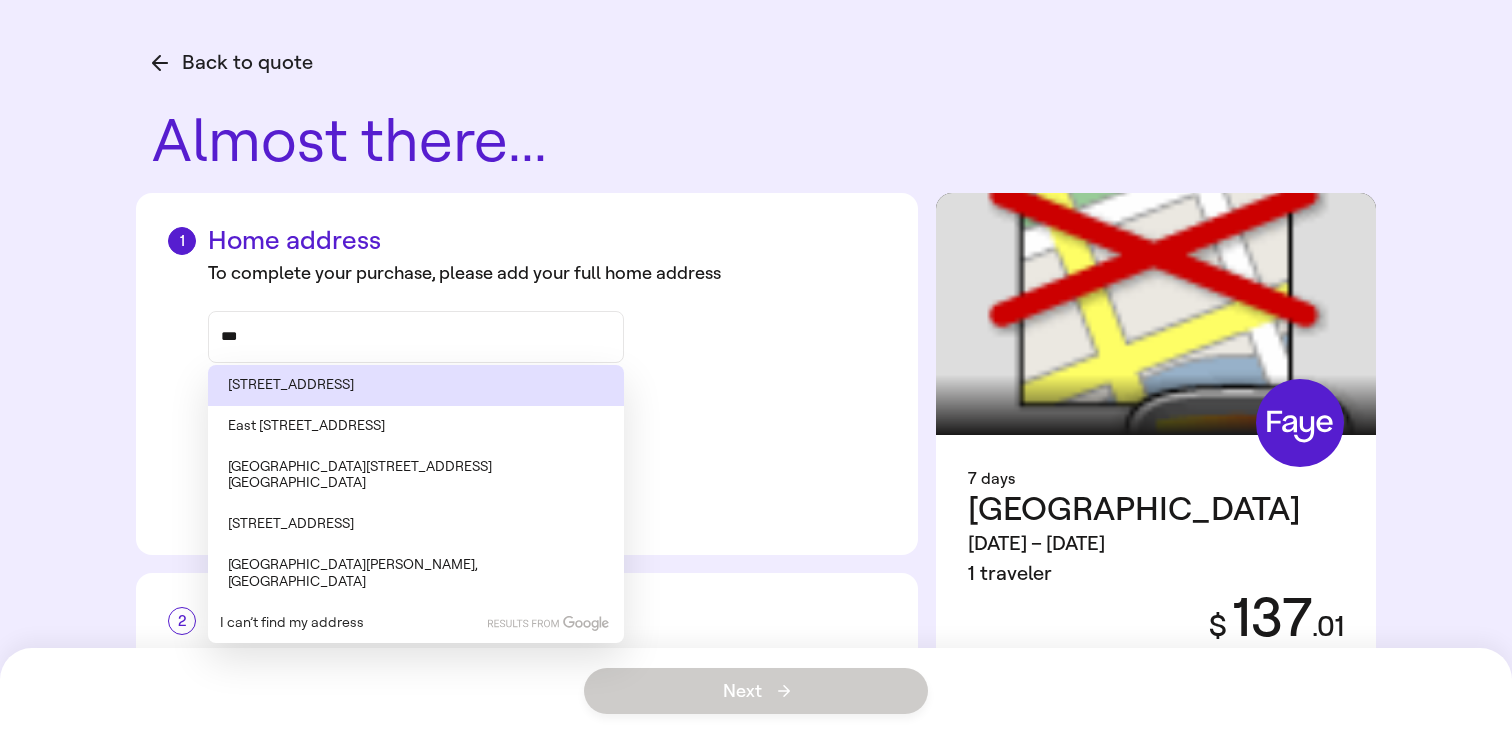 click on "112th Street West, Rosamond, CA" at bounding box center (416, 385) 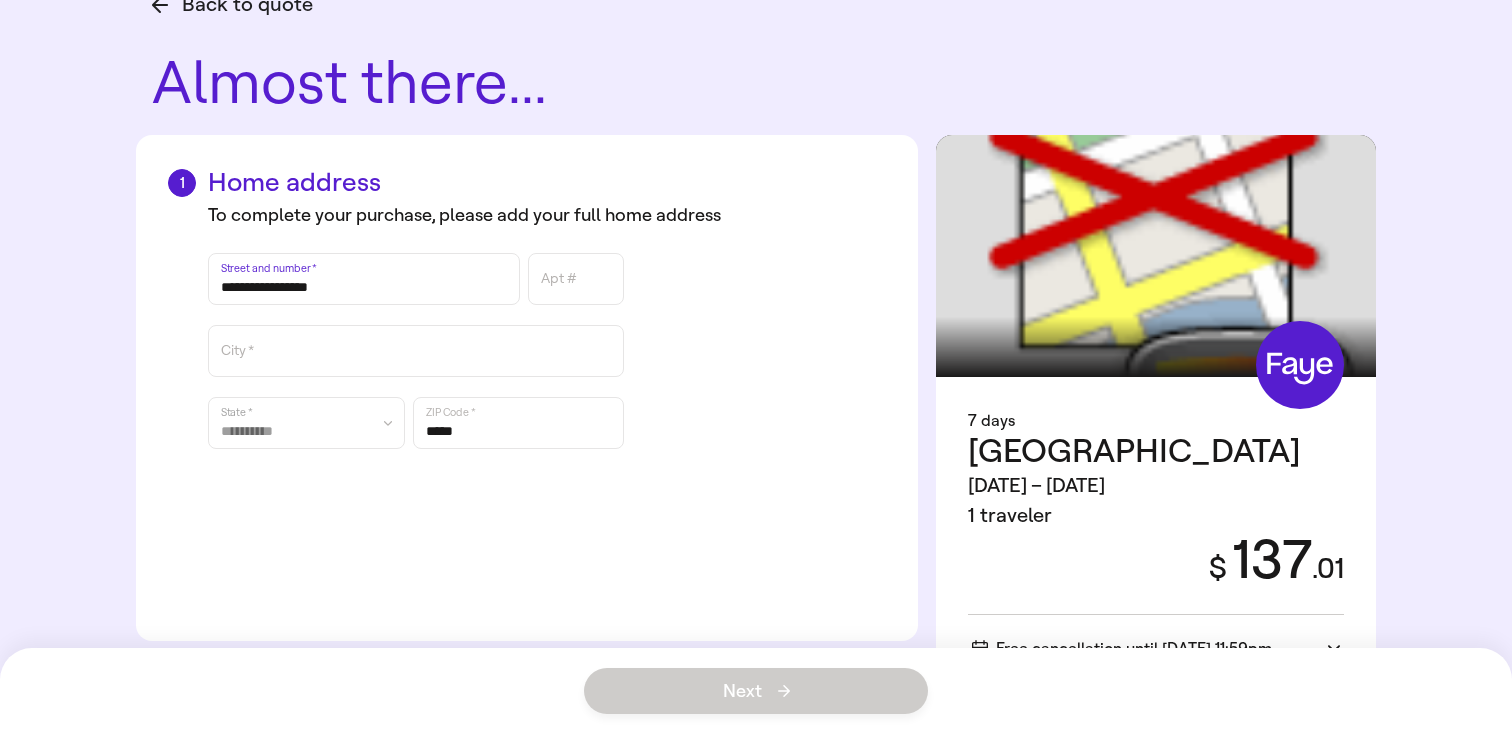 click on "**********" at bounding box center [416, 351] 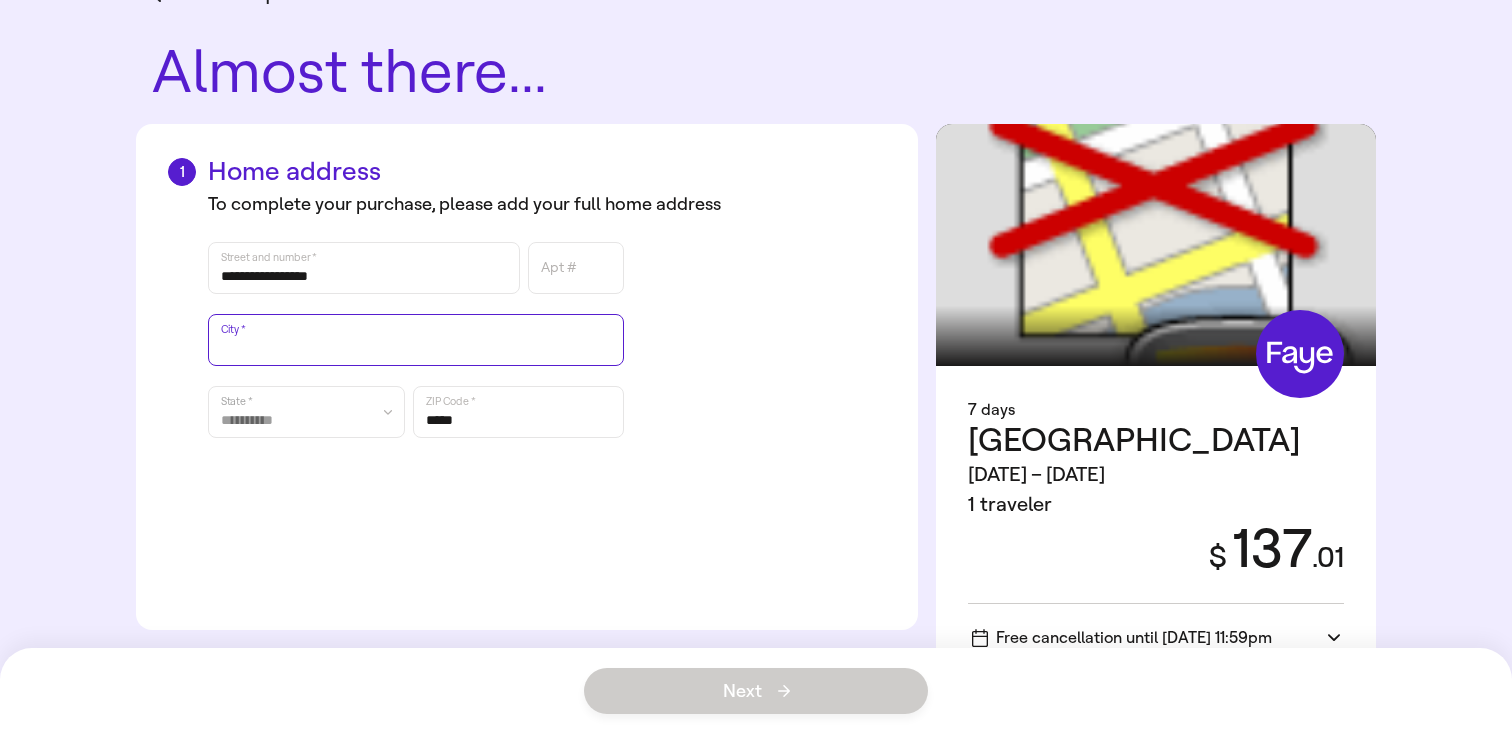 click on "City   *" at bounding box center (416, 340) 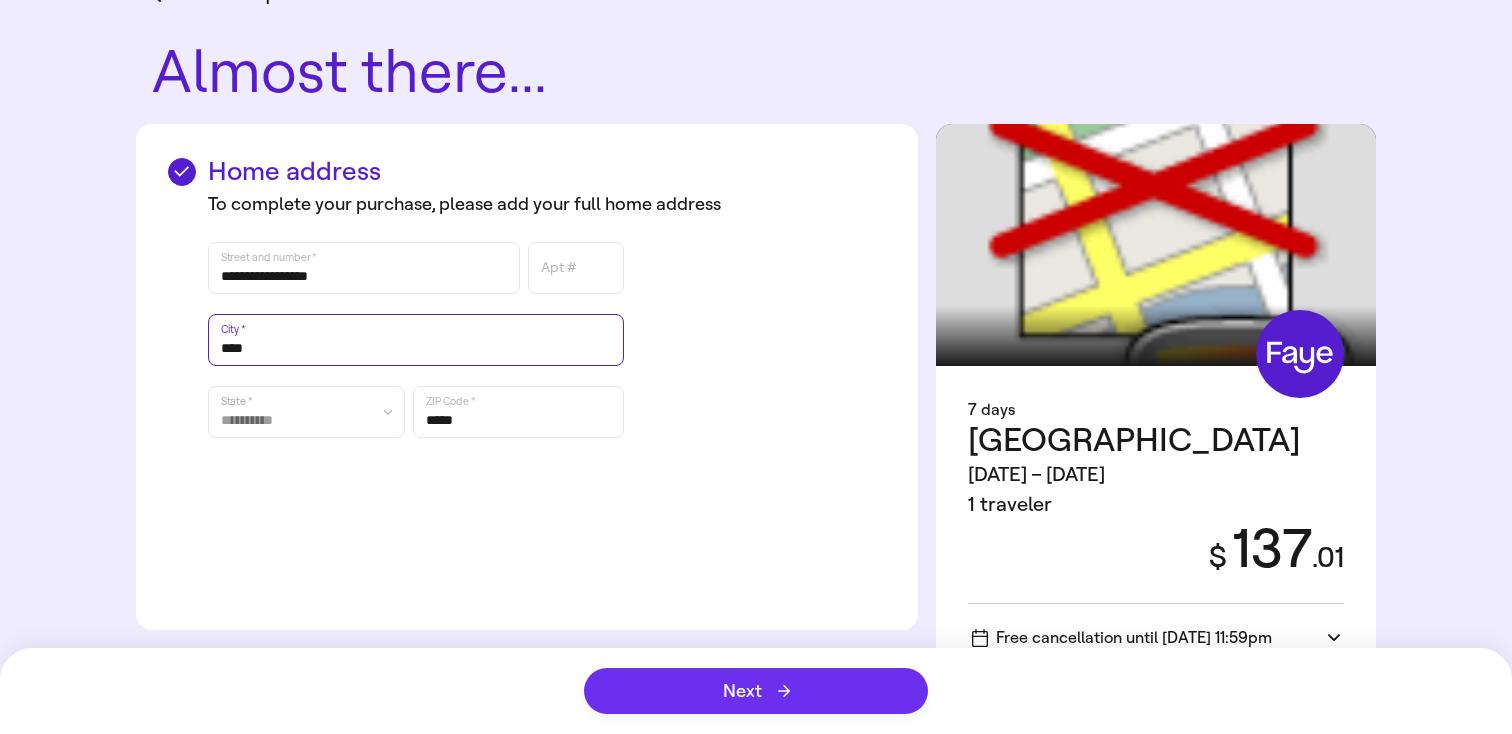 type on "****" 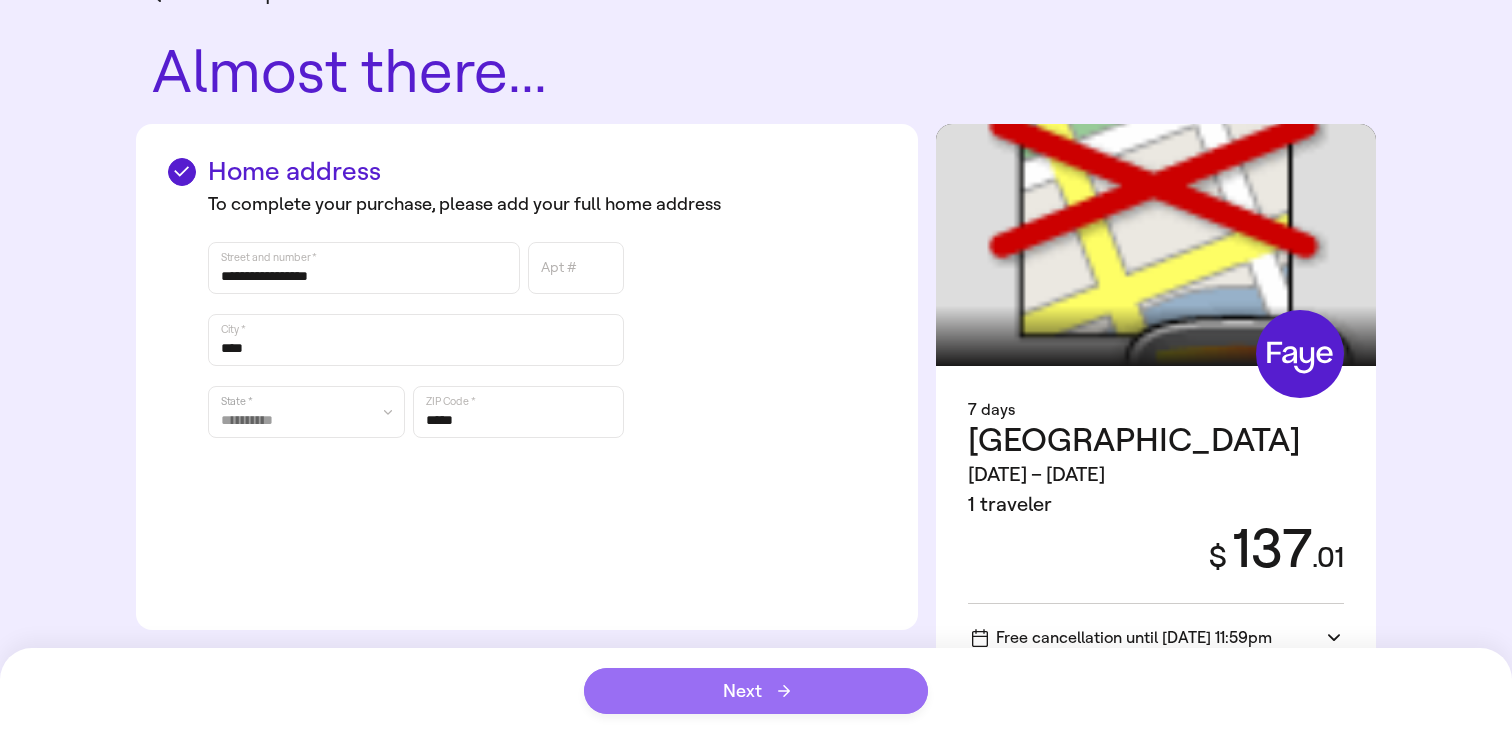 click on "Next" at bounding box center (756, 691) 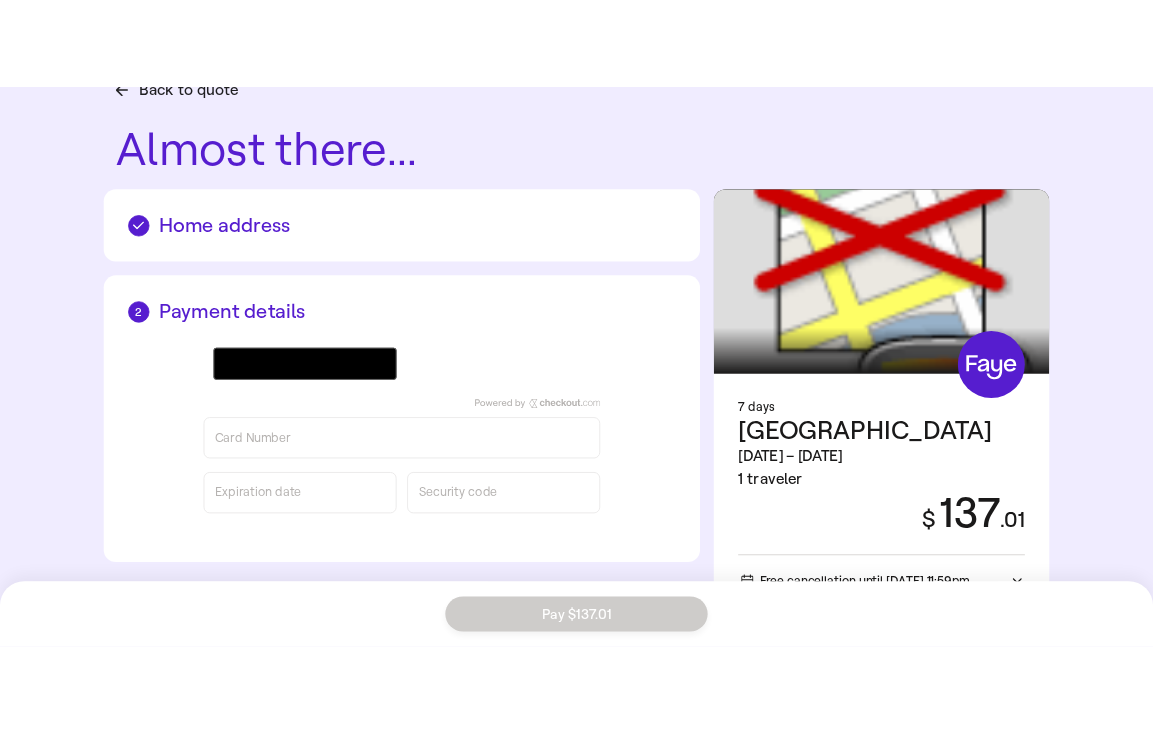 scroll, scrollTop: 52, scrollLeft: 0, axis: vertical 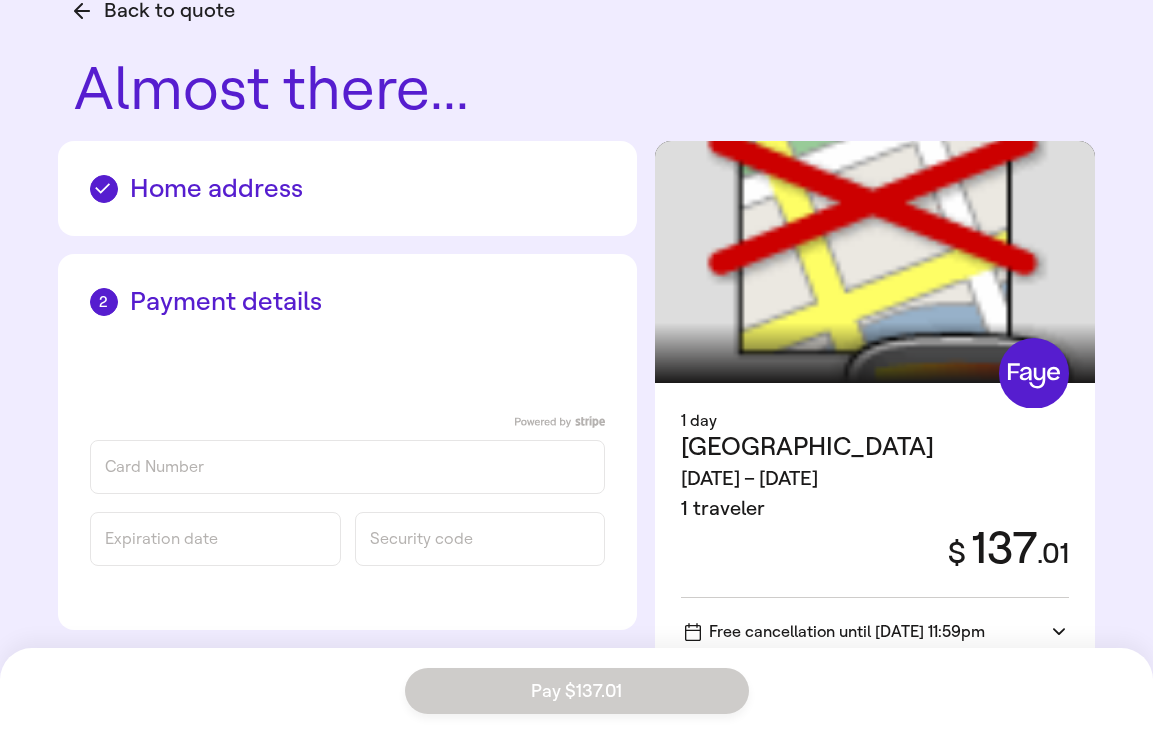 click on "Card Number" at bounding box center (348, 467) 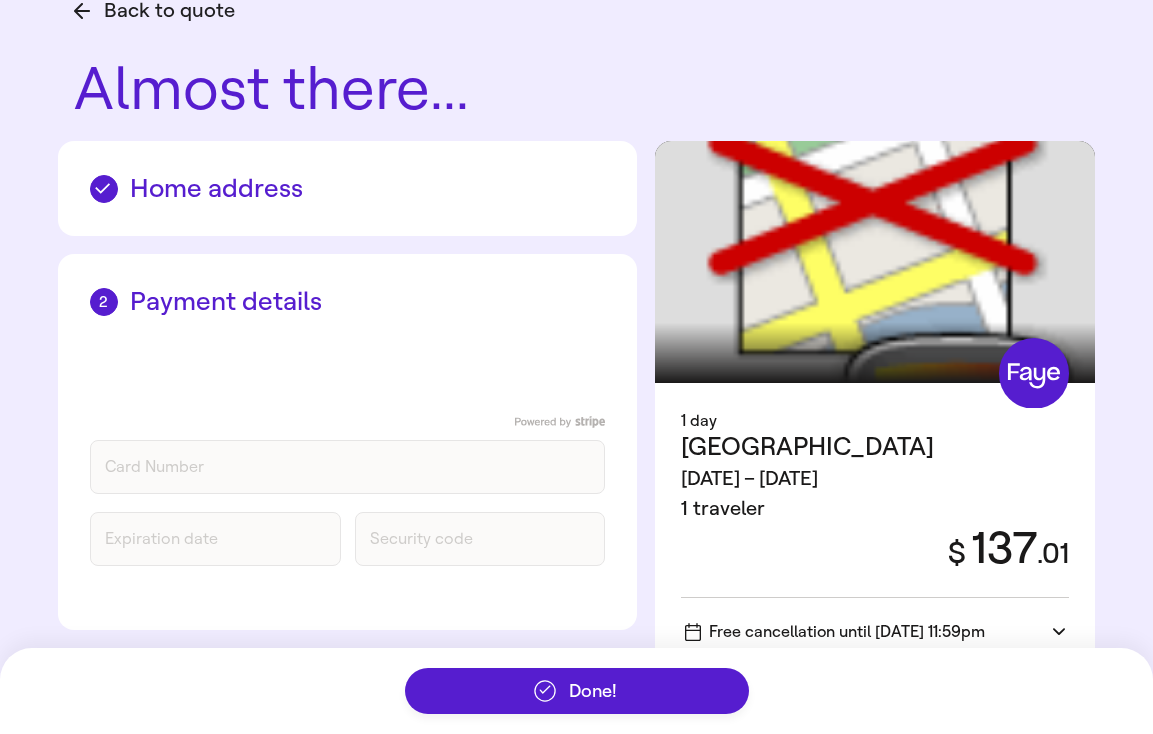 scroll, scrollTop: 0, scrollLeft: 0, axis: both 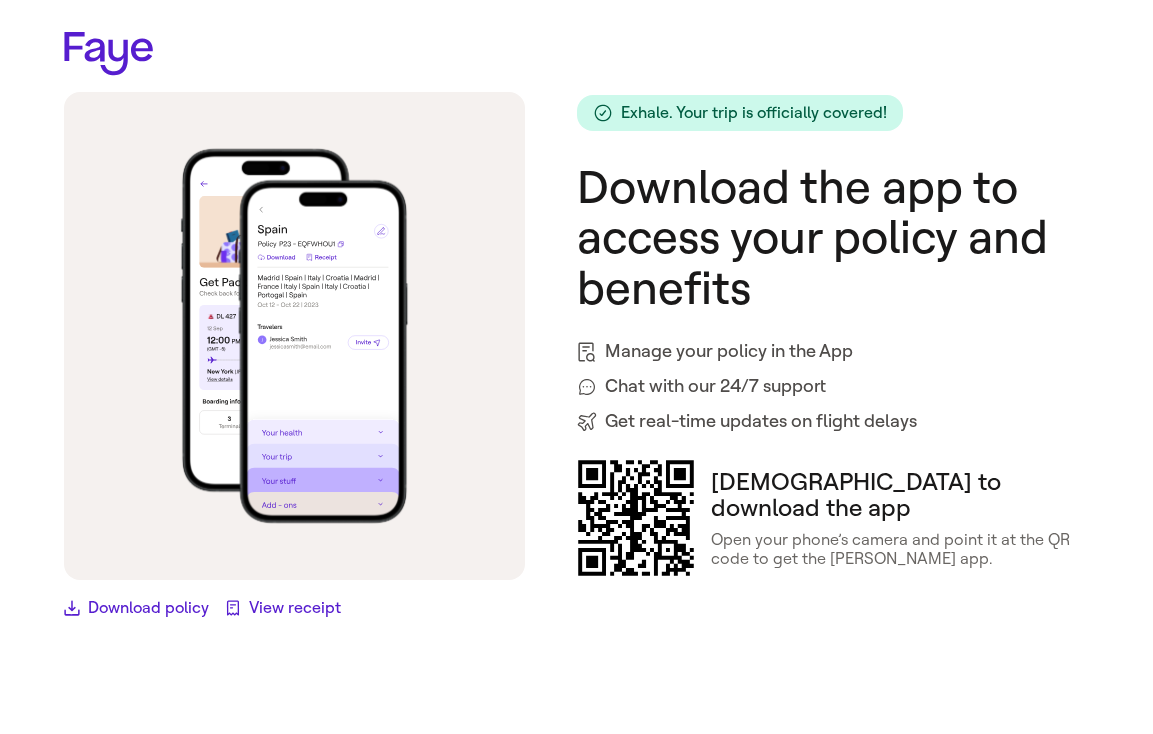 click on "2.27.0 Download policy View receipt Exhale. Your trip is officially covered! Download the app to access your policy and benefits Manage your policy in the App Chat with our 24/7 support Get real-time updates on flight delays Scan to download the app Open your phone’s camera and point it at the QR code to get the [PERSON_NAME] app." at bounding box center [576, 367] 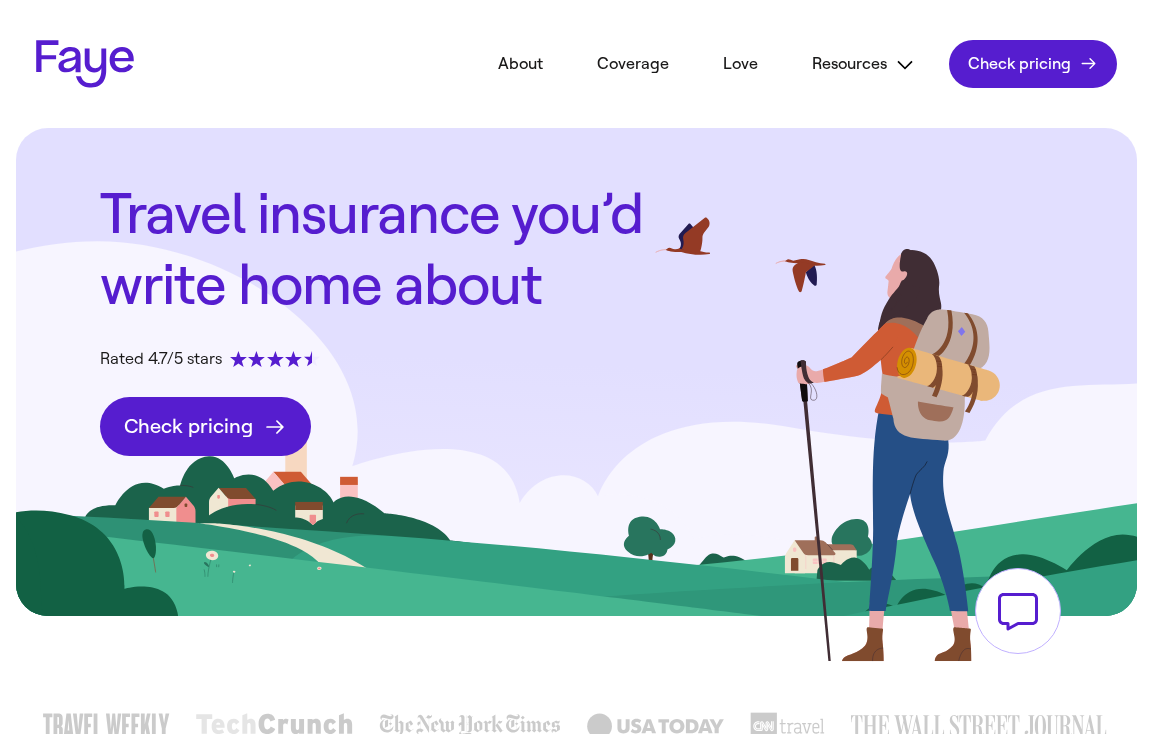 scroll, scrollTop: 0, scrollLeft: 0, axis: both 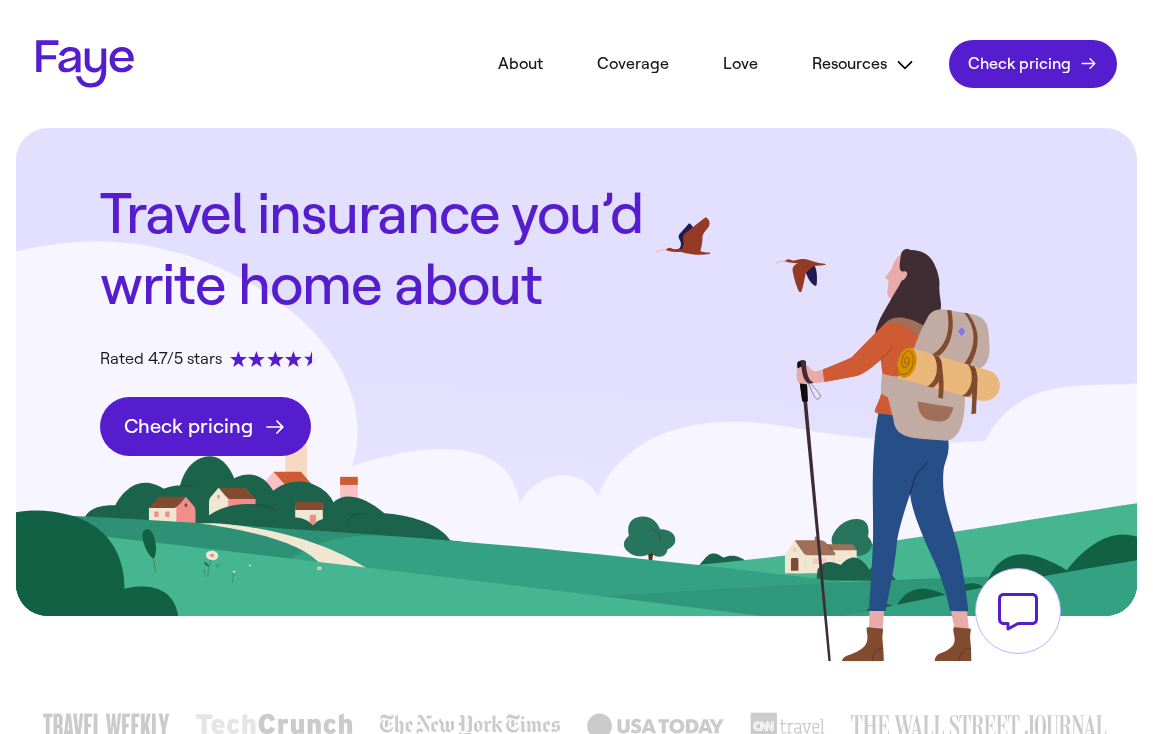 click on "Check pricing" 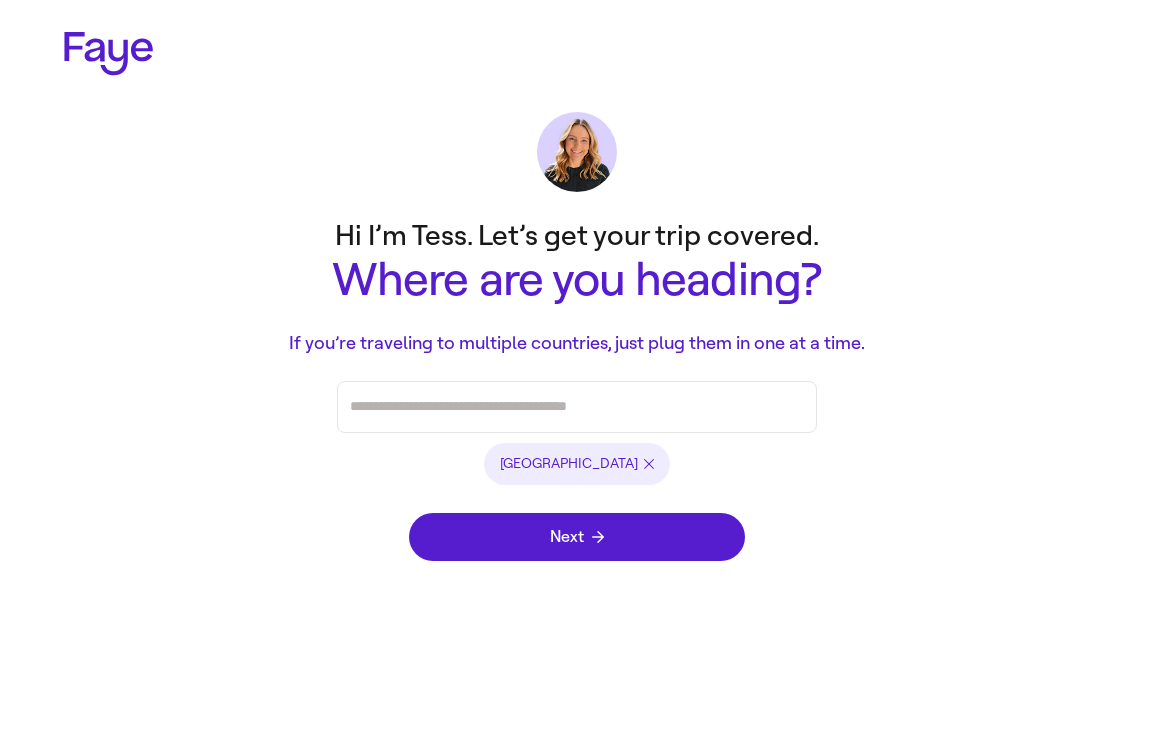 scroll, scrollTop: 0, scrollLeft: 0, axis: both 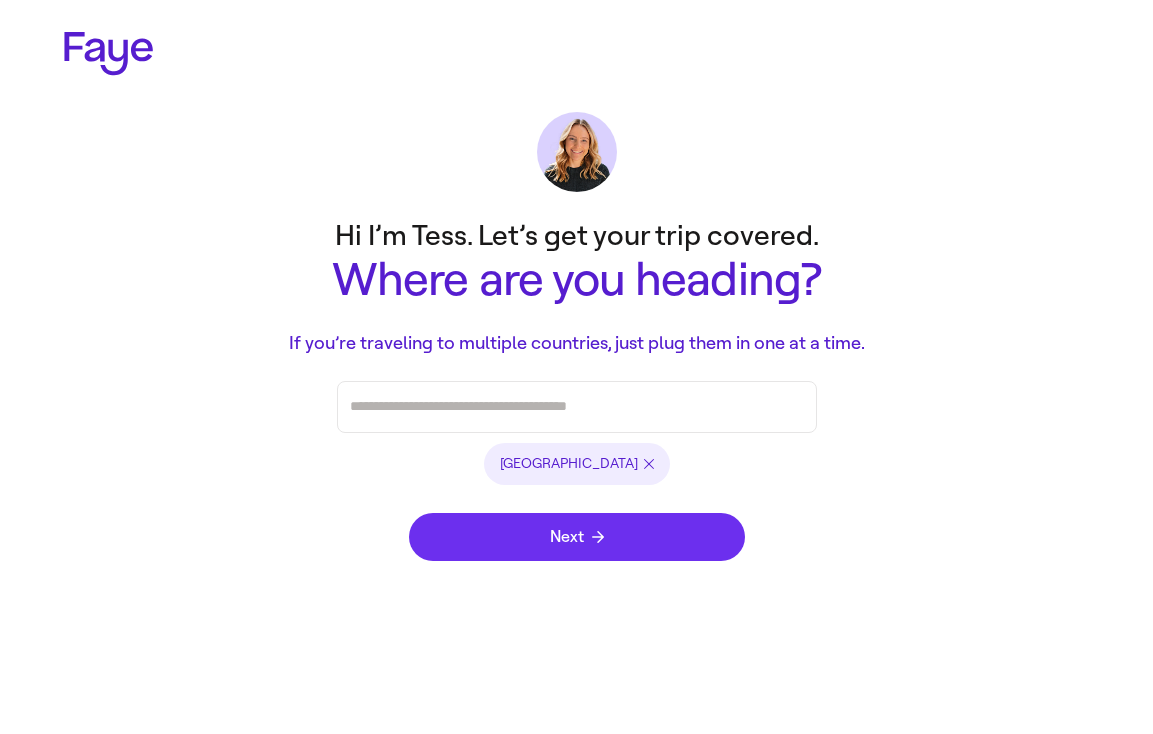 click on "Next" at bounding box center (577, 537) 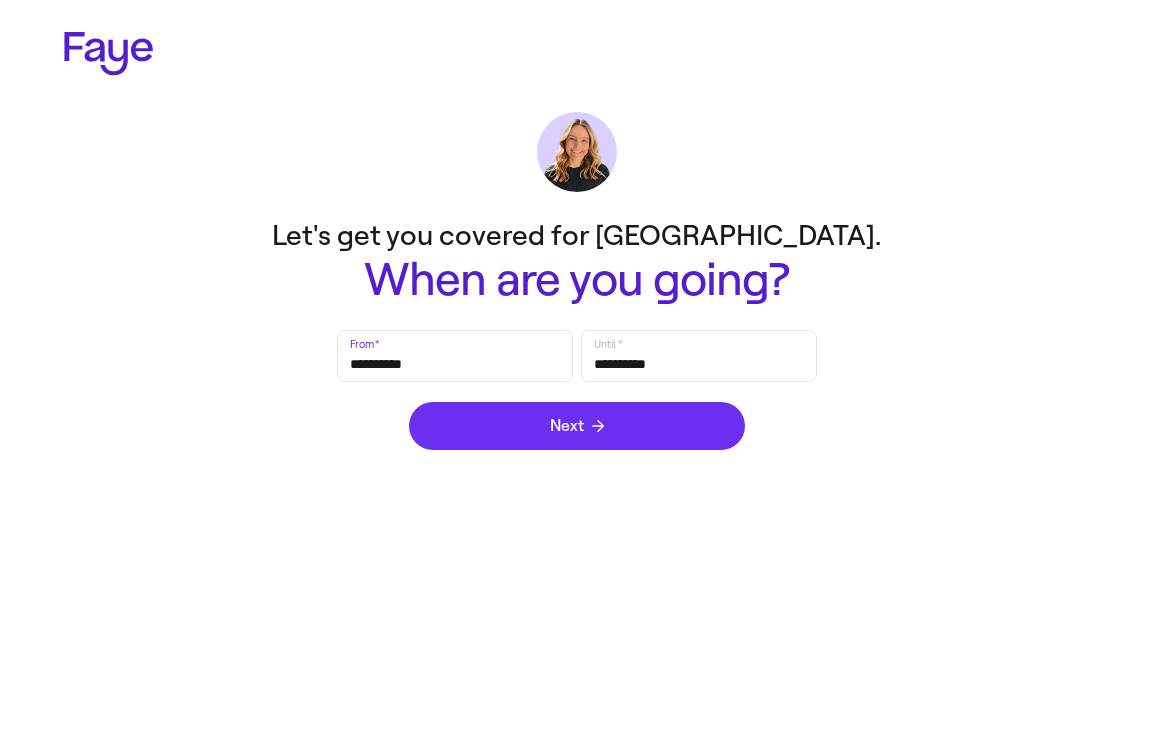 click on "Next" at bounding box center (577, 426) 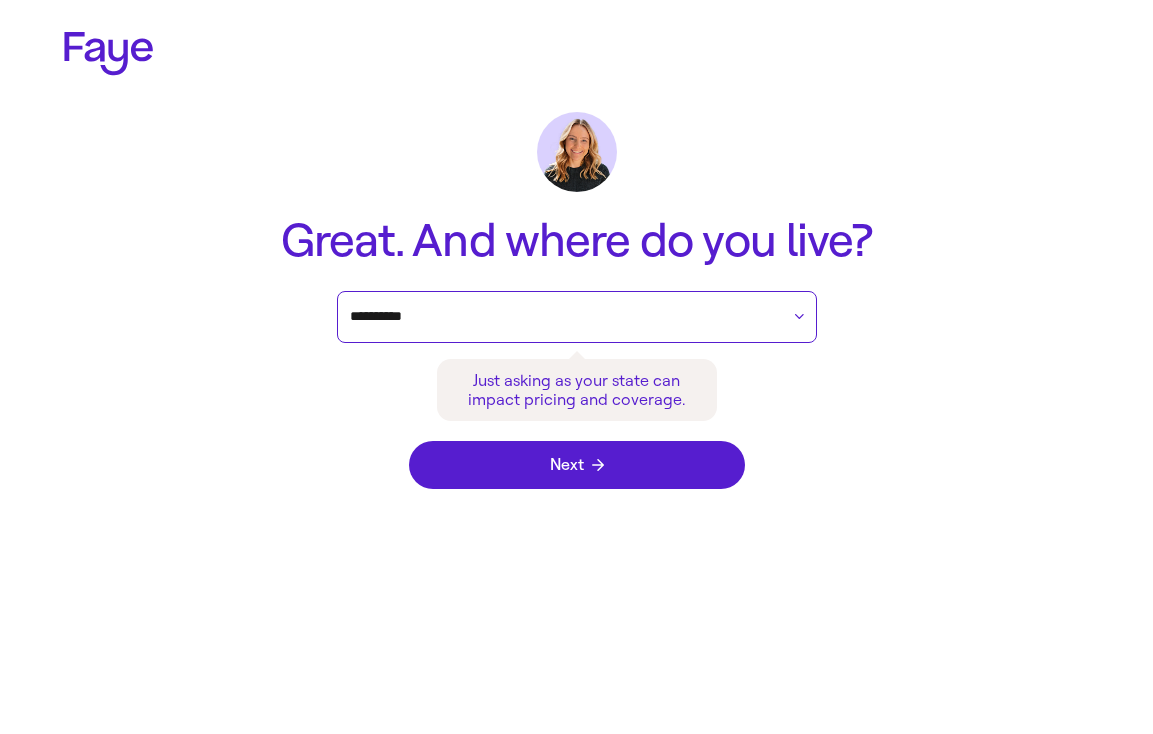 click on "**********" at bounding box center [564, 317] 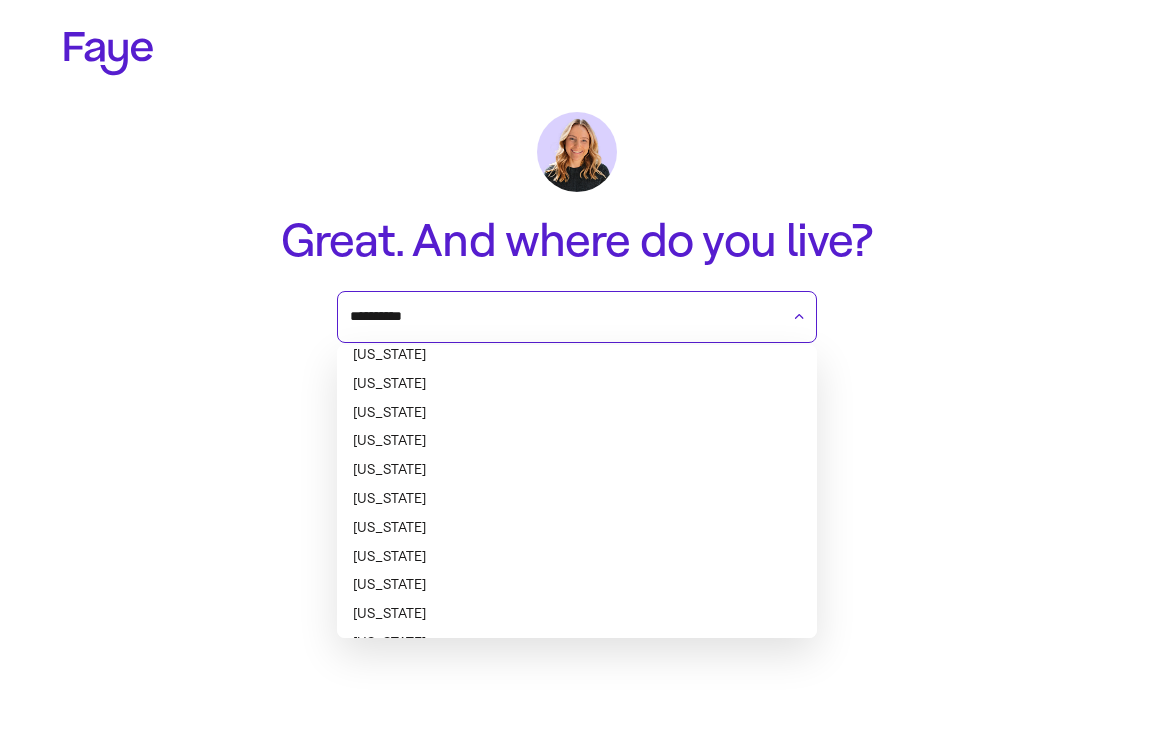 scroll, scrollTop: 540, scrollLeft: 0, axis: vertical 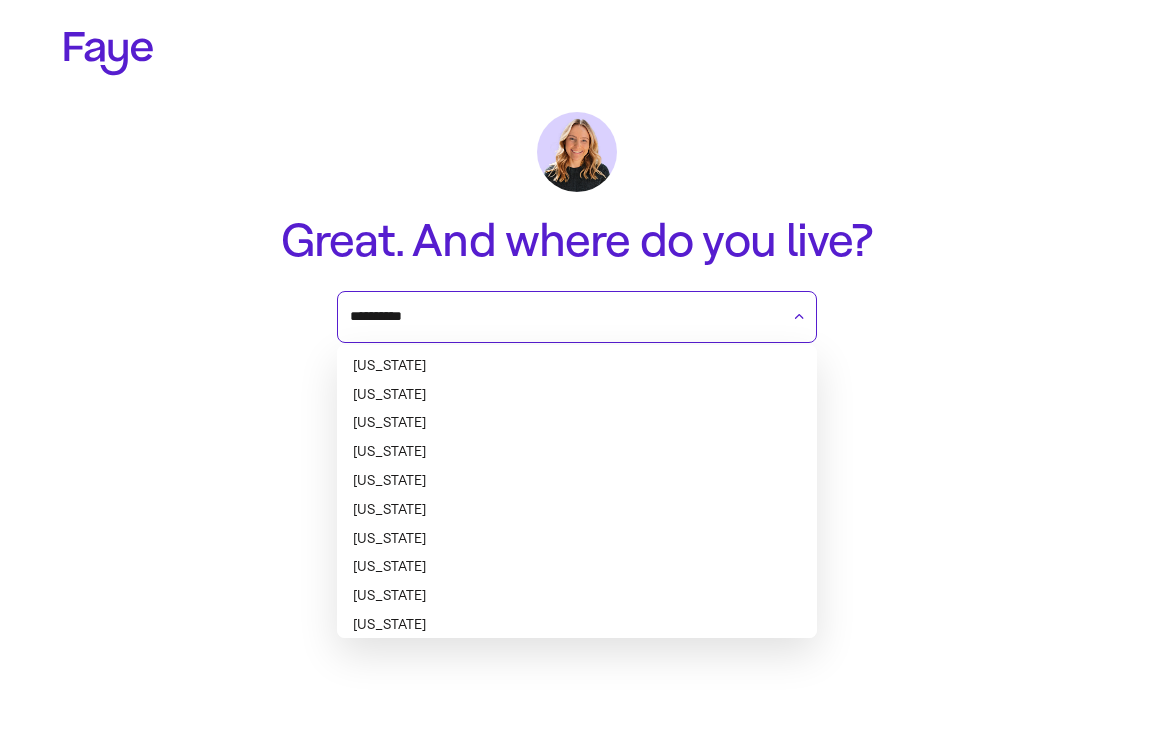 click on "Missouri" at bounding box center [577, 539] 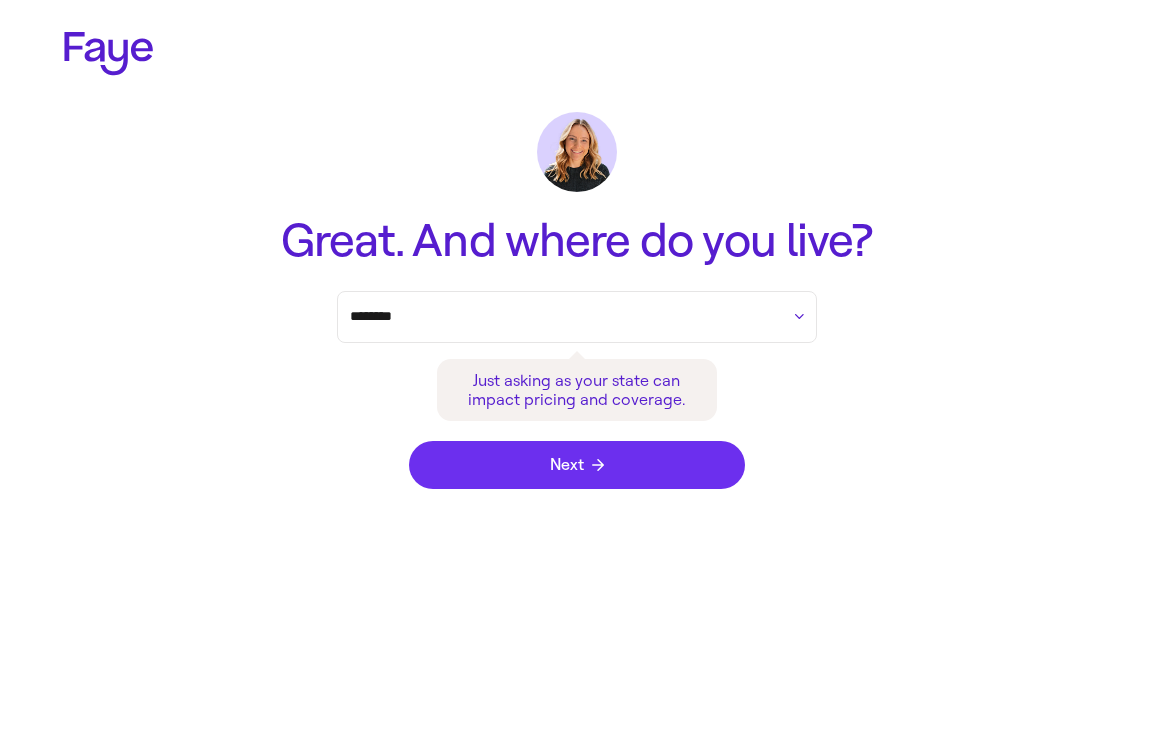 click on "Next" at bounding box center [577, 465] 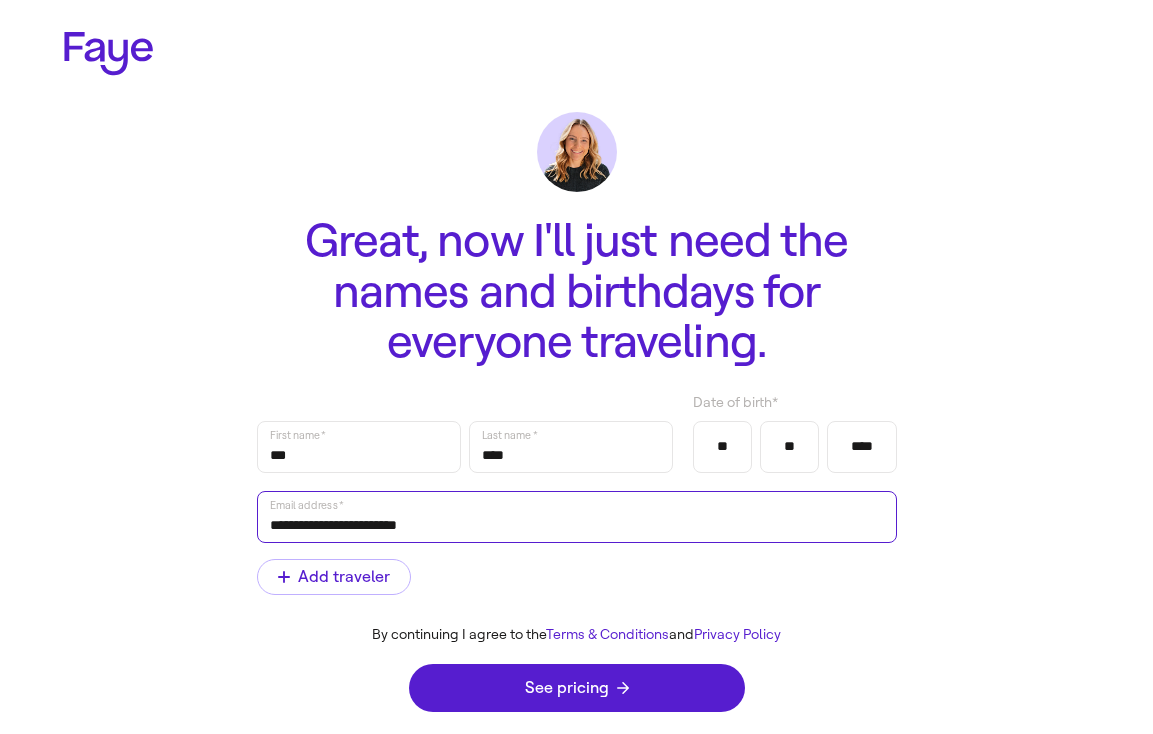 click on "**********" at bounding box center [577, 517] 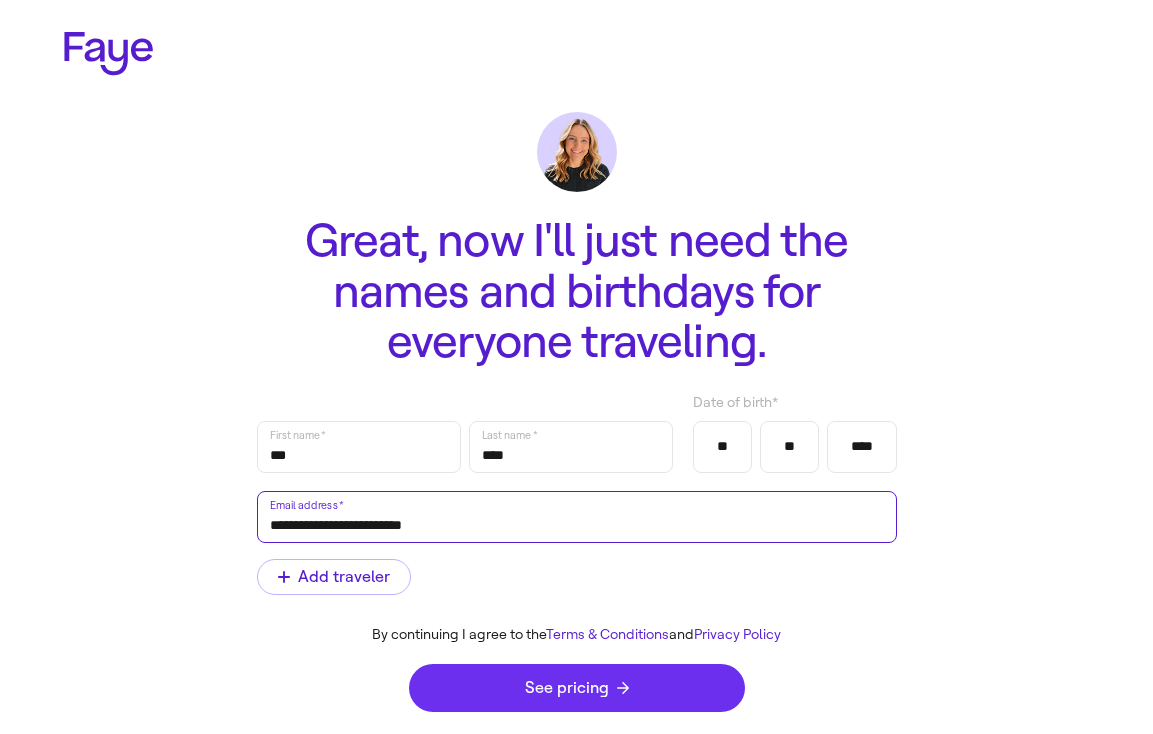 type on "**********" 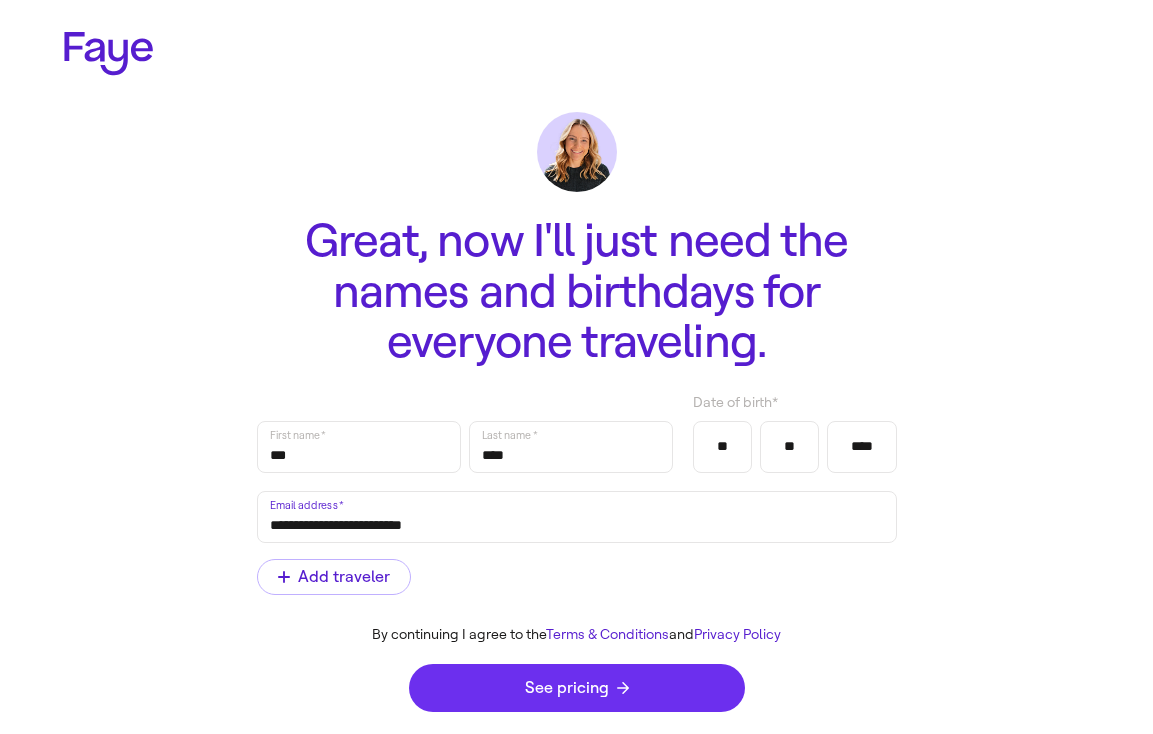click on "See pricing" at bounding box center [577, 688] 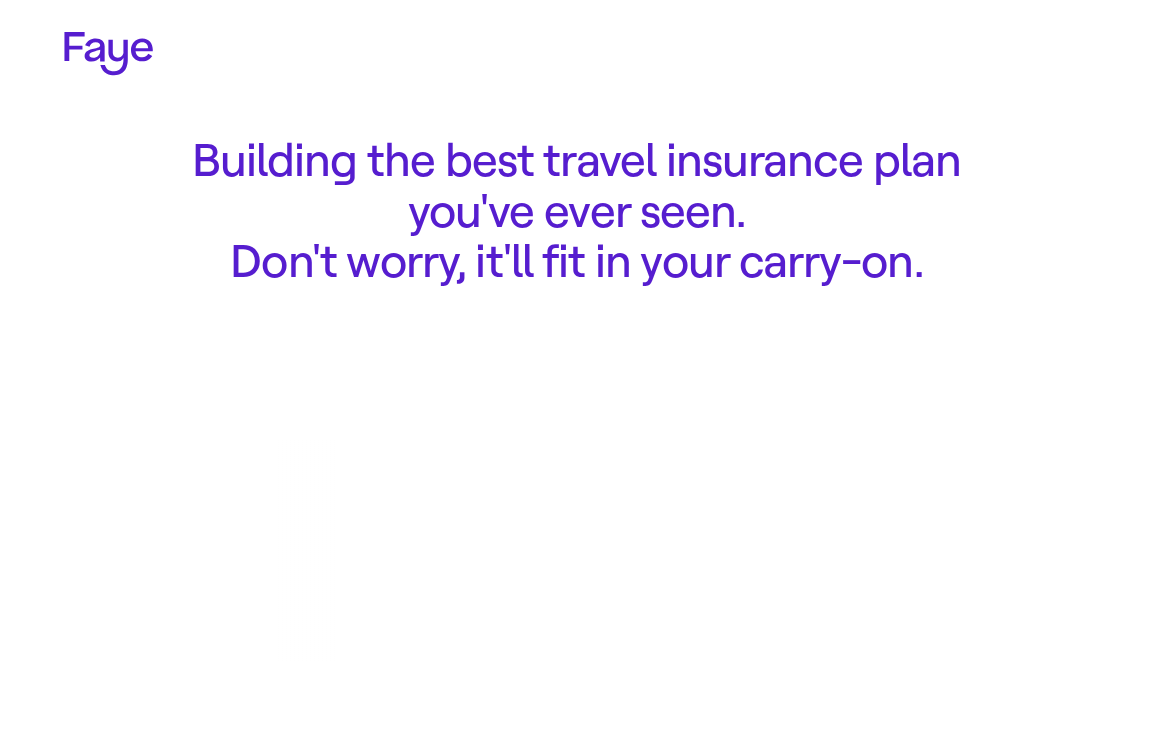 scroll, scrollTop: 0, scrollLeft: 0, axis: both 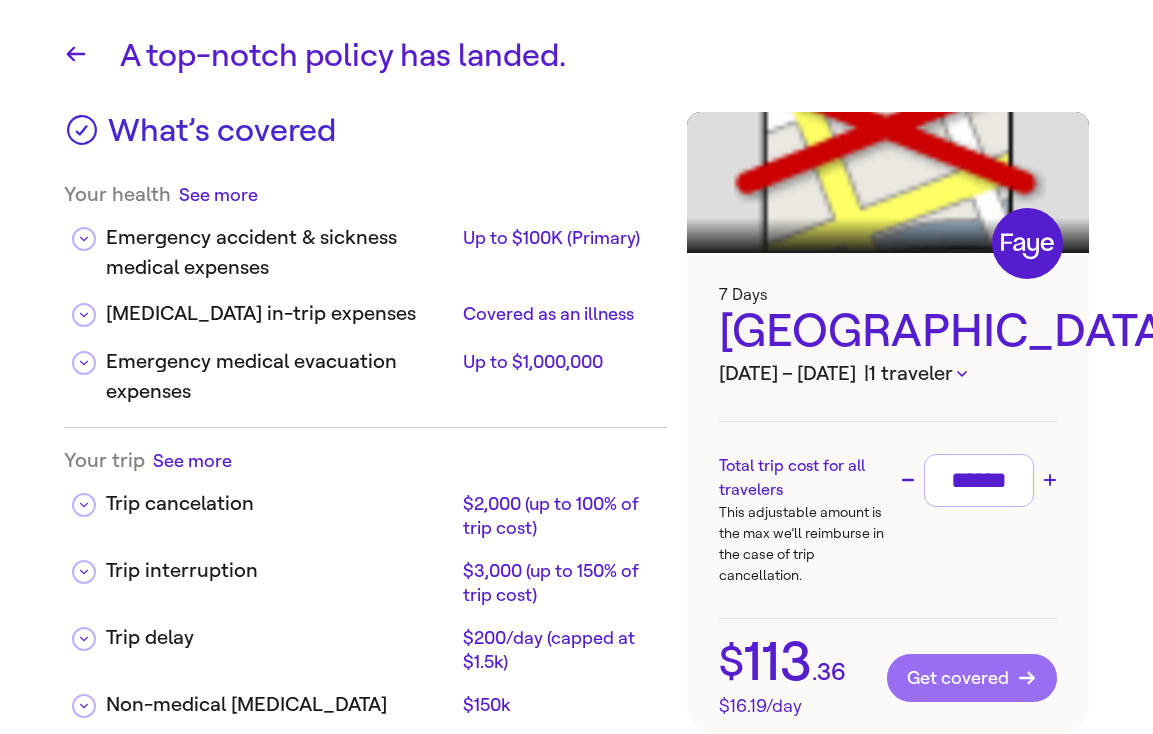 click on "Get covered" at bounding box center [972, 678] 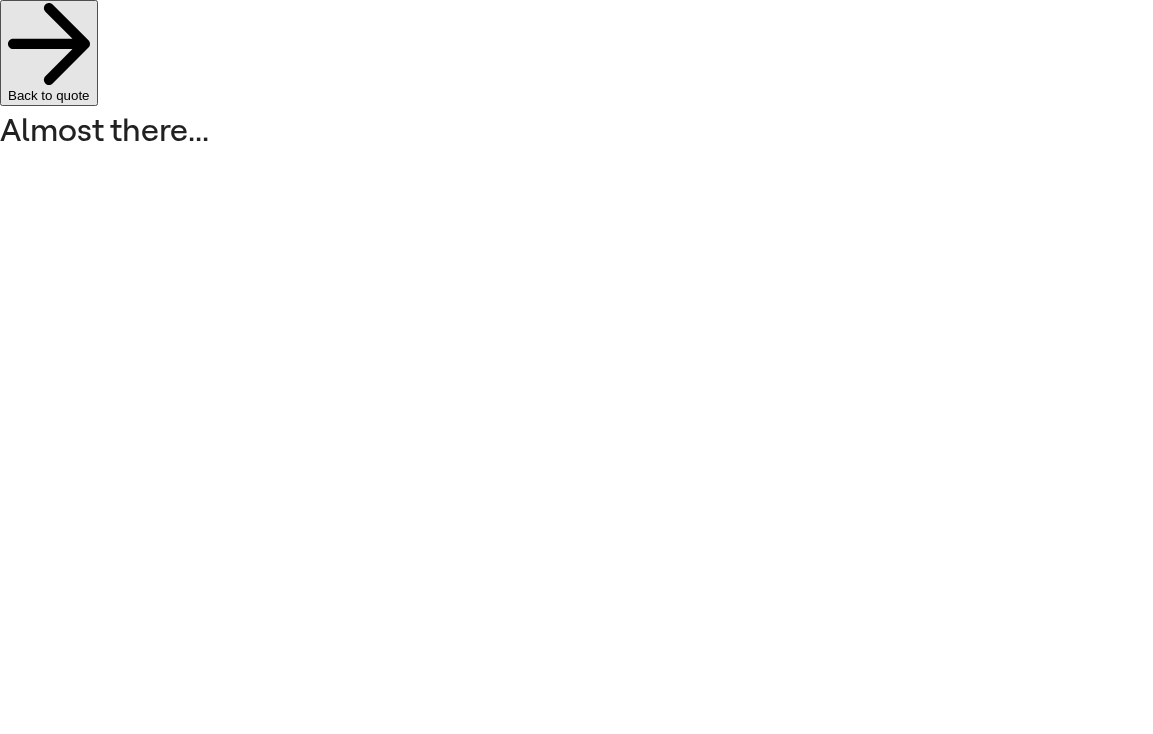 scroll, scrollTop: 0, scrollLeft: 0, axis: both 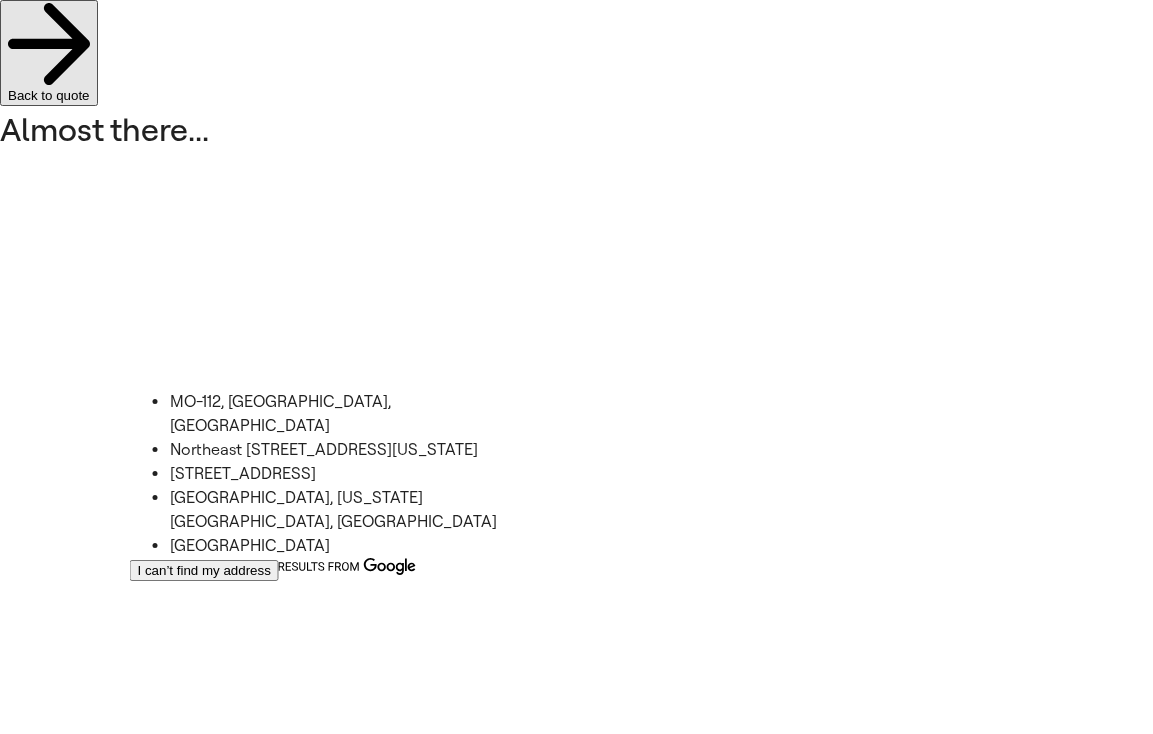 click on "Northeast 112th Street, Kansas City, MO" at bounding box center (358, 450) 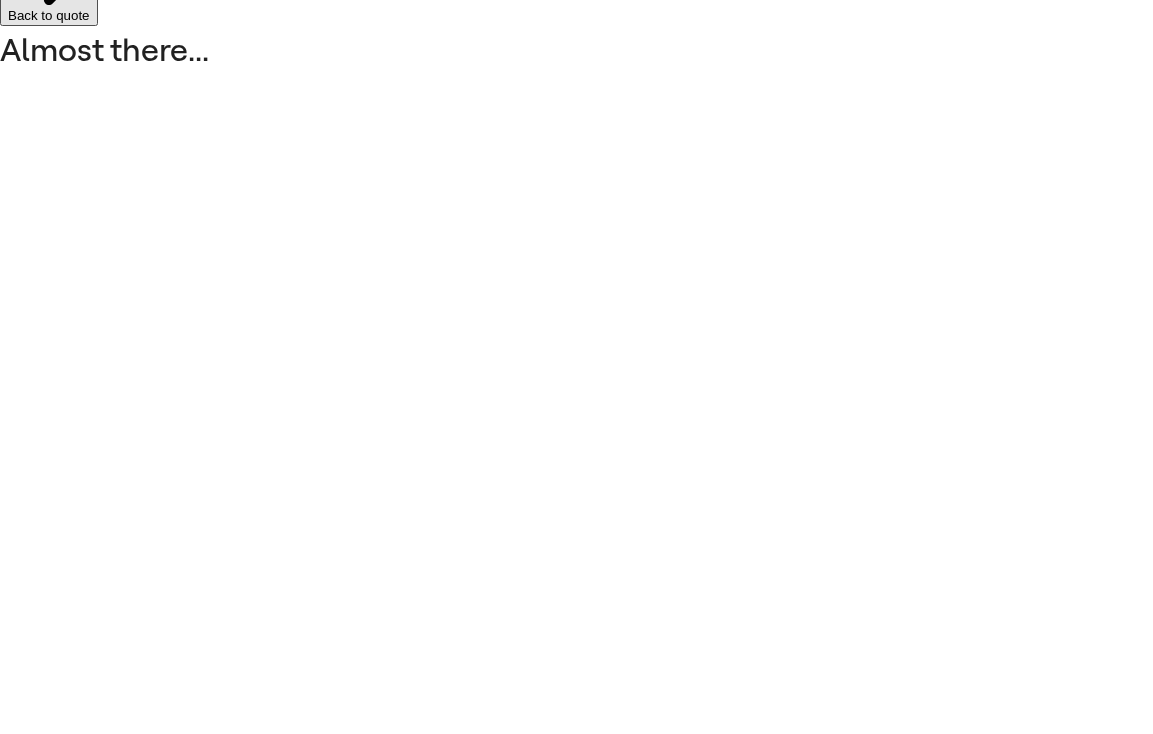 scroll, scrollTop: 96, scrollLeft: 0, axis: vertical 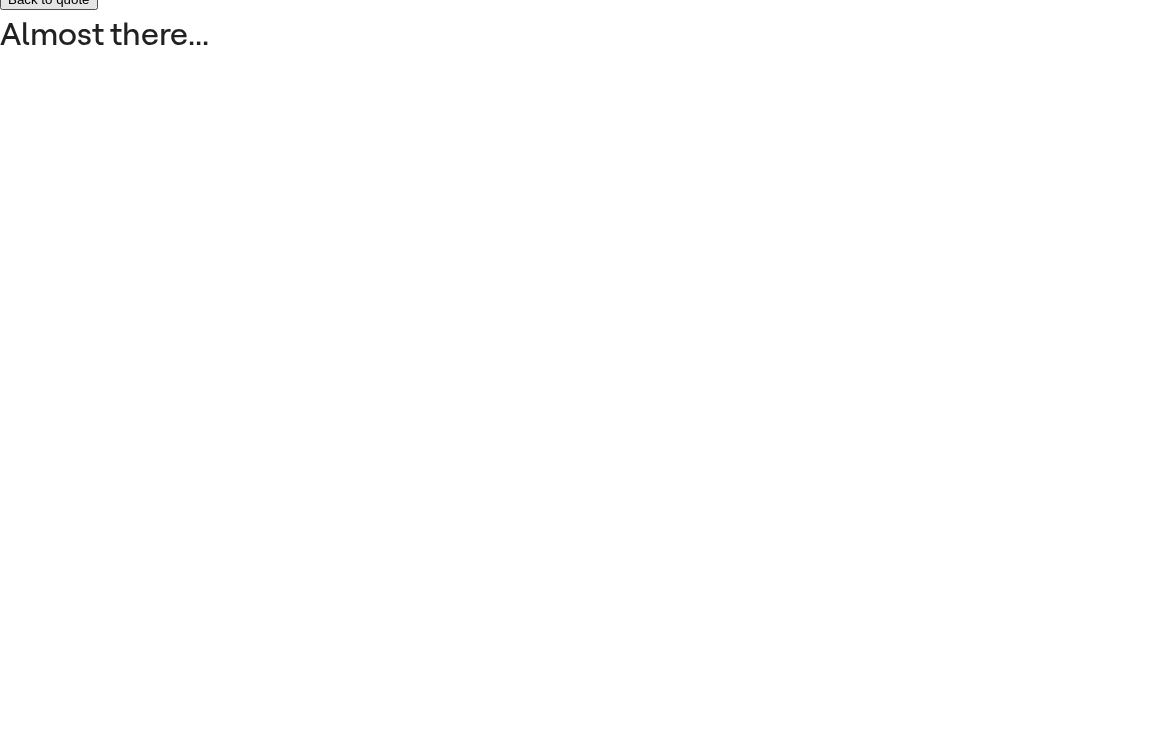 click on "Next" at bounding box center [25, 3243] 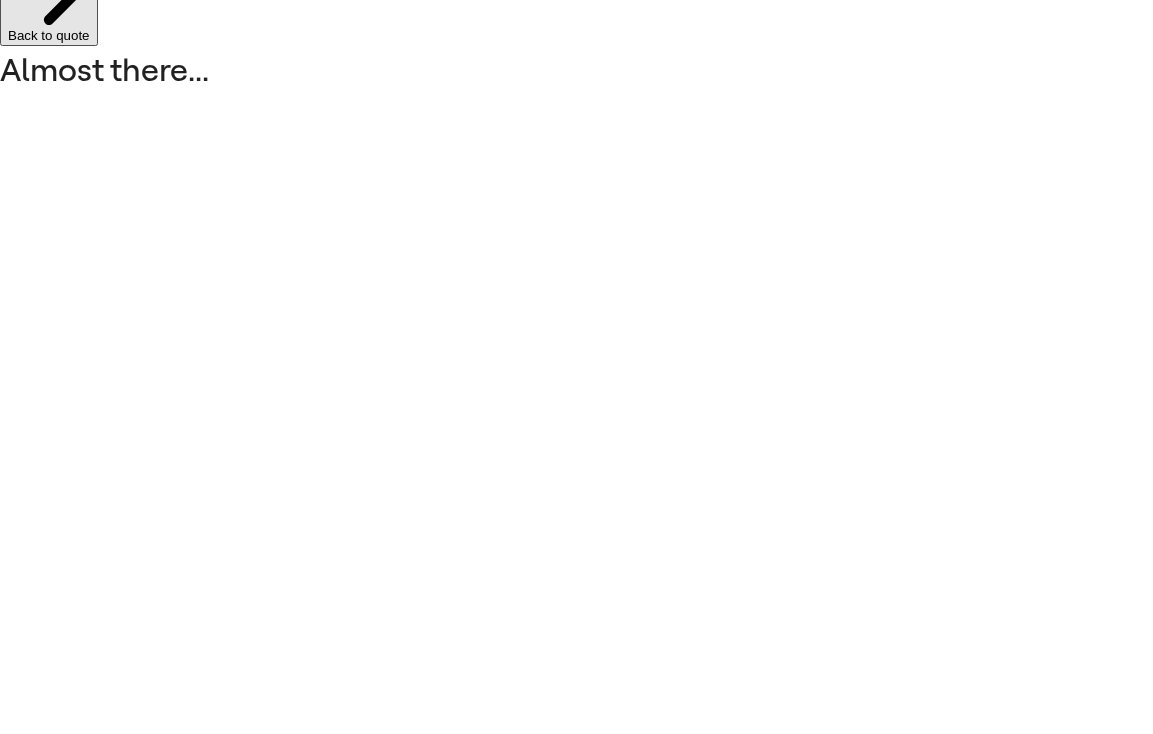 scroll, scrollTop: 52, scrollLeft: 0, axis: vertical 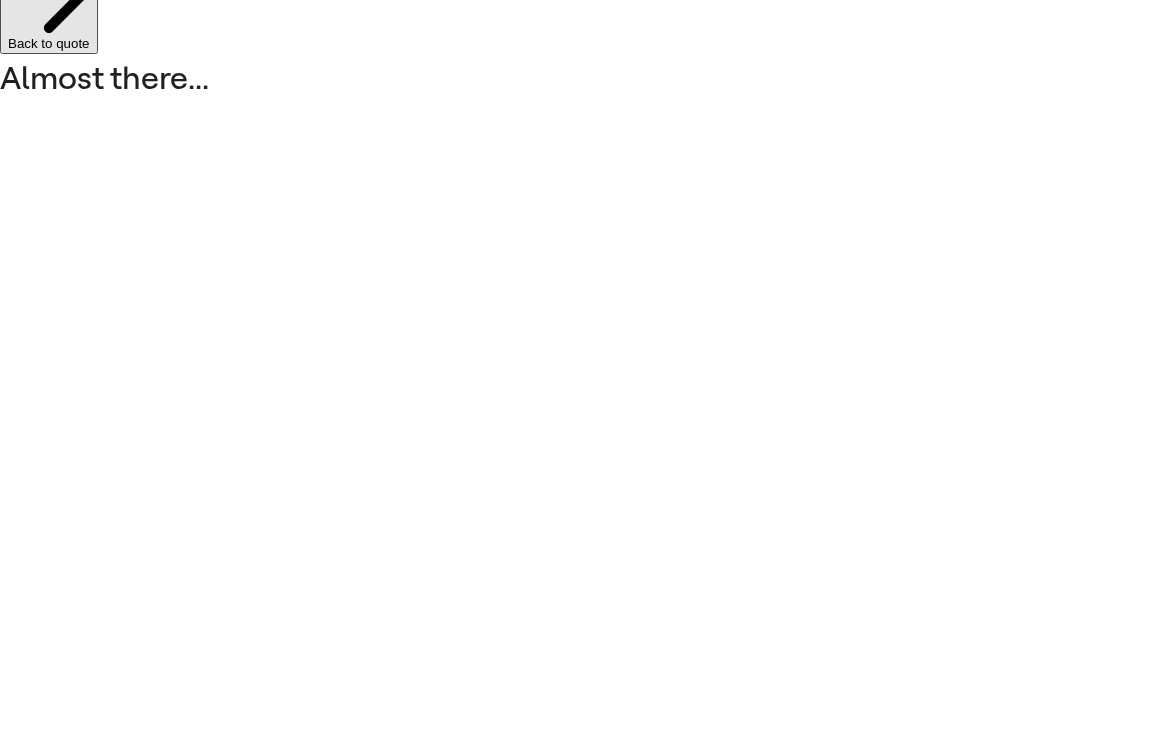 click on "Card Number" at bounding box center [576, 2635] 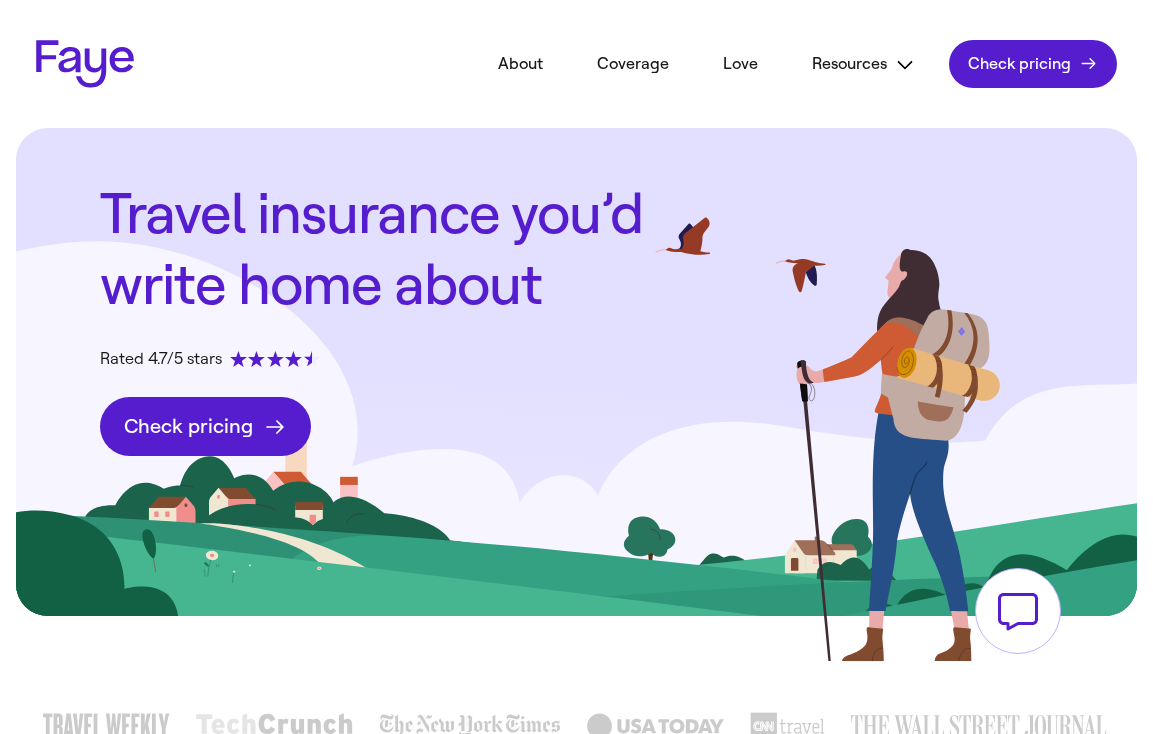 scroll, scrollTop: 0, scrollLeft: 0, axis: both 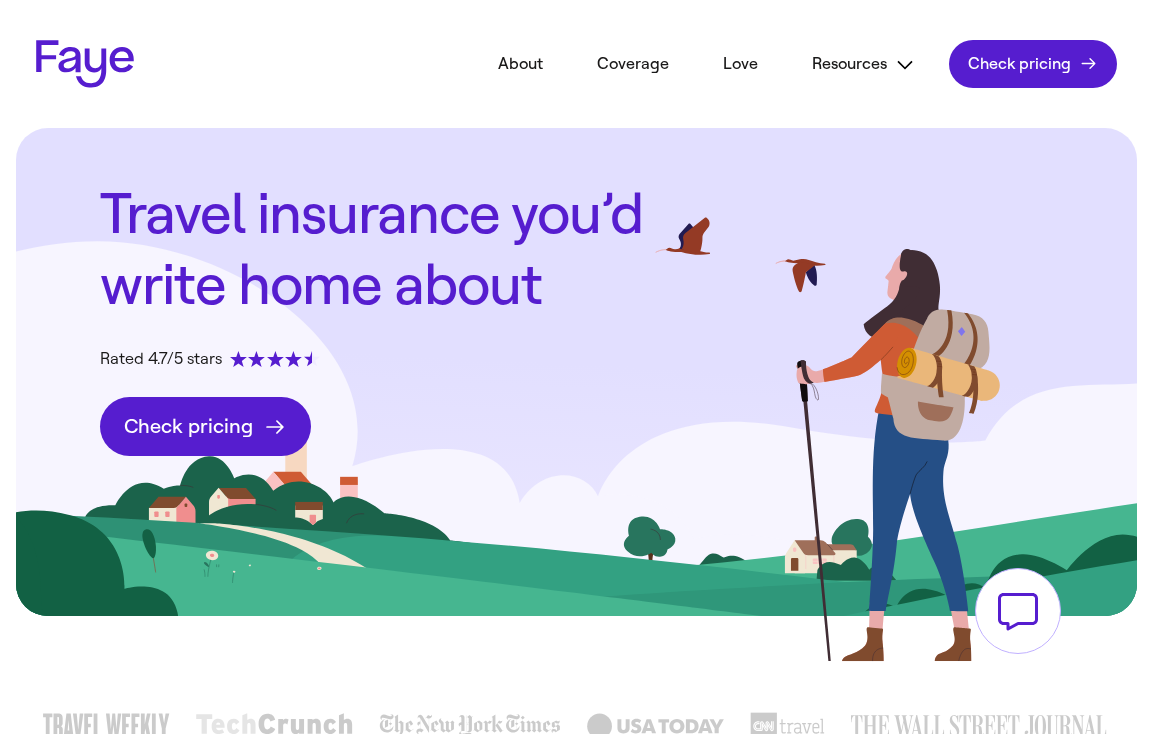 click on "Check pricing" 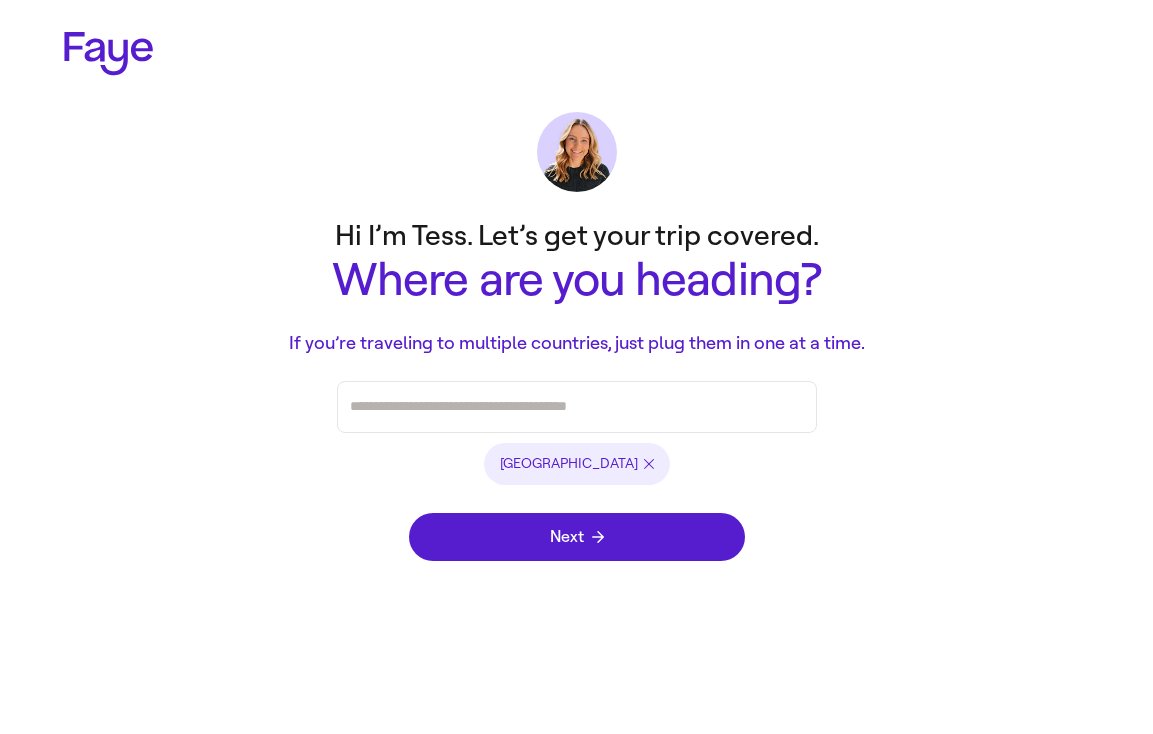 scroll, scrollTop: 0, scrollLeft: 0, axis: both 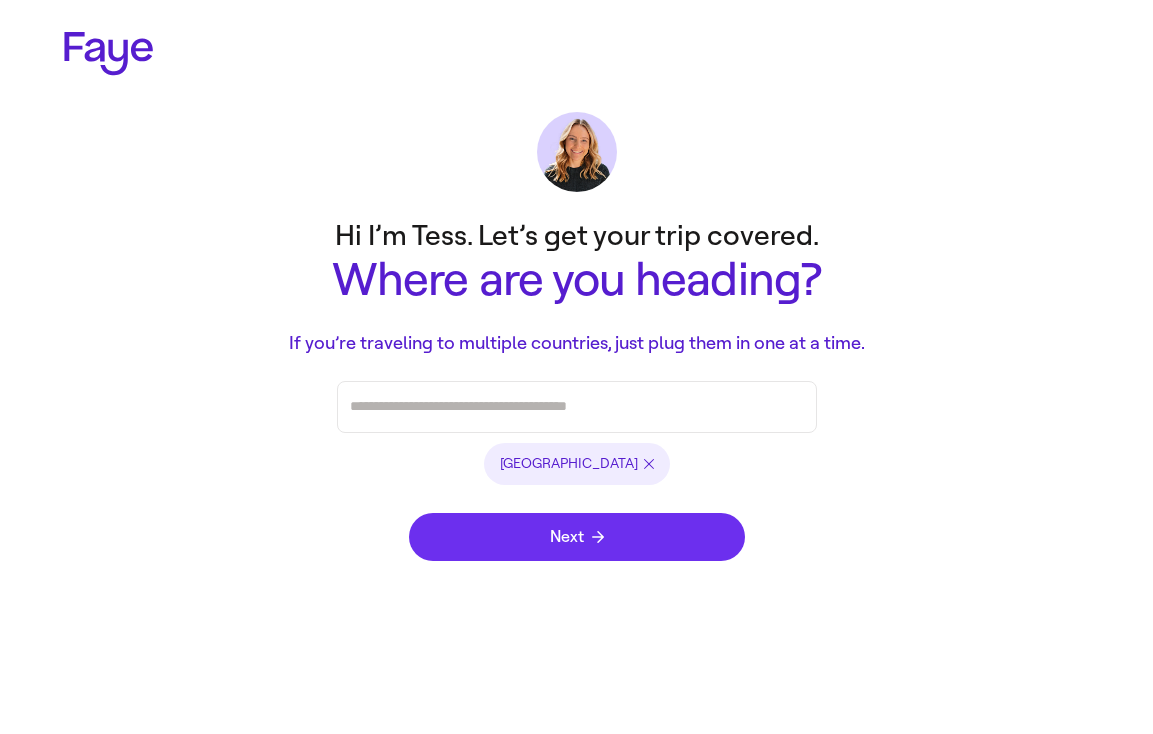 click on "Next" at bounding box center (577, 537) 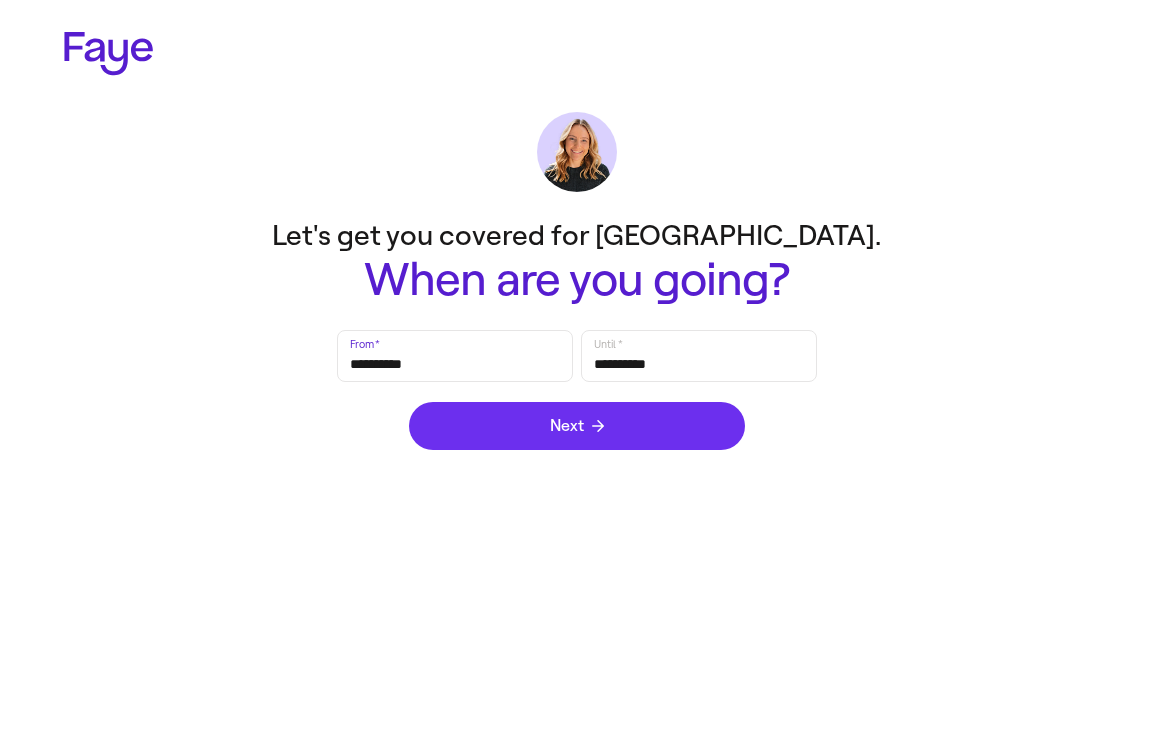 click on "Next" at bounding box center [577, 426] 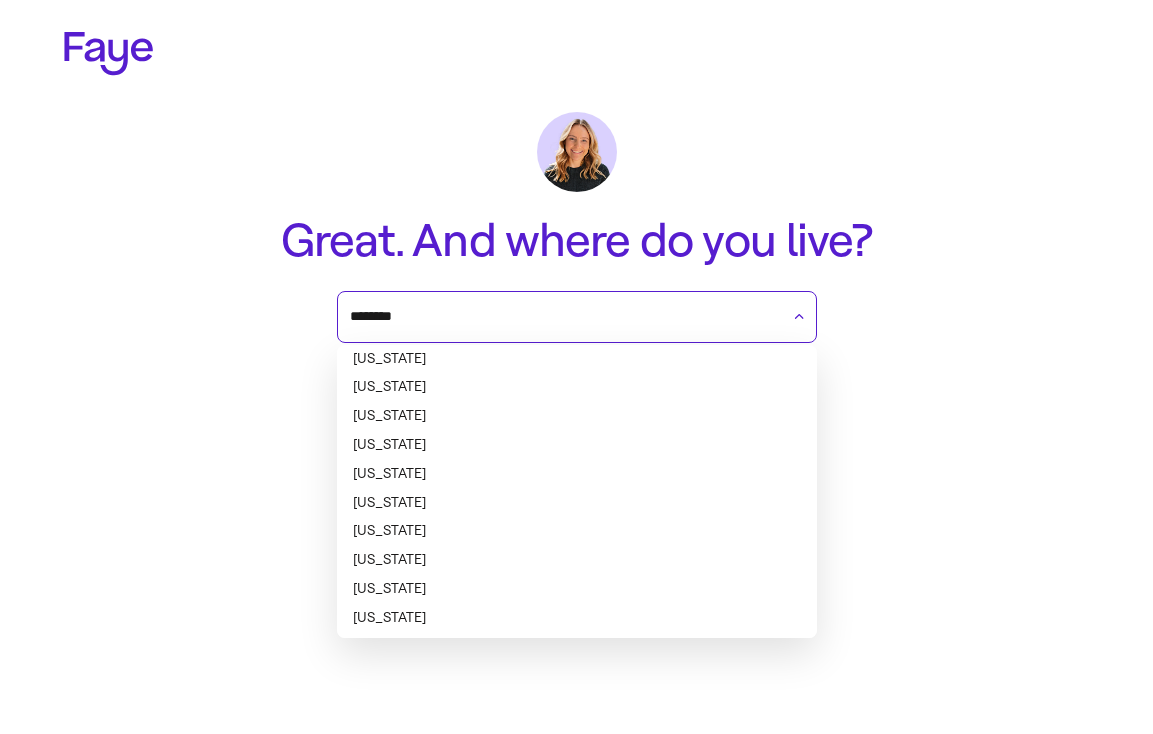 click on "********" at bounding box center [564, 317] 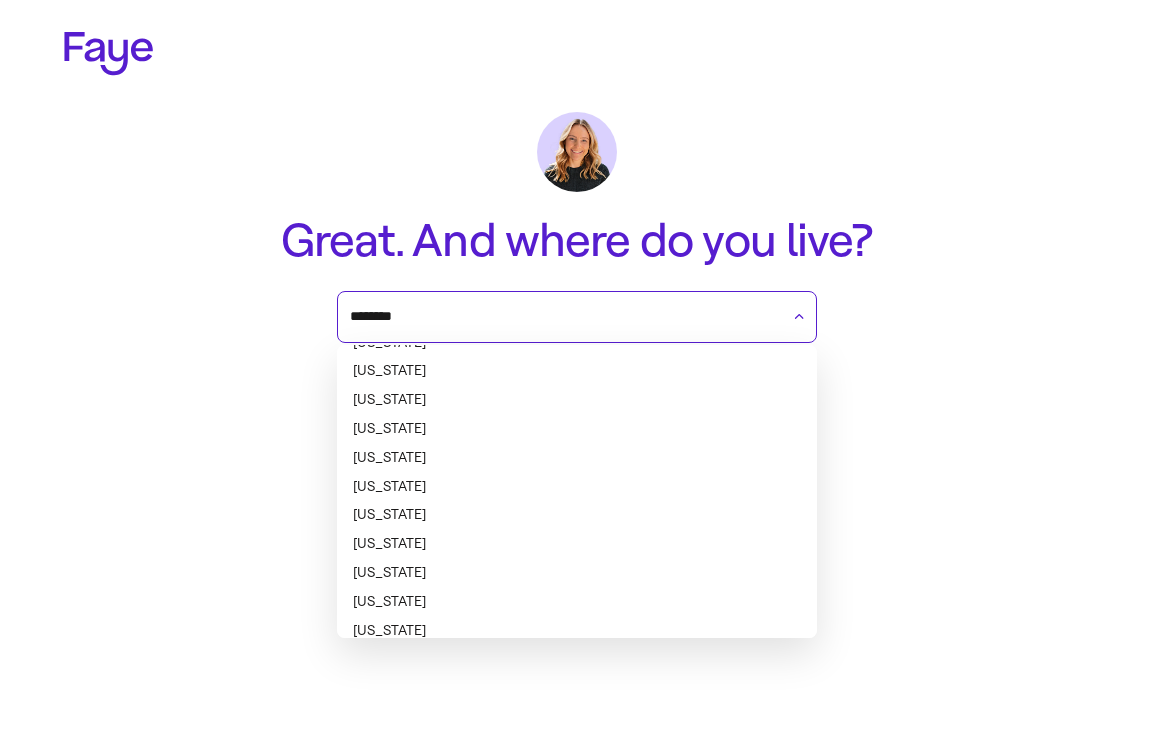 scroll, scrollTop: 177, scrollLeft: 0, axis: vertical 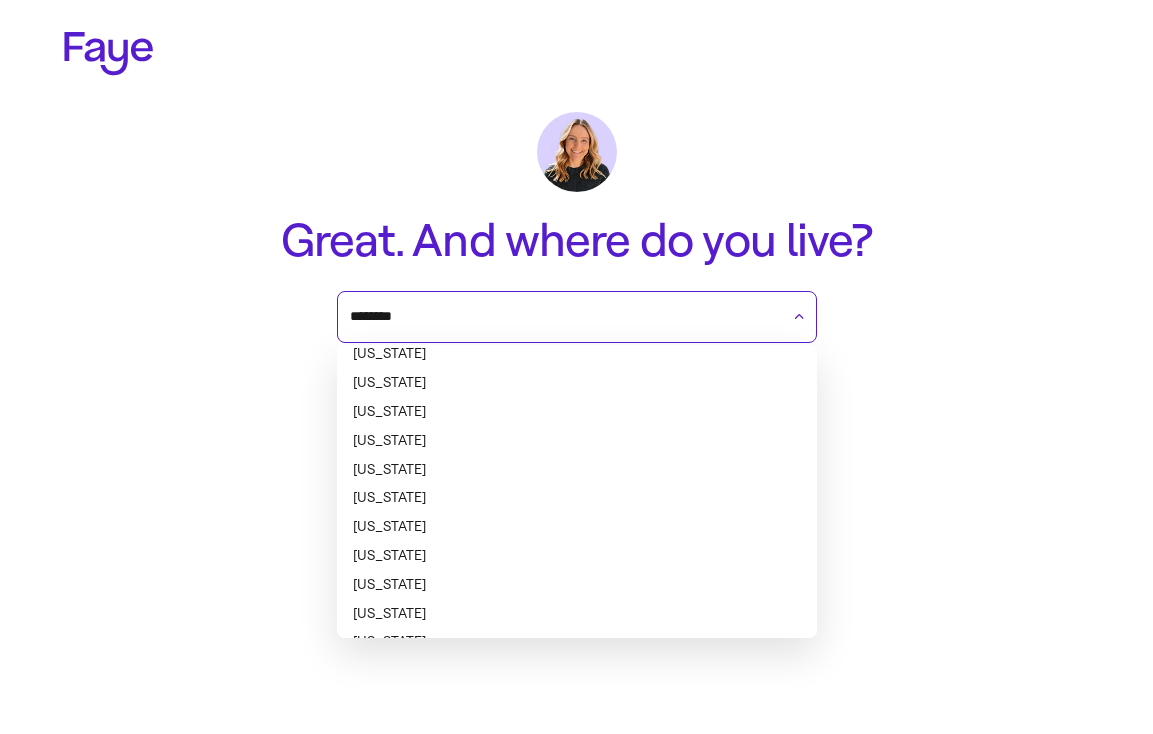 click on "[US_STATE]" at bounding box center (577, 498) 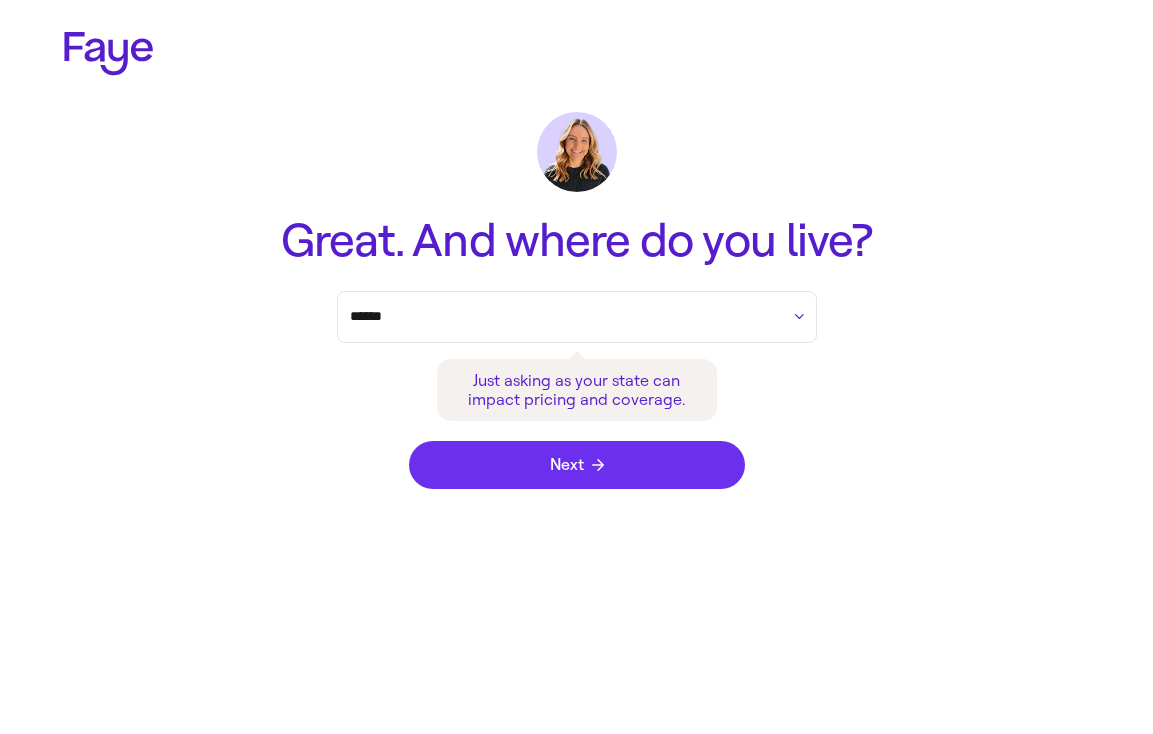 click on "Next" at bounding box center [577, 465] 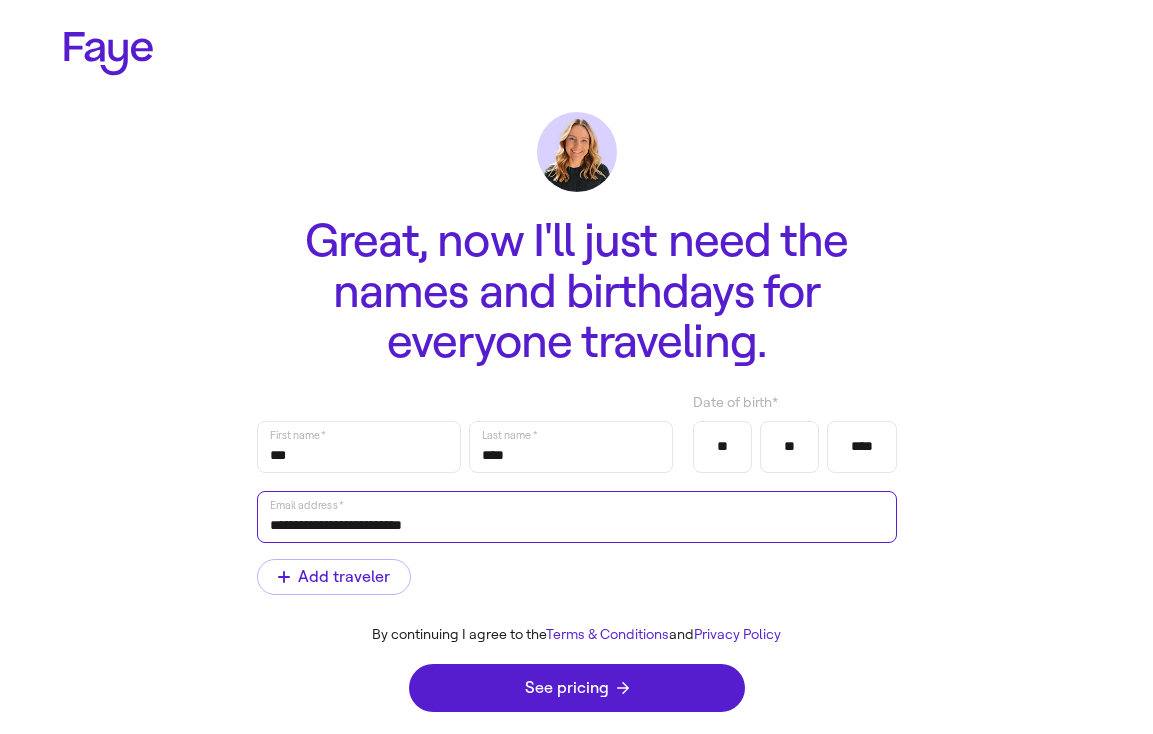 click on "**********" at bounding box center [577, 517] 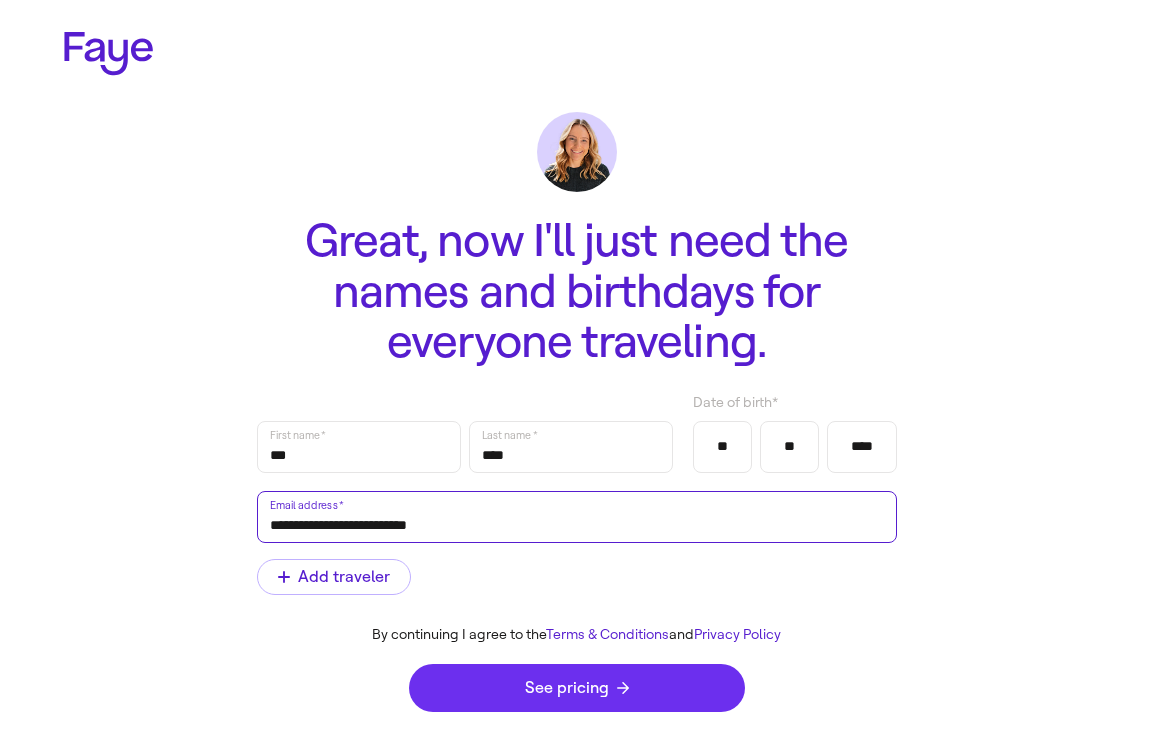 type on "**********" 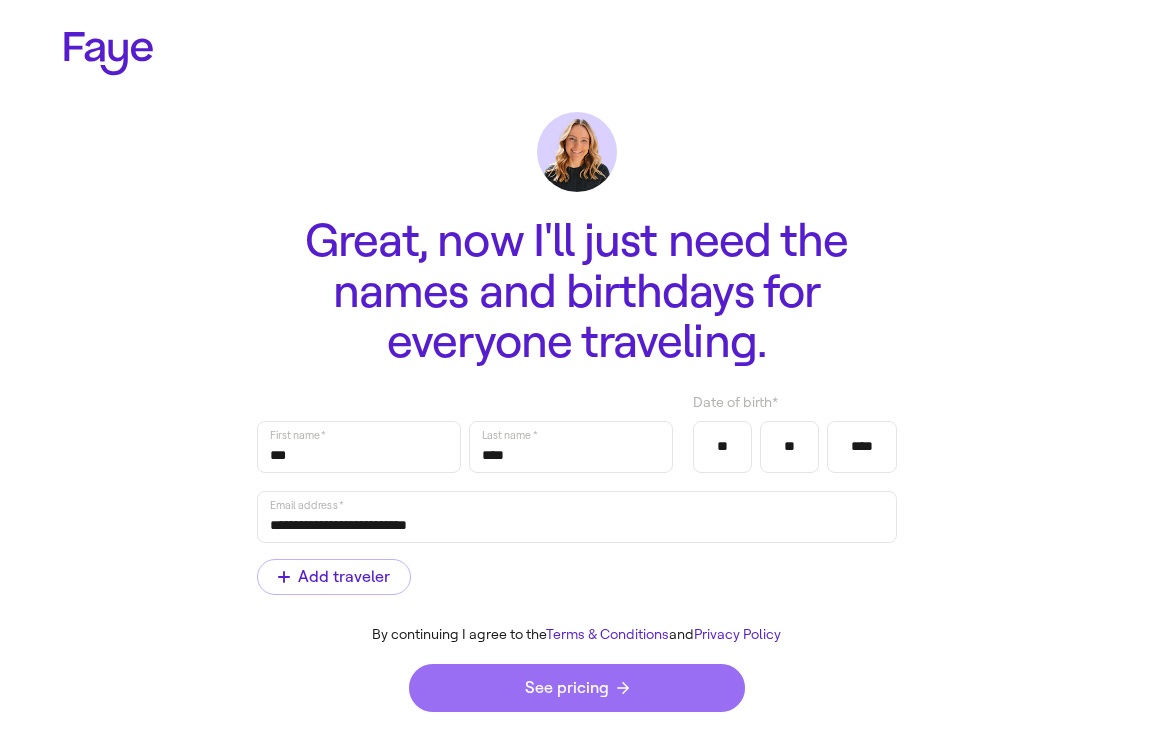 click on "See pricing" at bounding box center [577, 688] 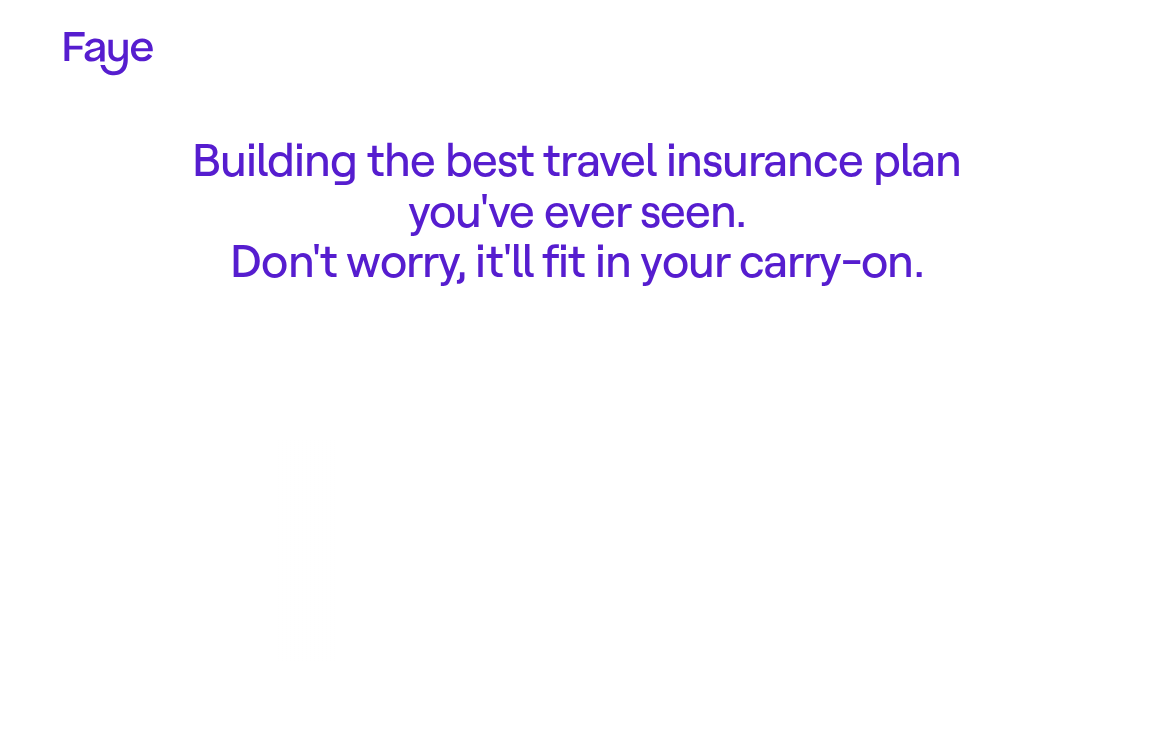 scroll, scrollTop: 0, scrollLeft: 0, axis: both 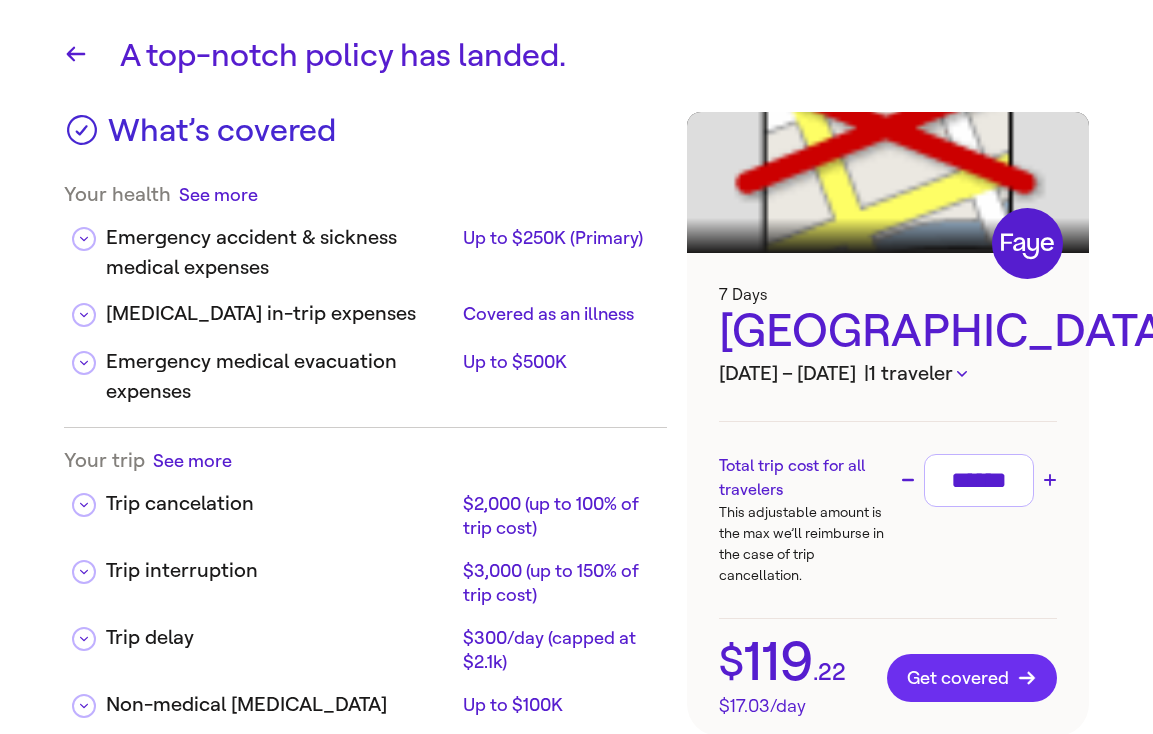 click on "Get covered" at bounding box center (972, 678) 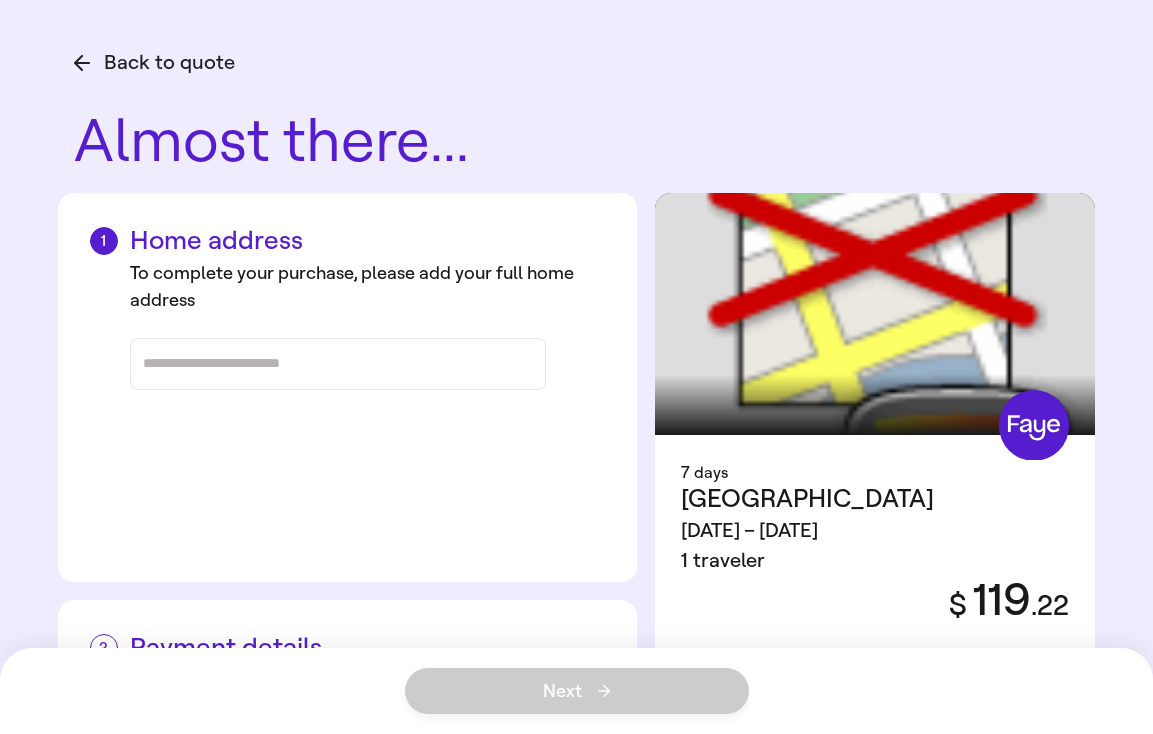 scroll, scrollTop: 0, scrollLeft: 0, axis: both 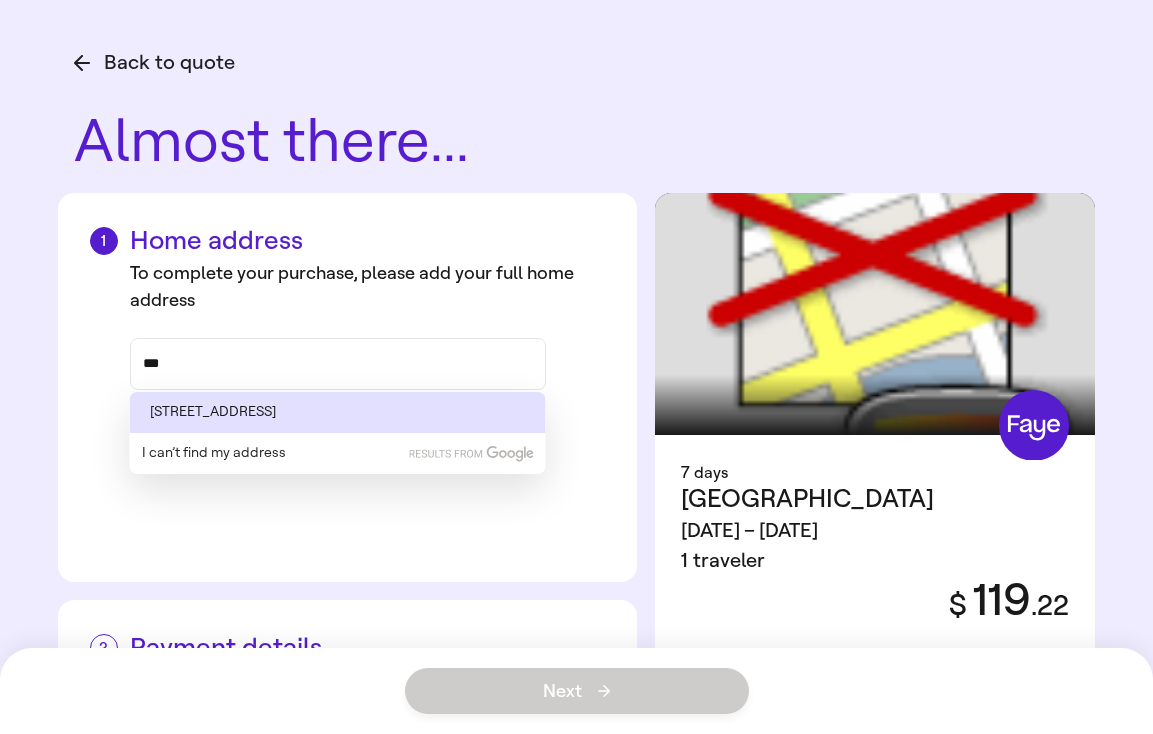 click on "112 Street, Ewa Beach, HI" at bounding box center [338, 412] 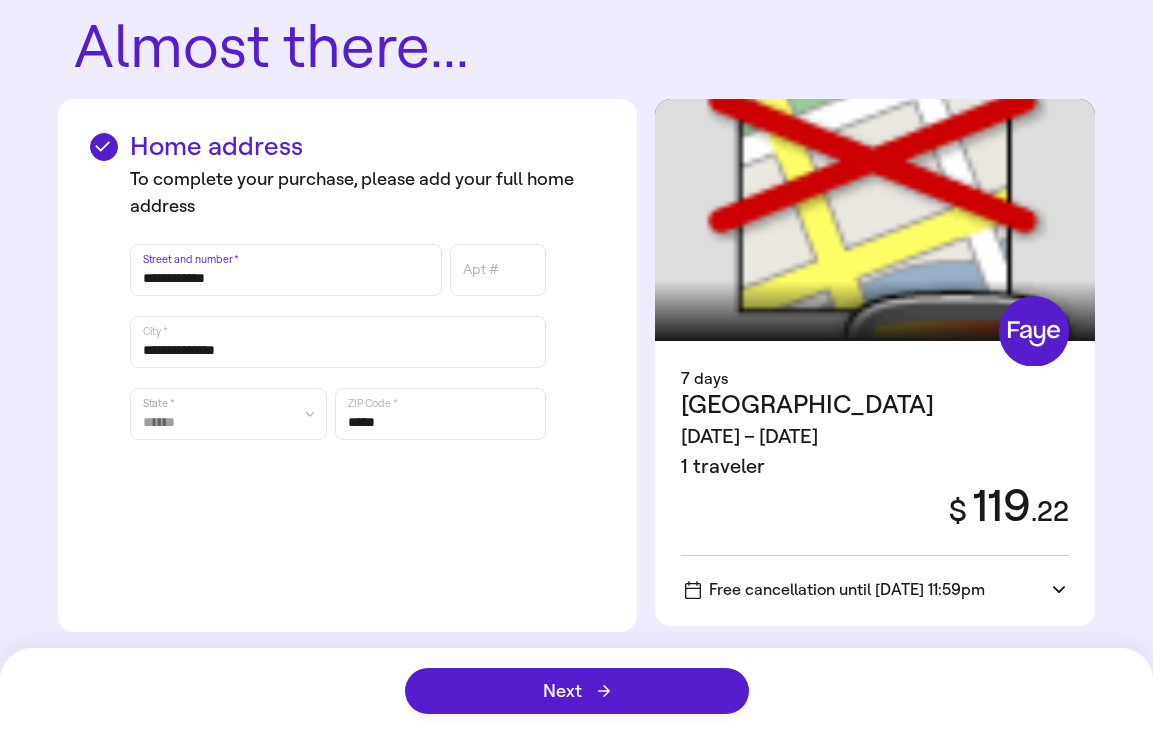 scroll, scrollTop: 96, scrollLeft: 0, axis: vertical 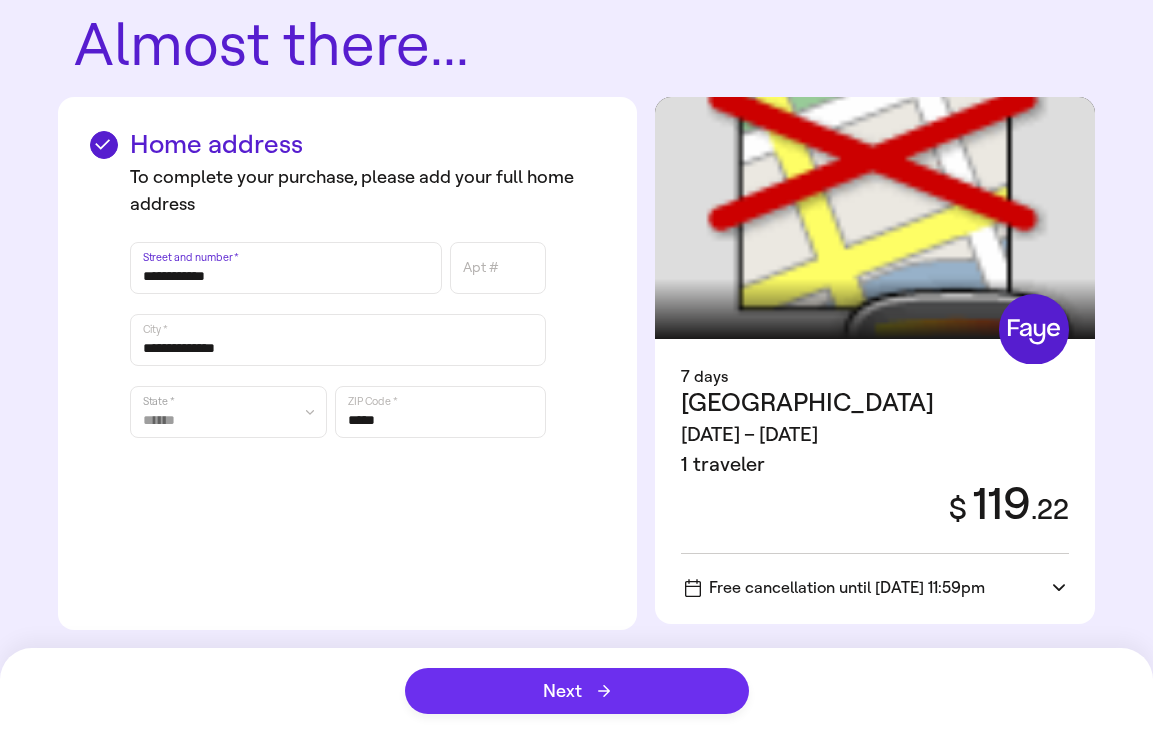 click on "Next" at bounding box center [577, 691] 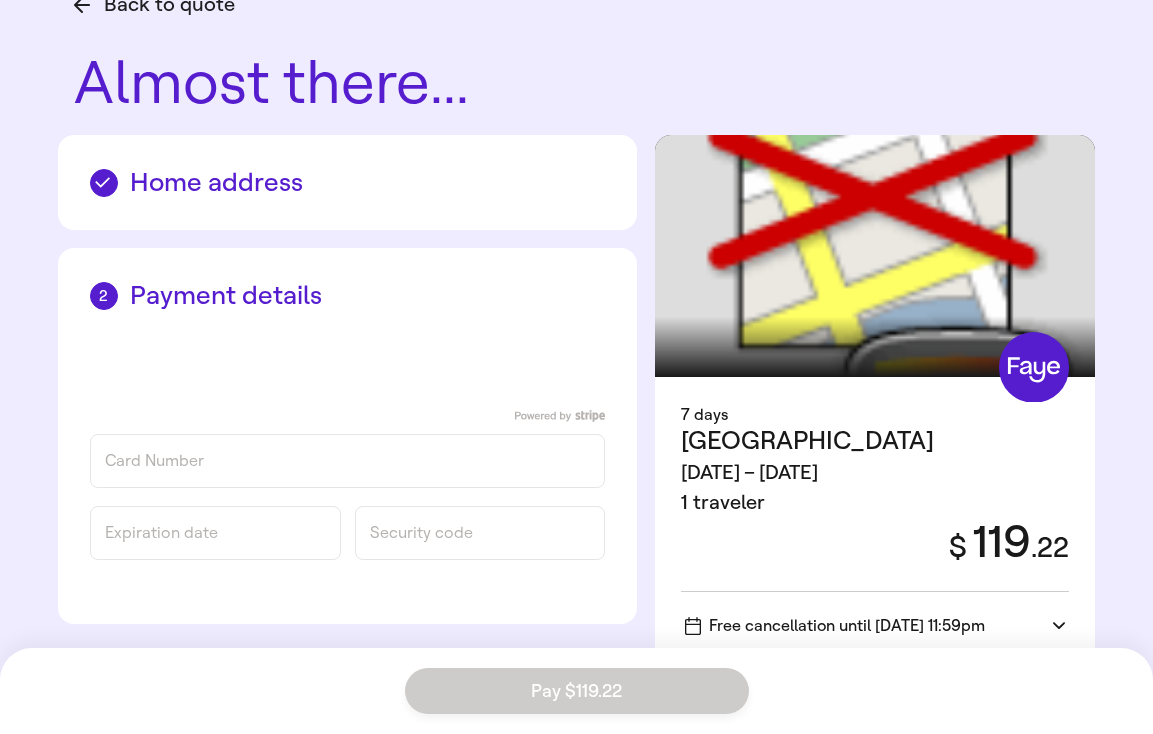 scroll, scrollTop: 52, scrollLeft: 0, axis: vertical 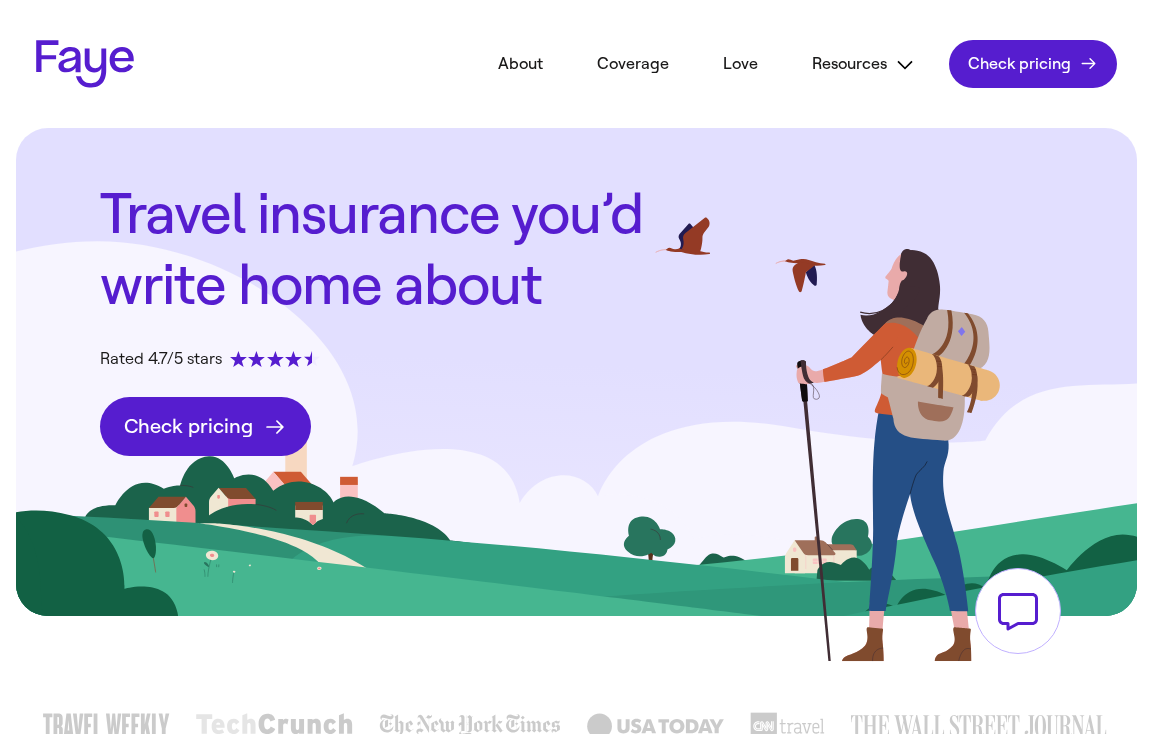 click on "Check pricing" 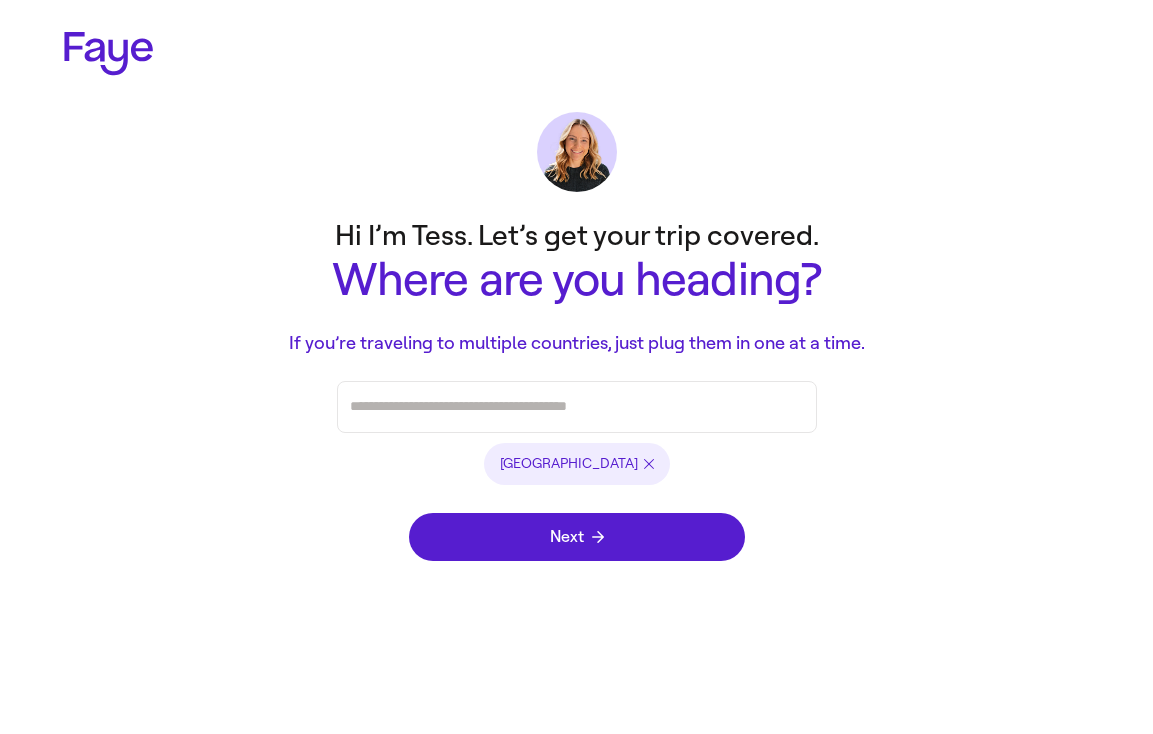scroll, scrollTop: 0, scrollLeft: 0, axis: both 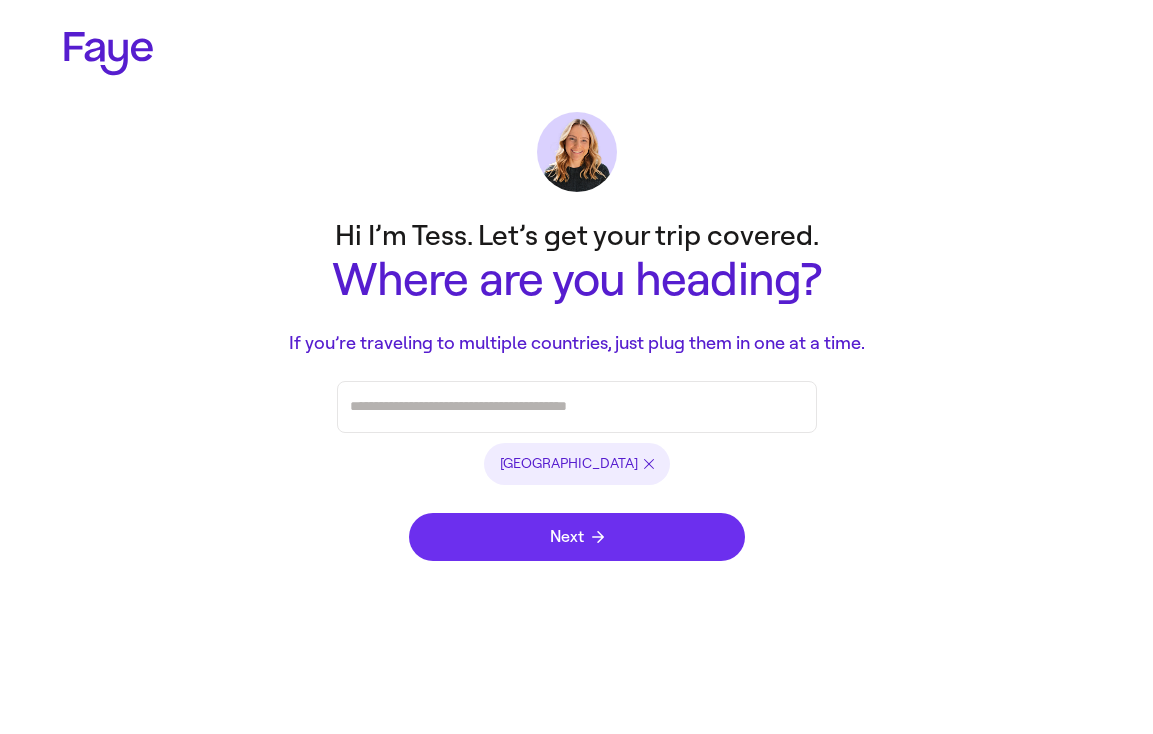 click on "Next" at bounding box center [577, 537] 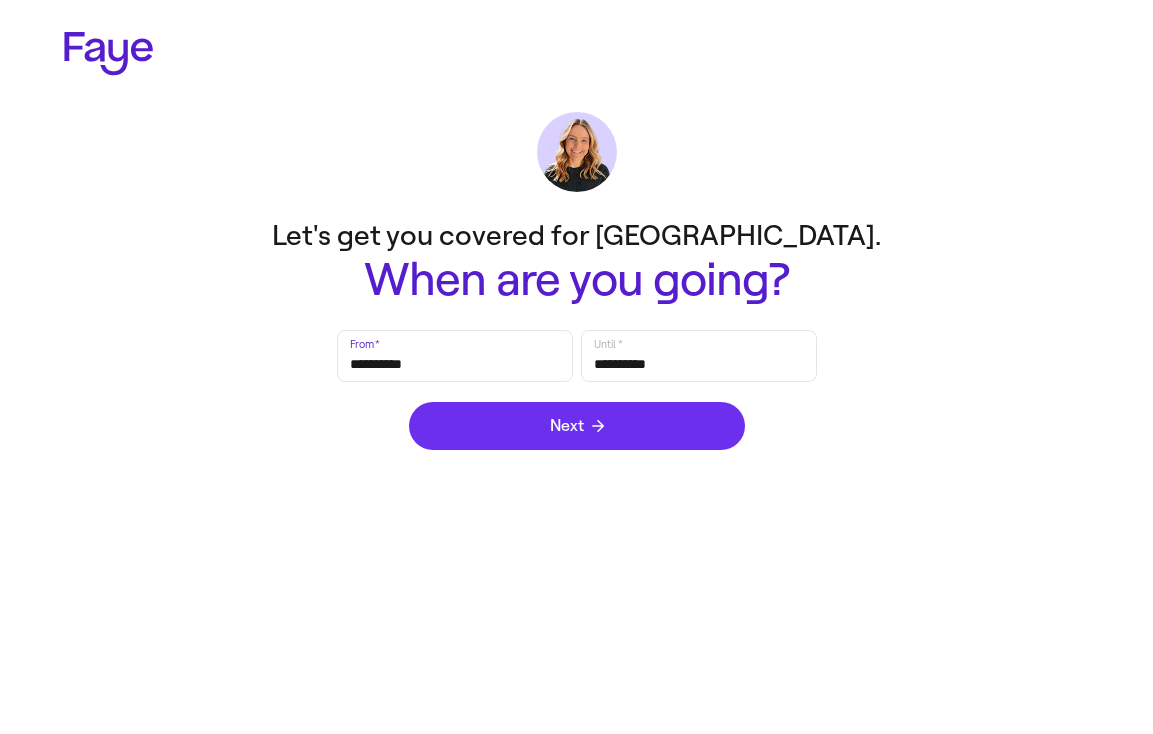 click on "Next" at bounding box center [577, 426] 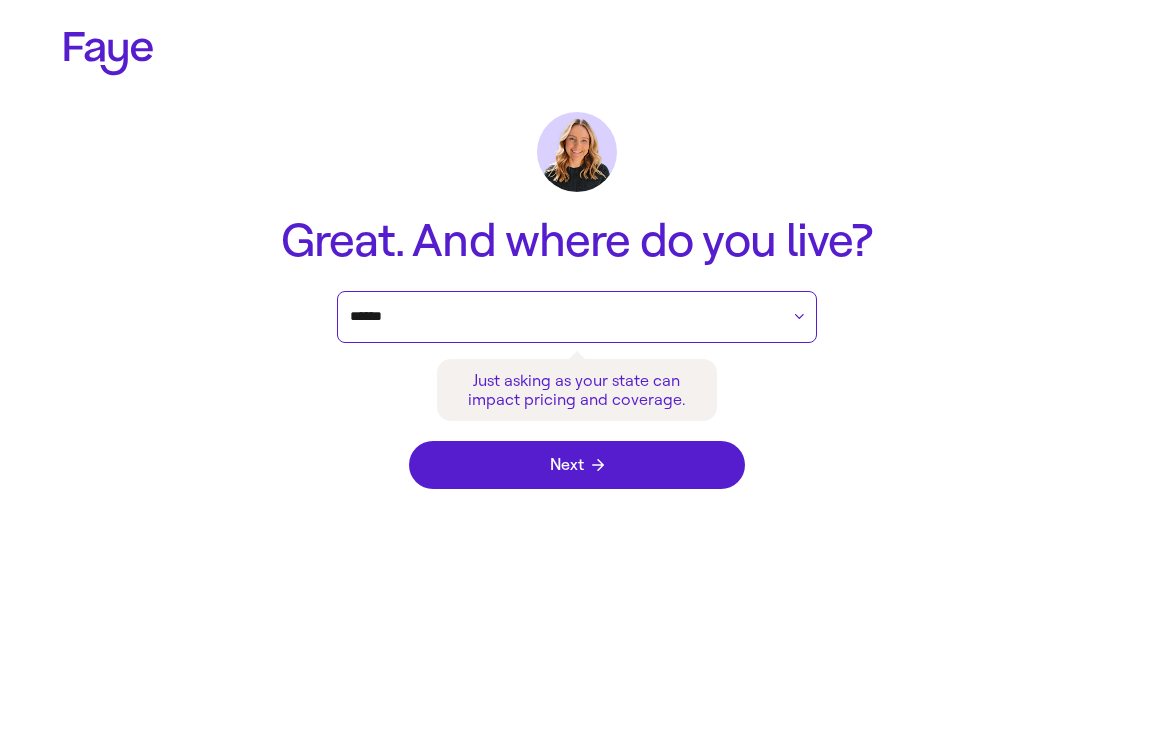 click on "******" at bounding box center [564, 317] 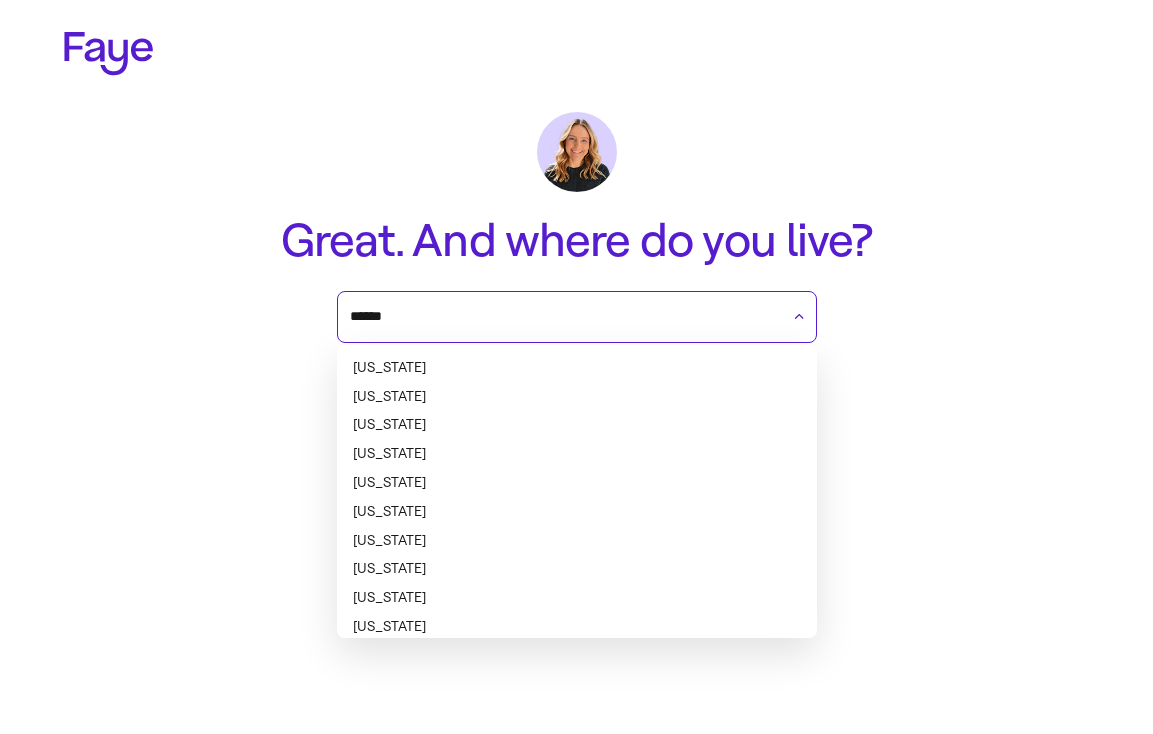 scroll, scrollTop: 684, scrollLeft: 0, axis: vertical 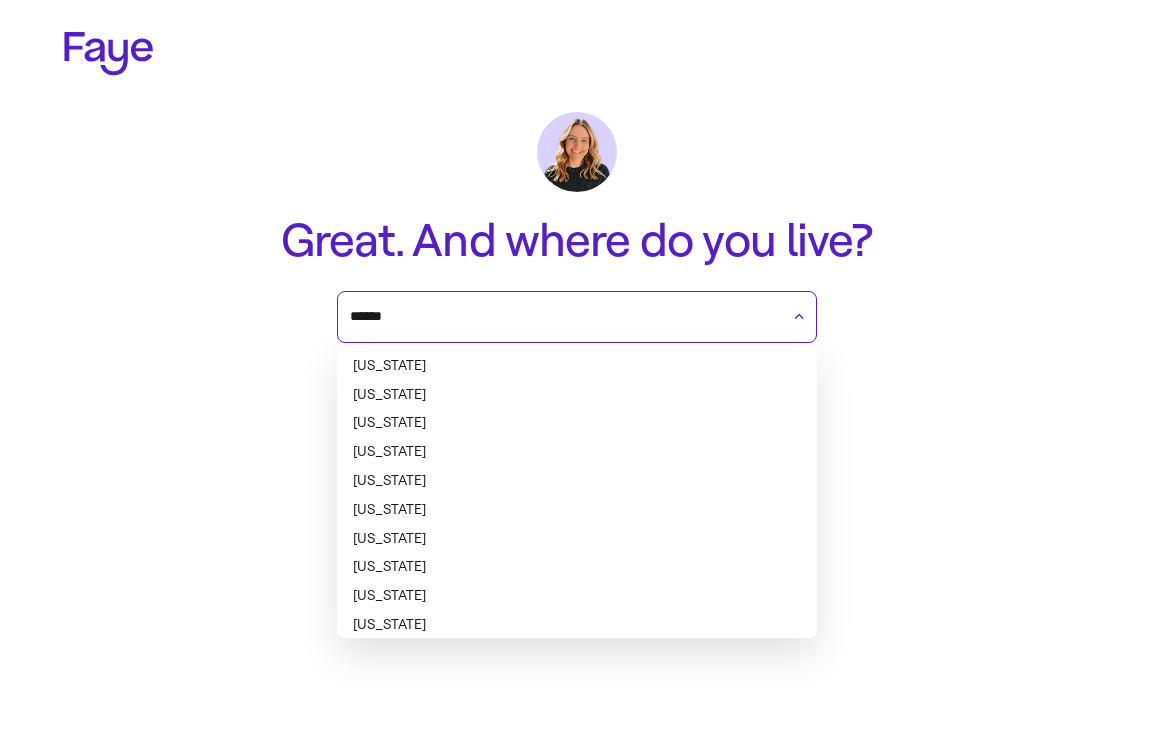 click on "New York" at bounding box center (577, 596) 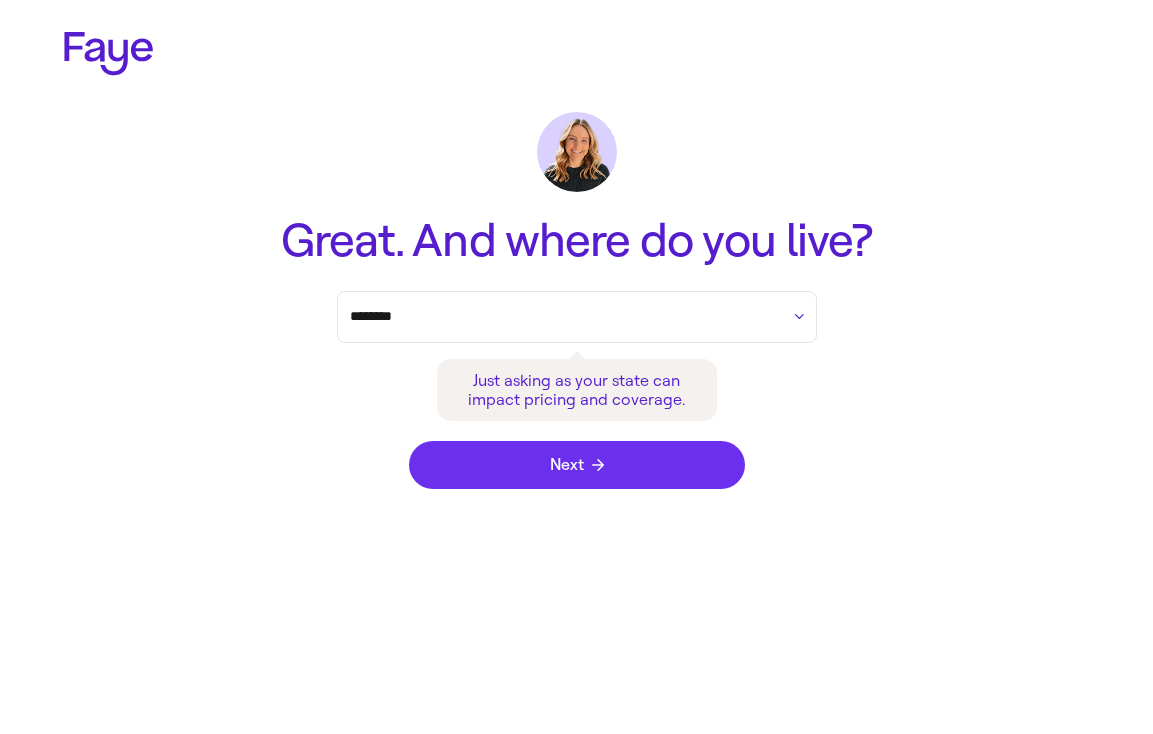 click on "Next" at bounding box center [577, 465] 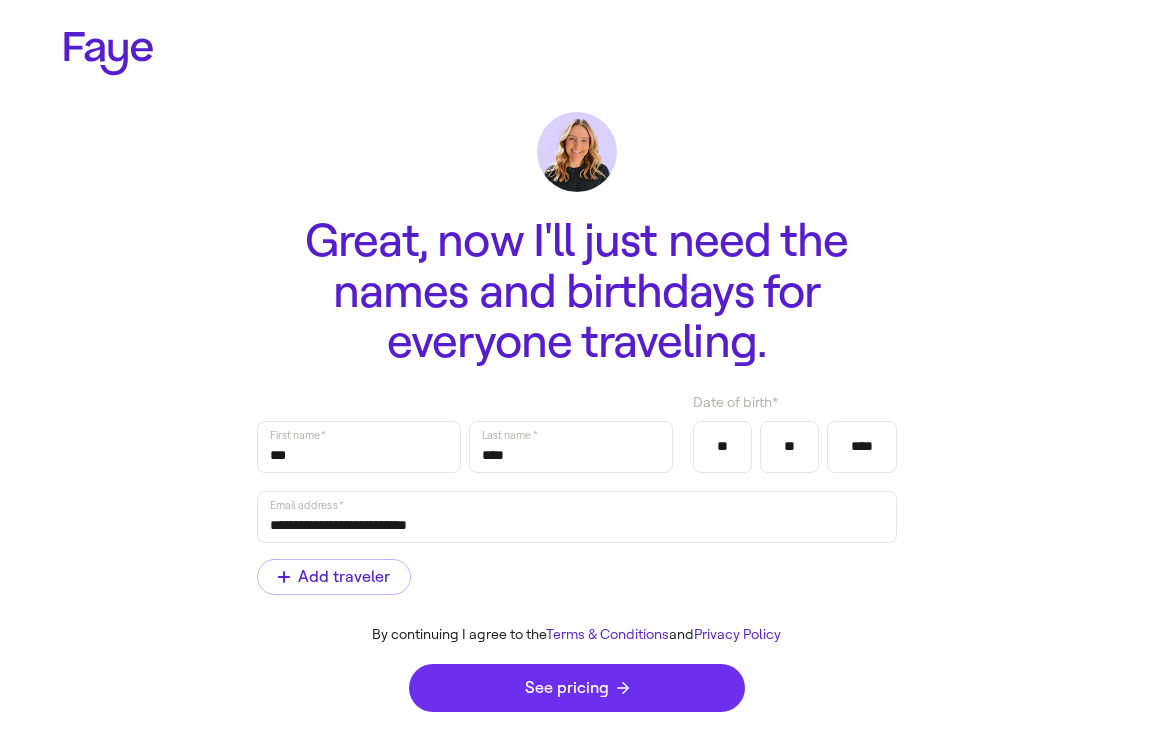 click on "See pricing" at bounding box center (577, 688) 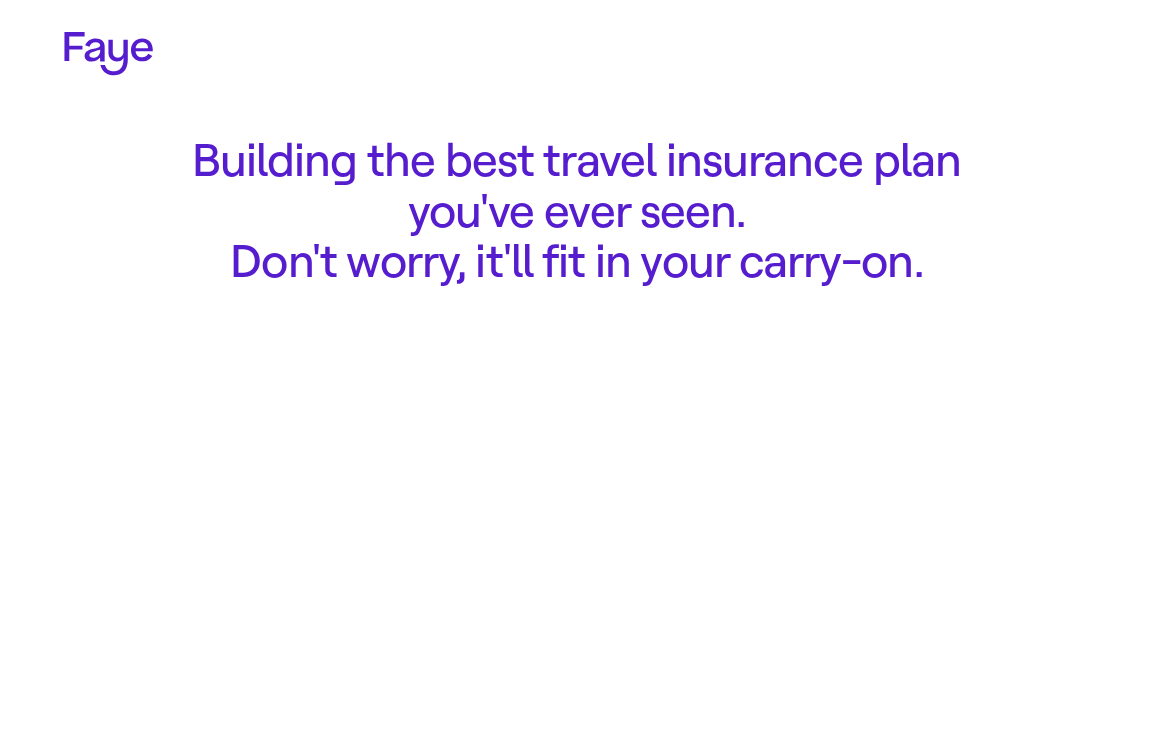 scroll, scrollTop: 0, scrollLeft: 0, axis: both 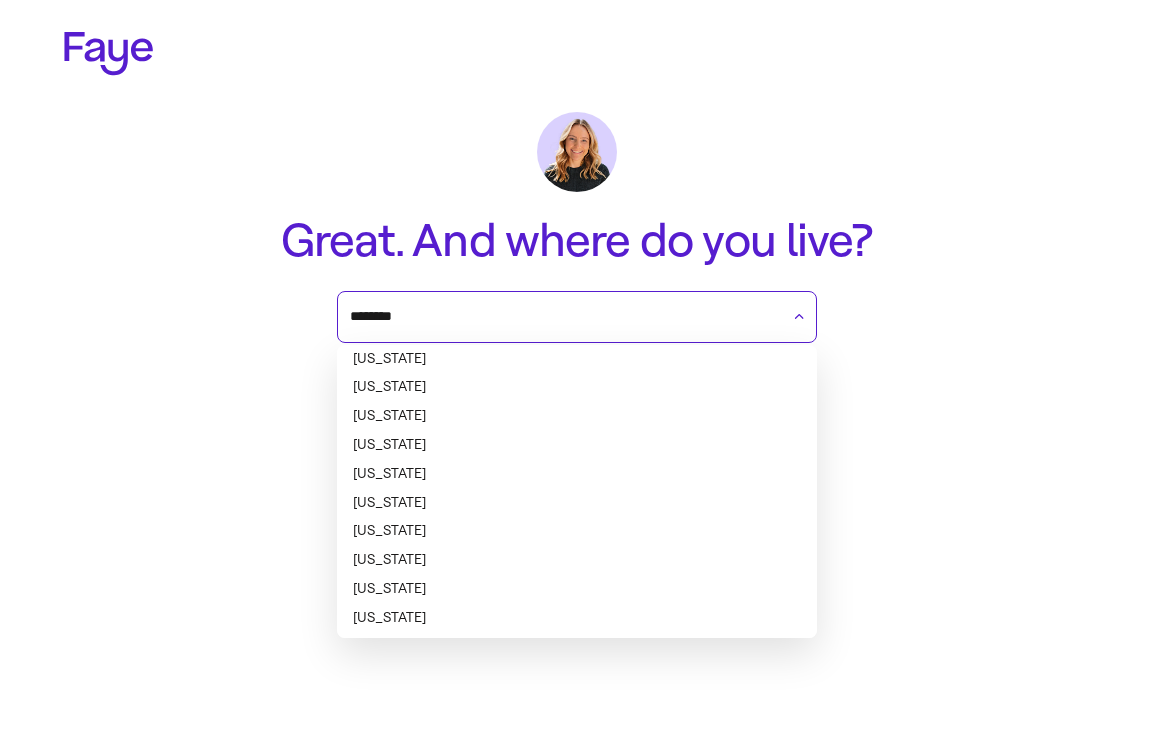click on "********" at bounding box center [564, 317] 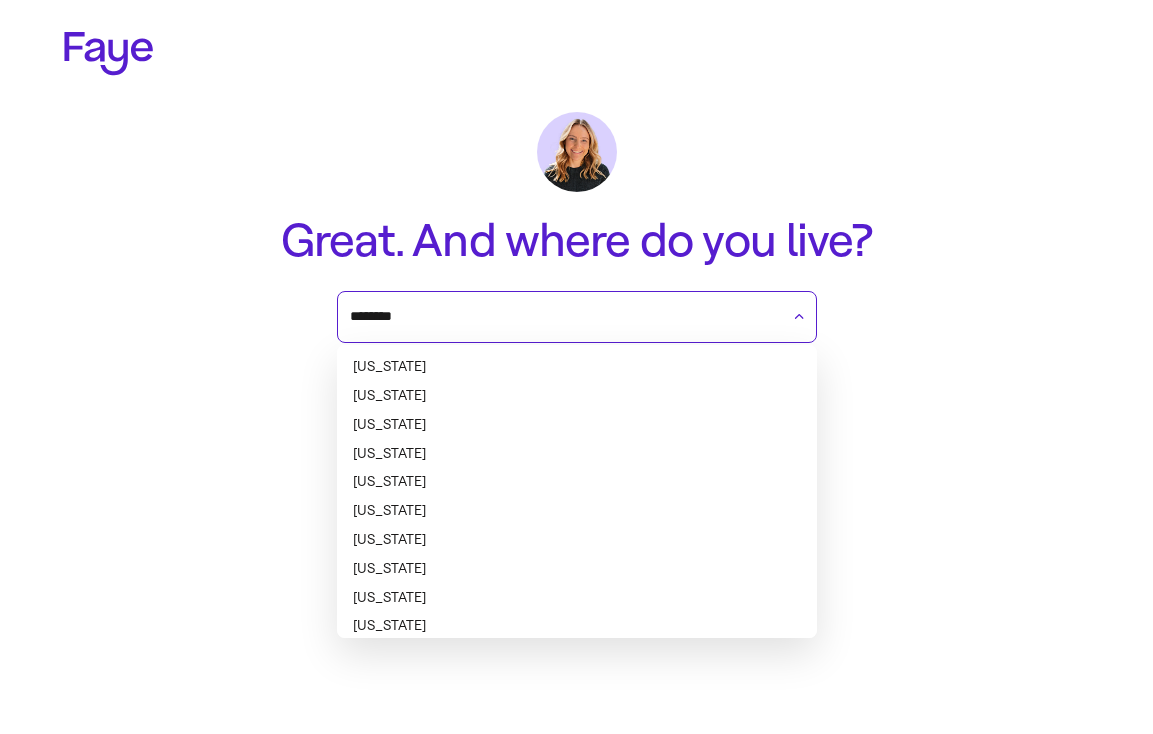 scroll, scrollTop: 1175, scrollLeft: 0, axis: vertical 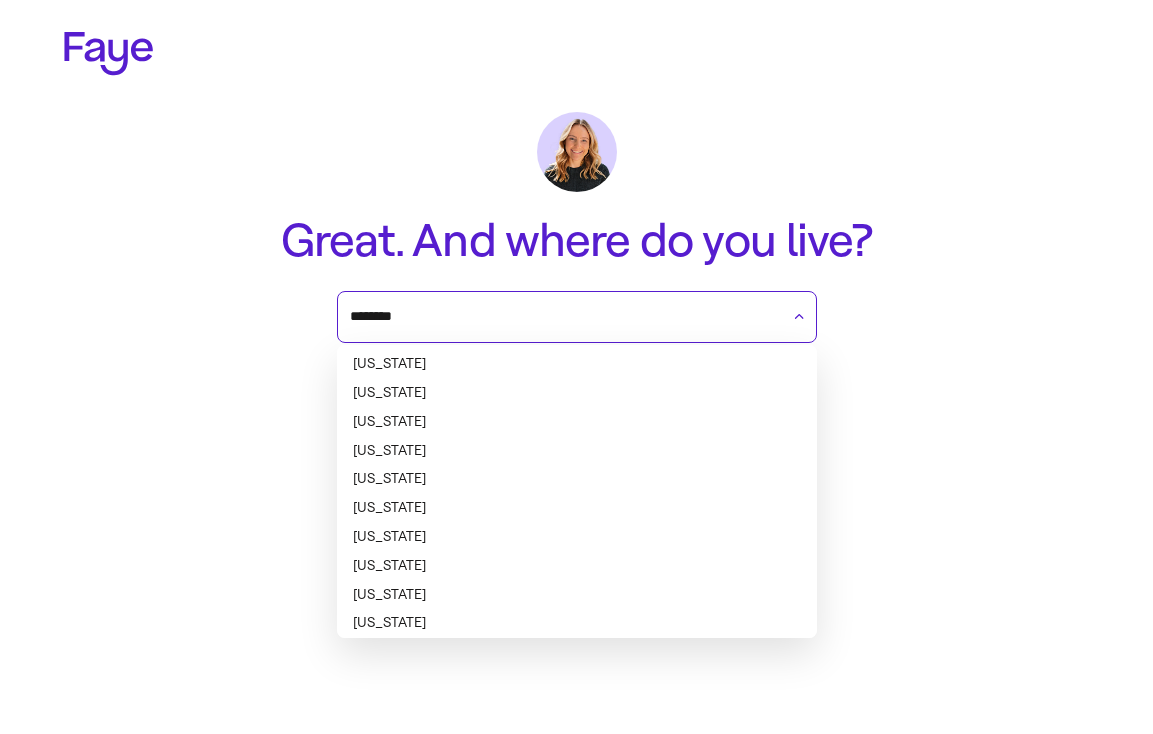 click on "Washington" at bounding box center [577, 537] 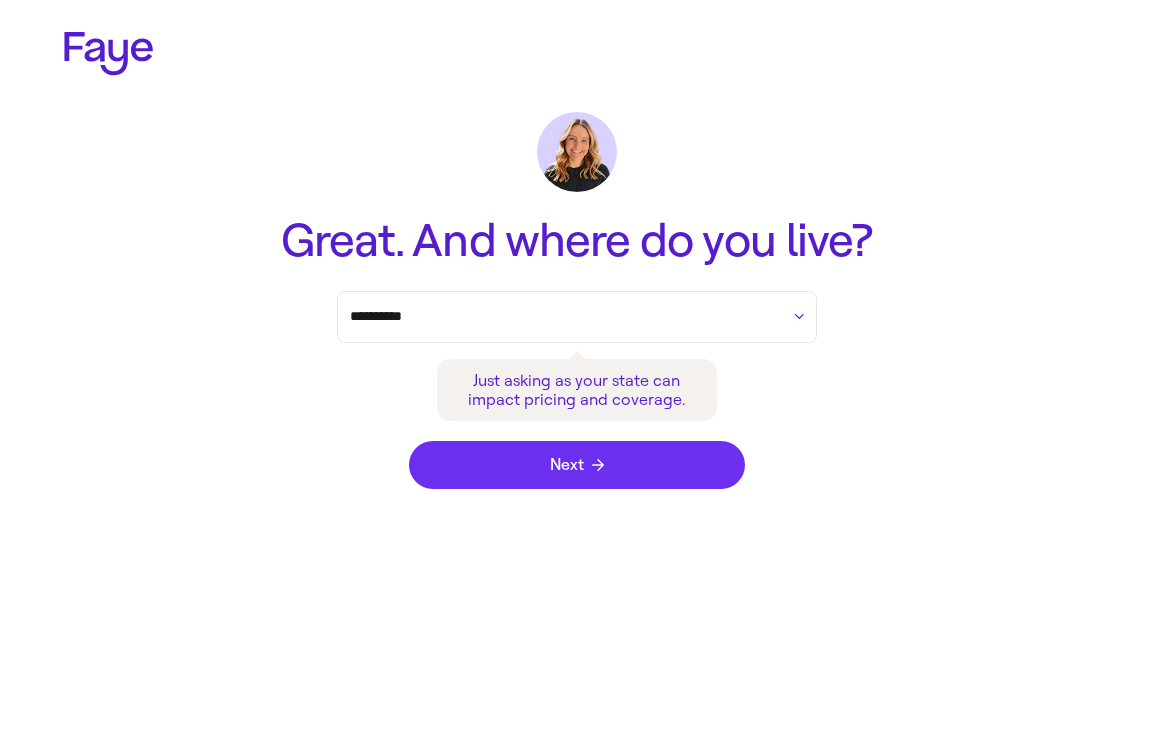 click on "Next" at bounding box center [577, 465] 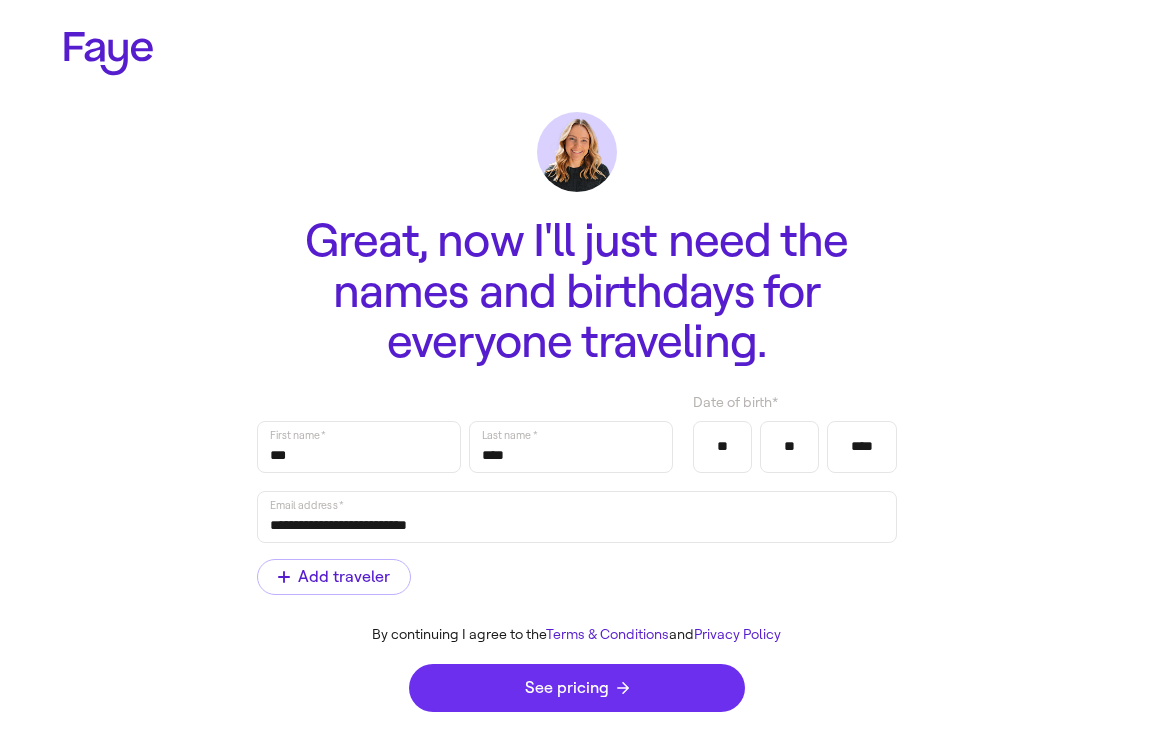 click on "See pricing" at bounding box center (577, 688) 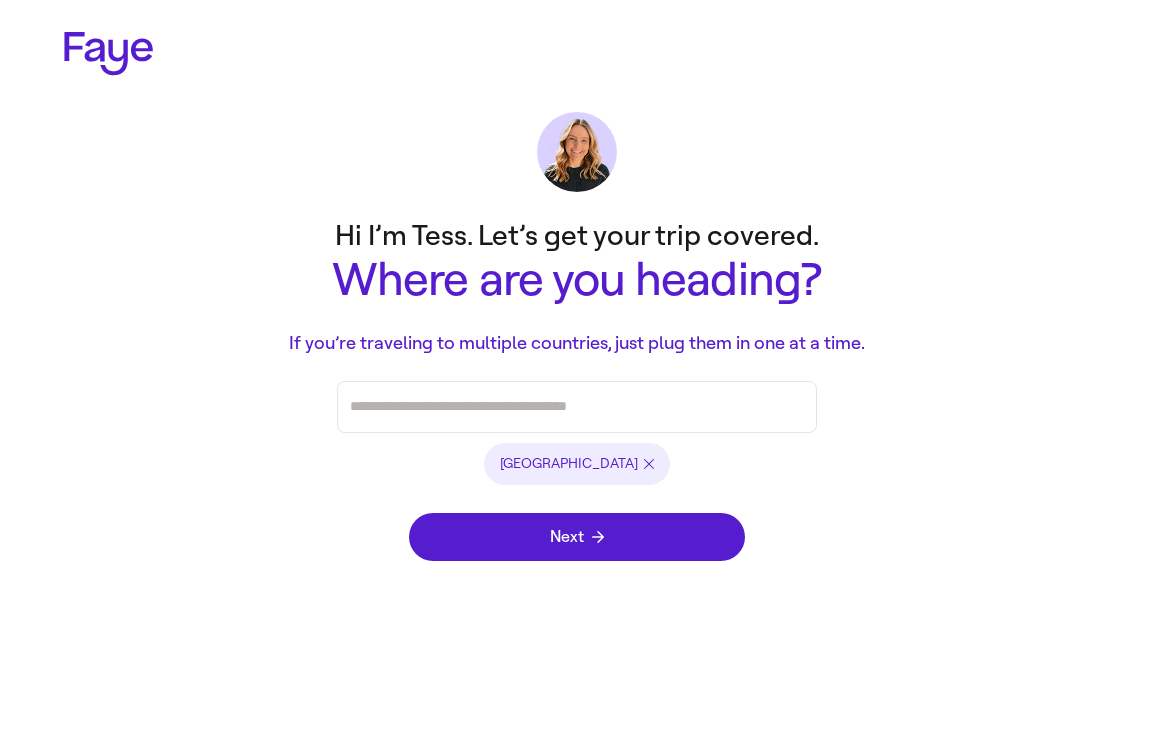 click at bounding box center [649, 464] 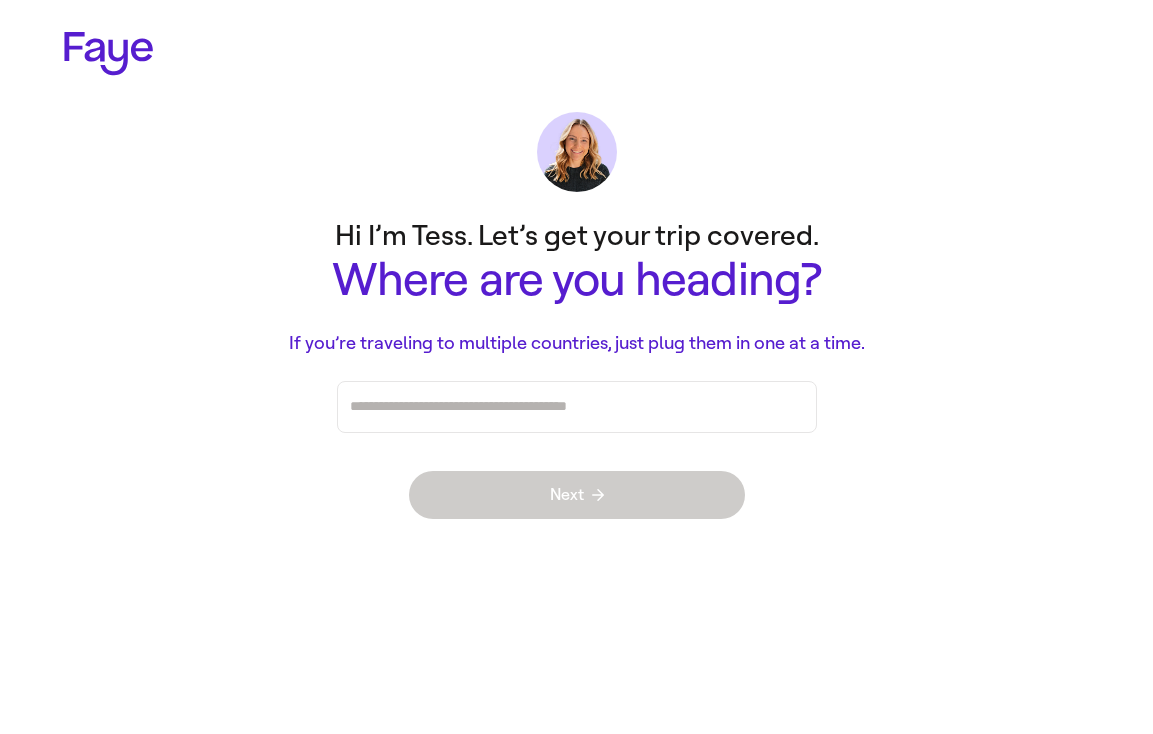 click at bounding box center (577, 407) 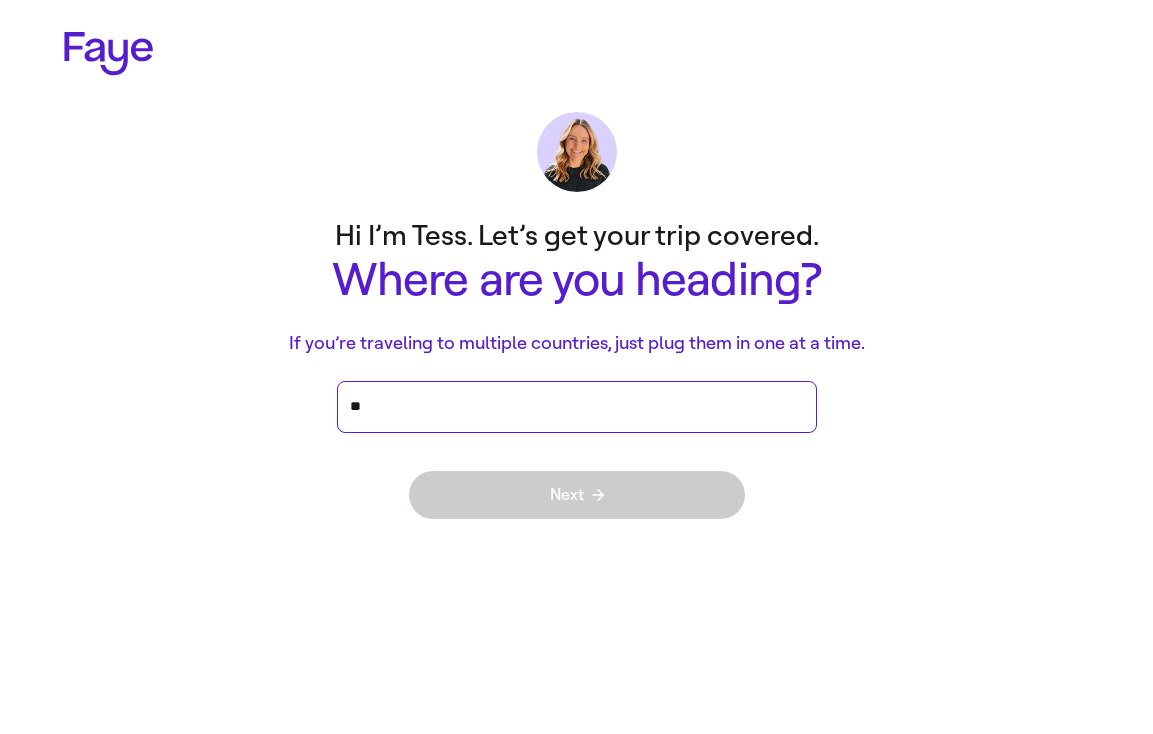 type on "***" 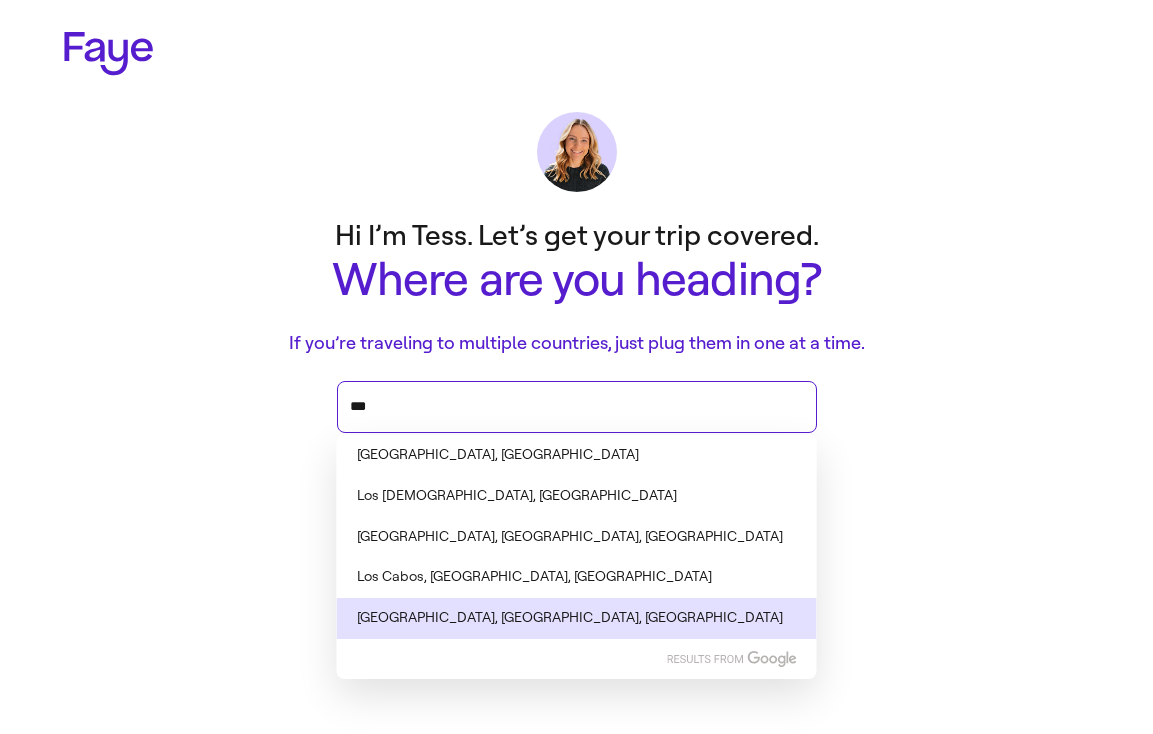 click on "Los Angeles, CA, USA" at bounding box center [577, 618] 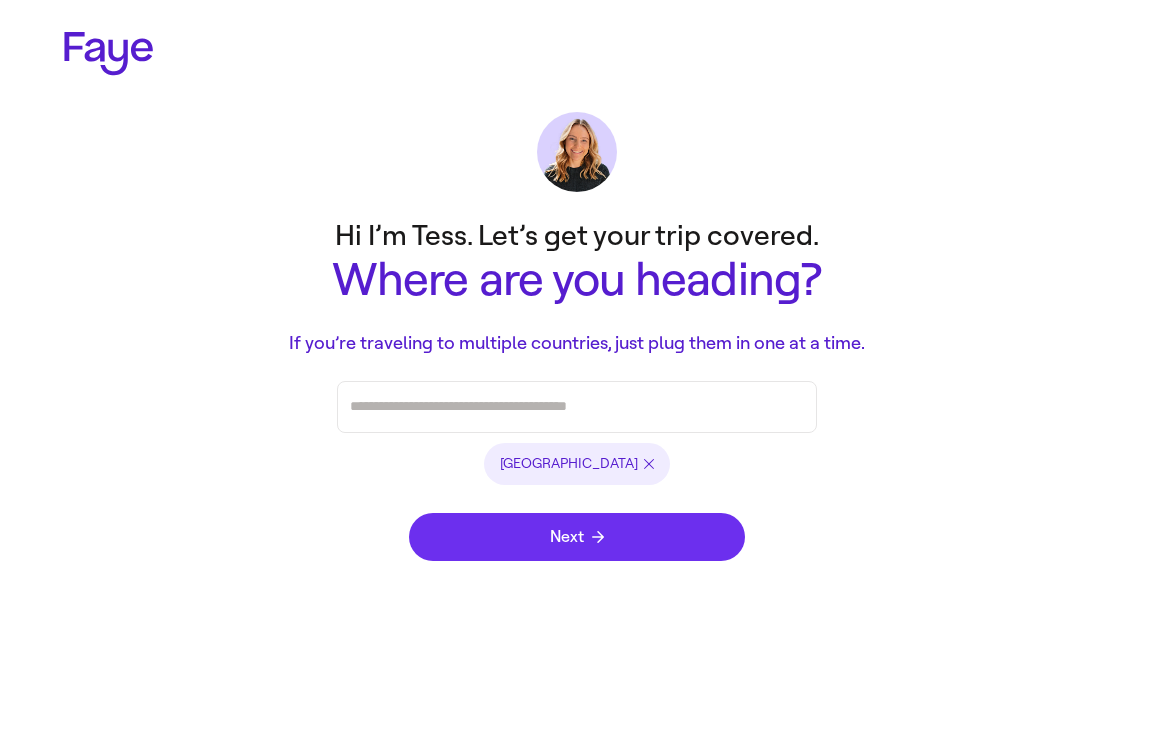 click on "Next" at bounding box center (577, 537) 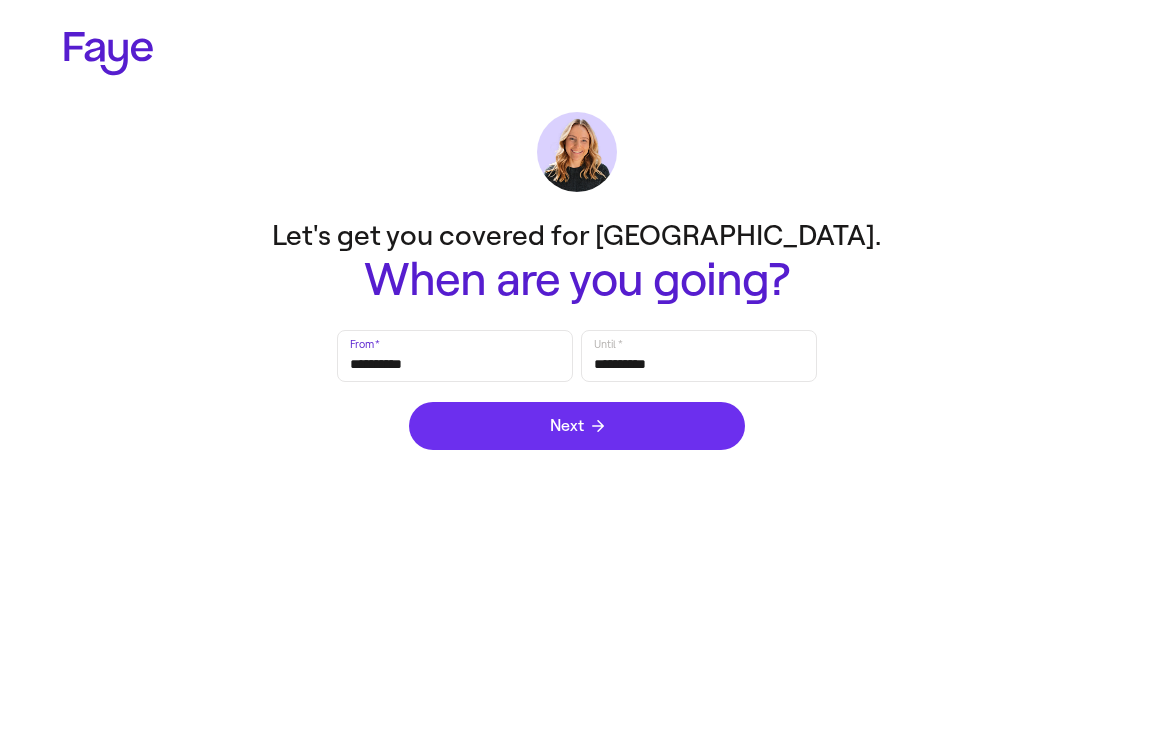 click on "Next" at bounding box center (577, 426) 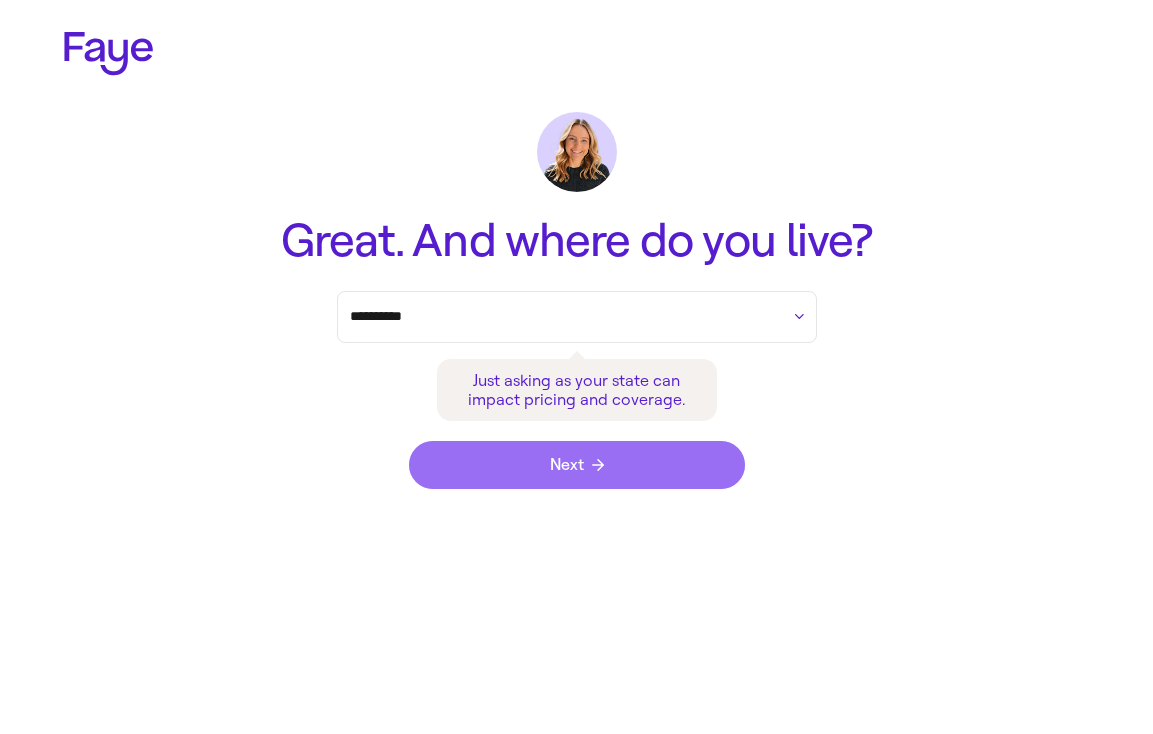 click on "Next" at bounding box center [577, 465] 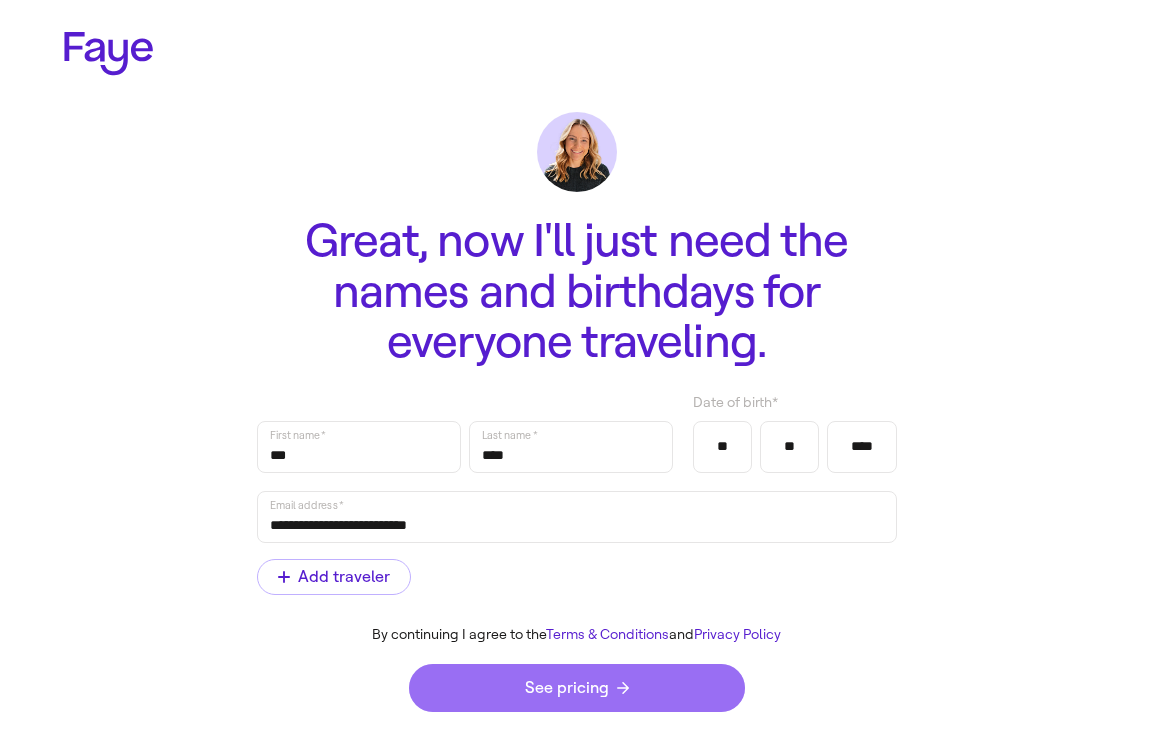 click on "See pricing" at bounding box center (577, 688) 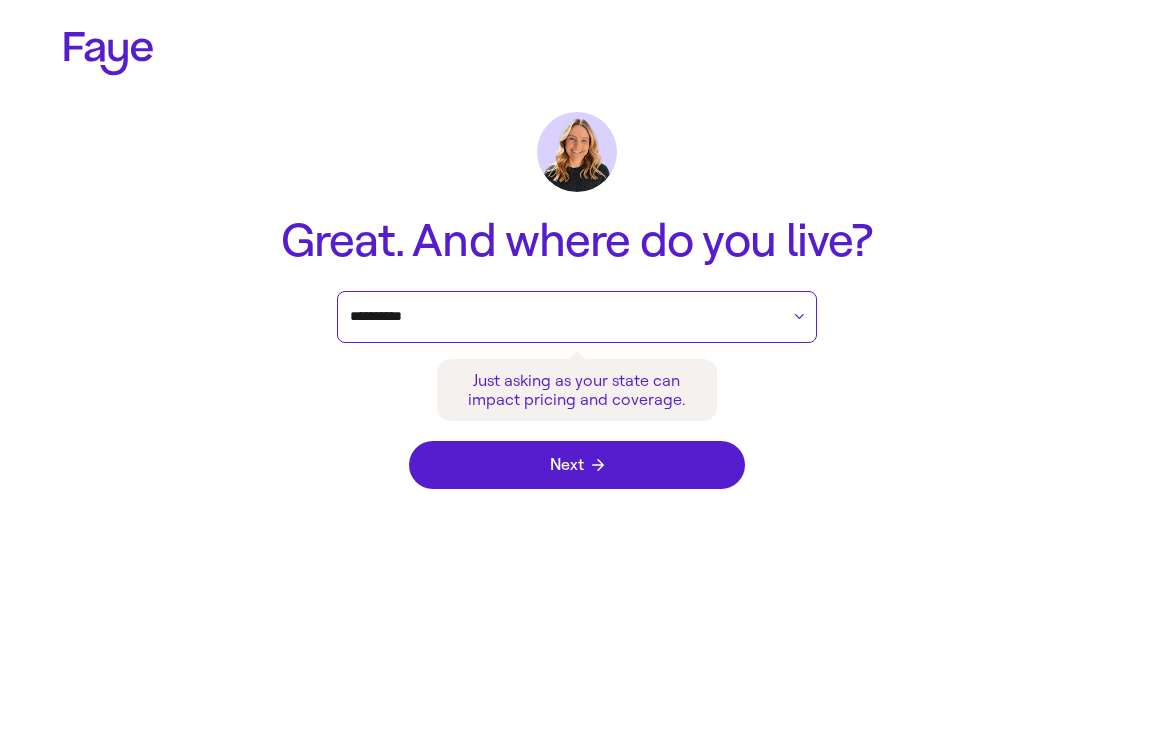 click on "**********" at bounding box center [564, 317] 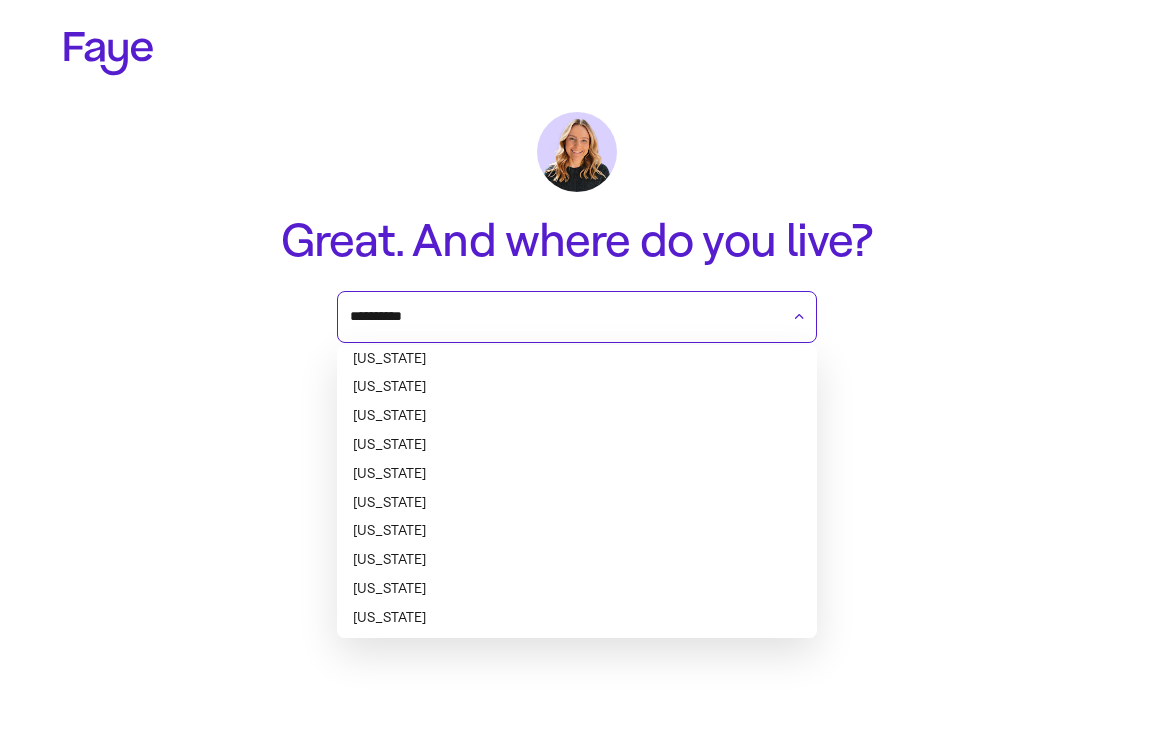 click on "California" at bounding box center [577, 474] 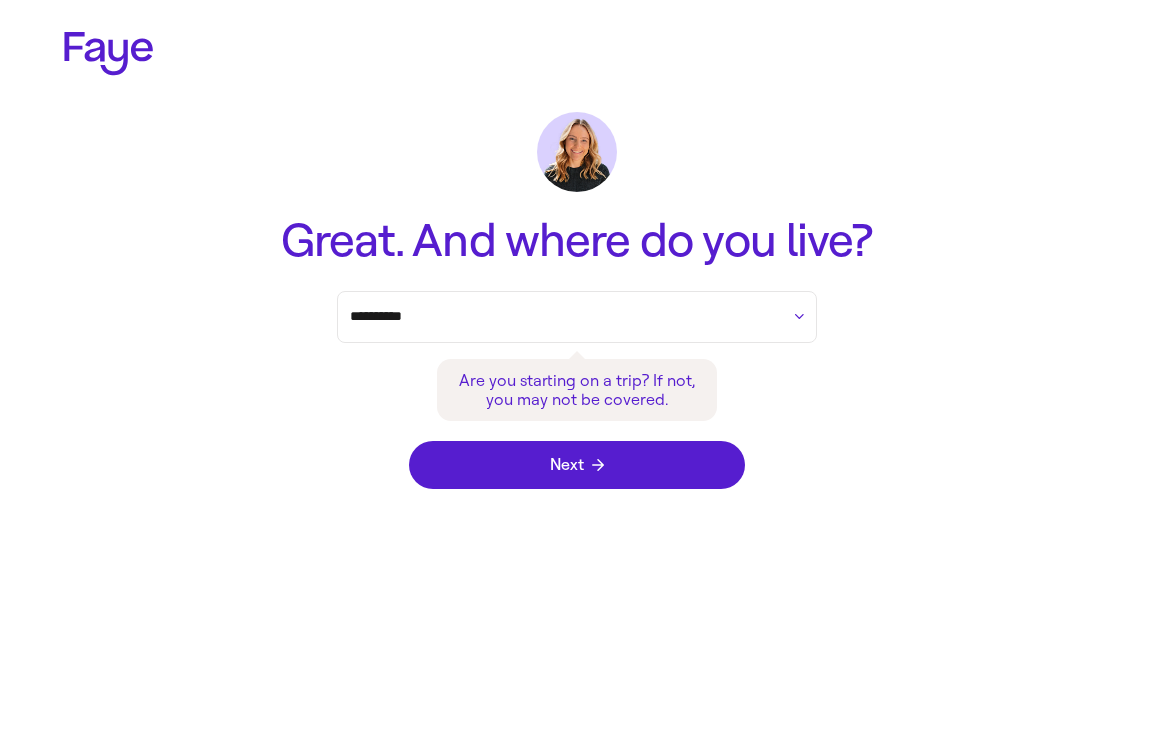 click on "Next" at bounding box center [577, 465] 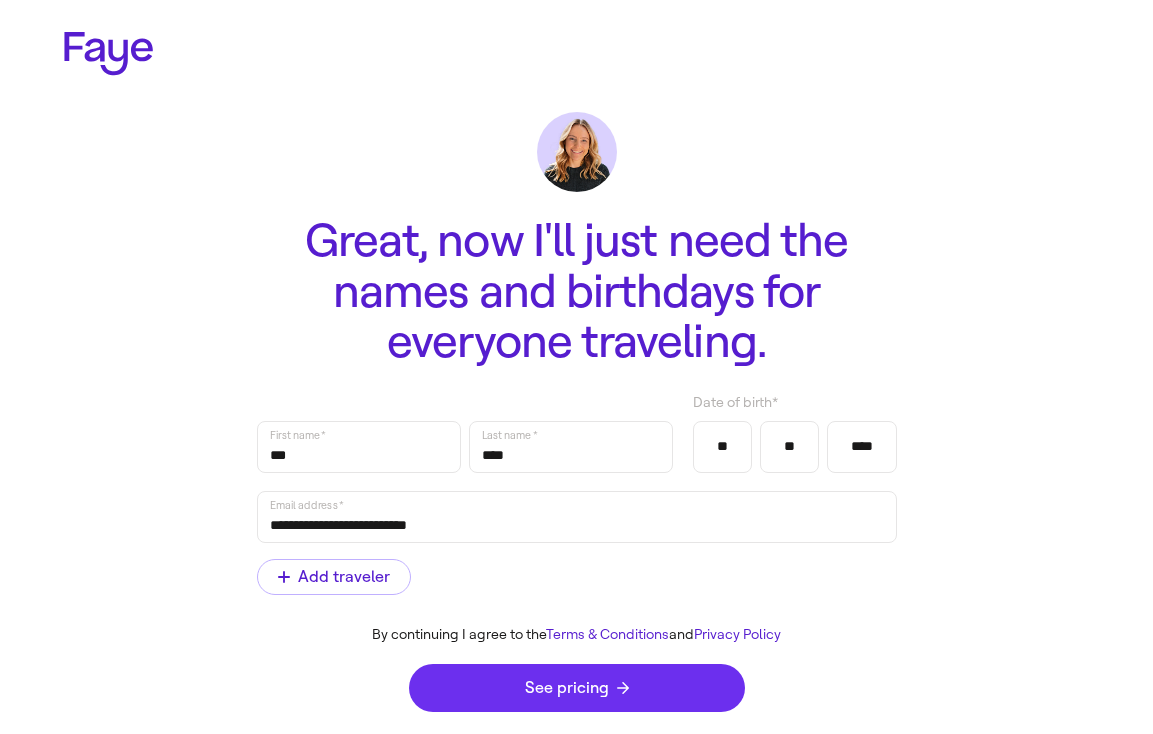 click on "See pricing" at bounding box center [577, 688] 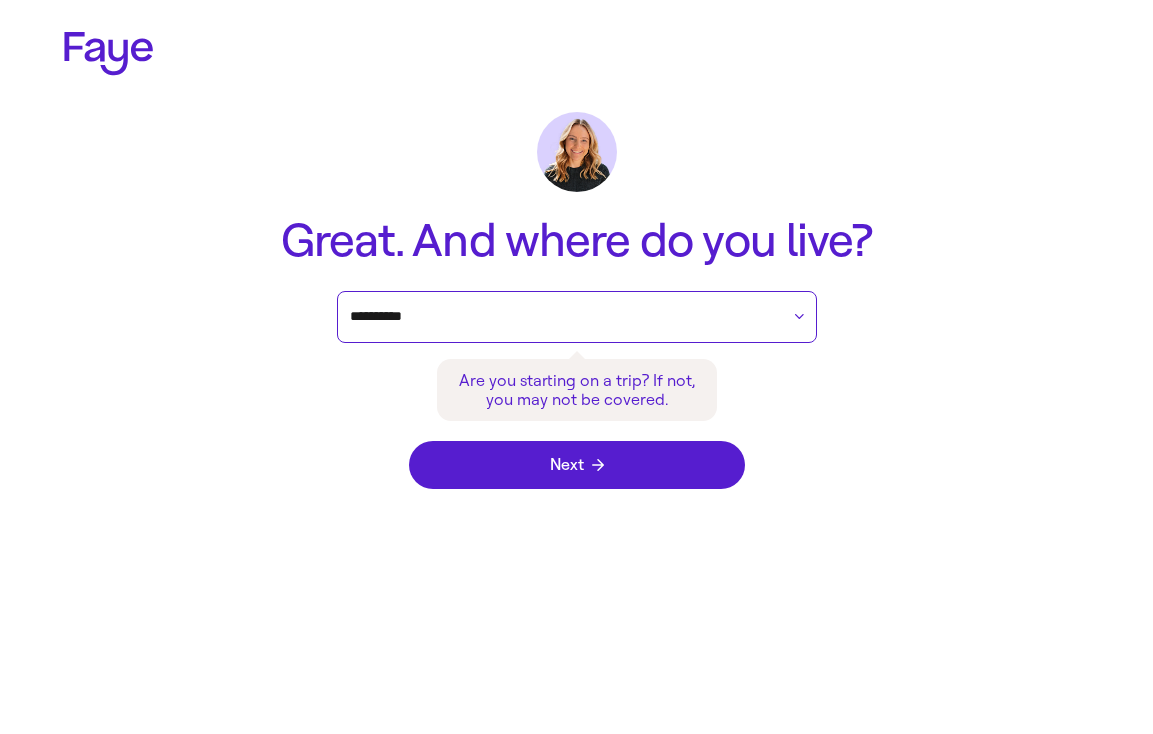 click on "**********" at bounding box center [564, 317] 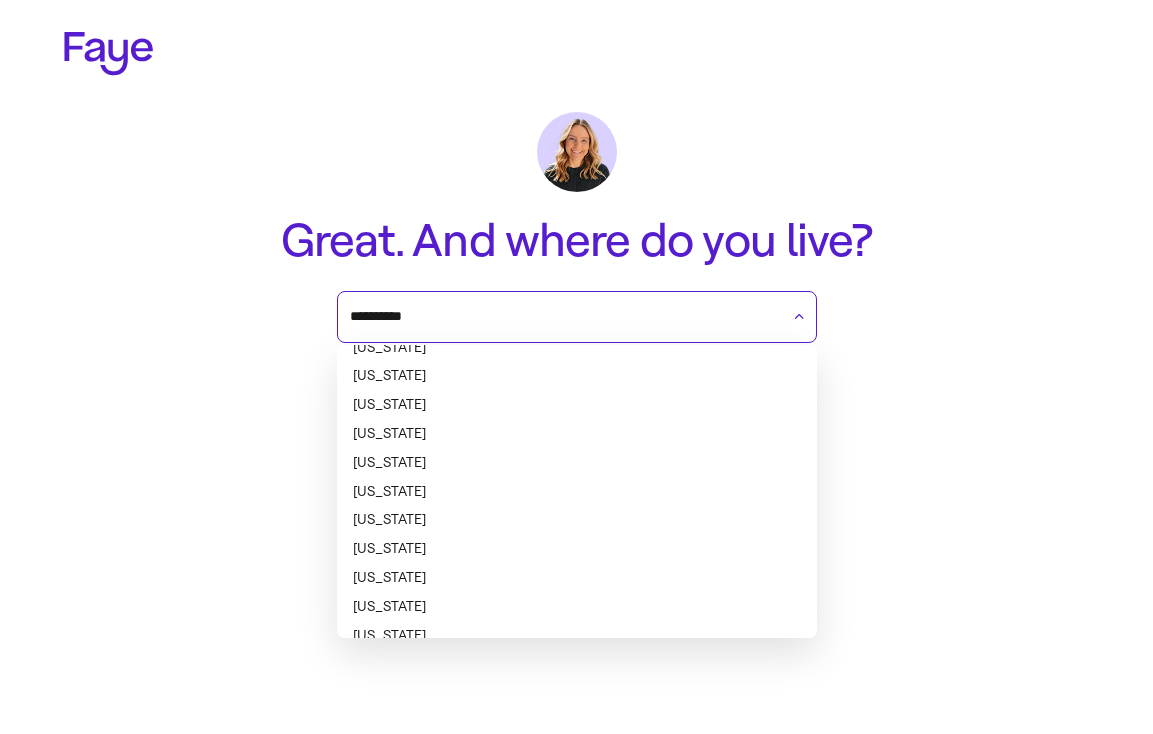 scroll, scrollTop: 212, scrollLeft: 0, axis: vertical 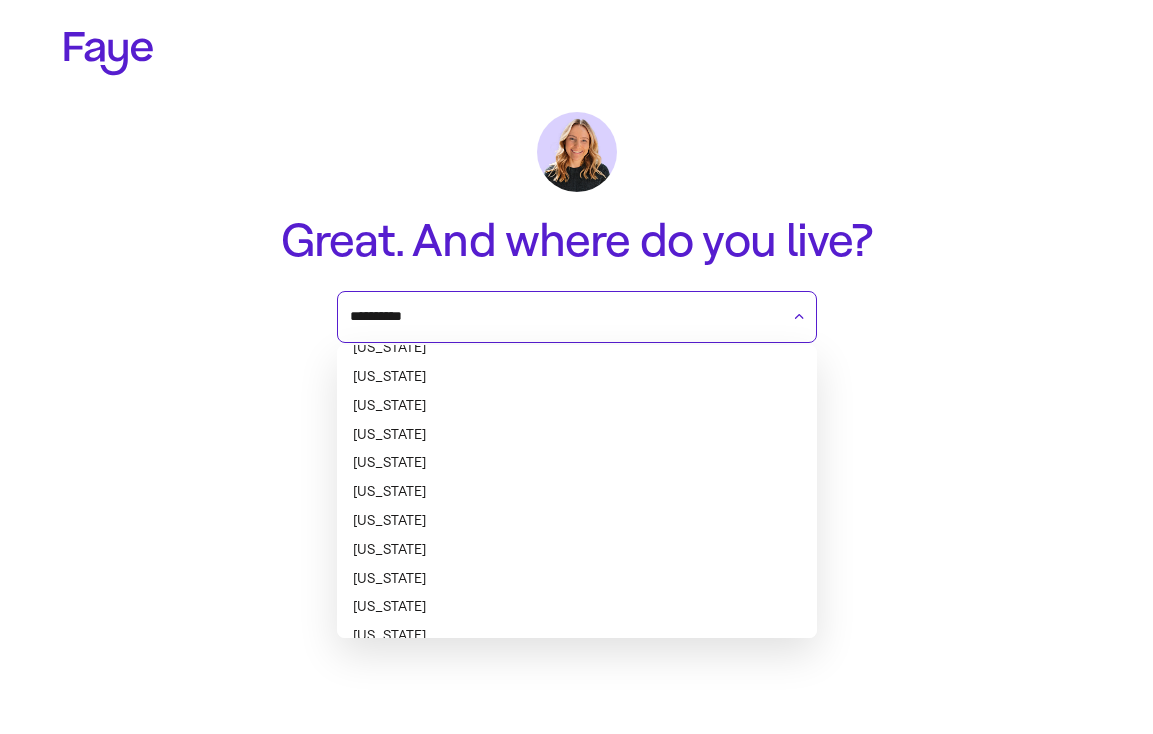 click on "Hawaii" at bounding box center (577, 463) 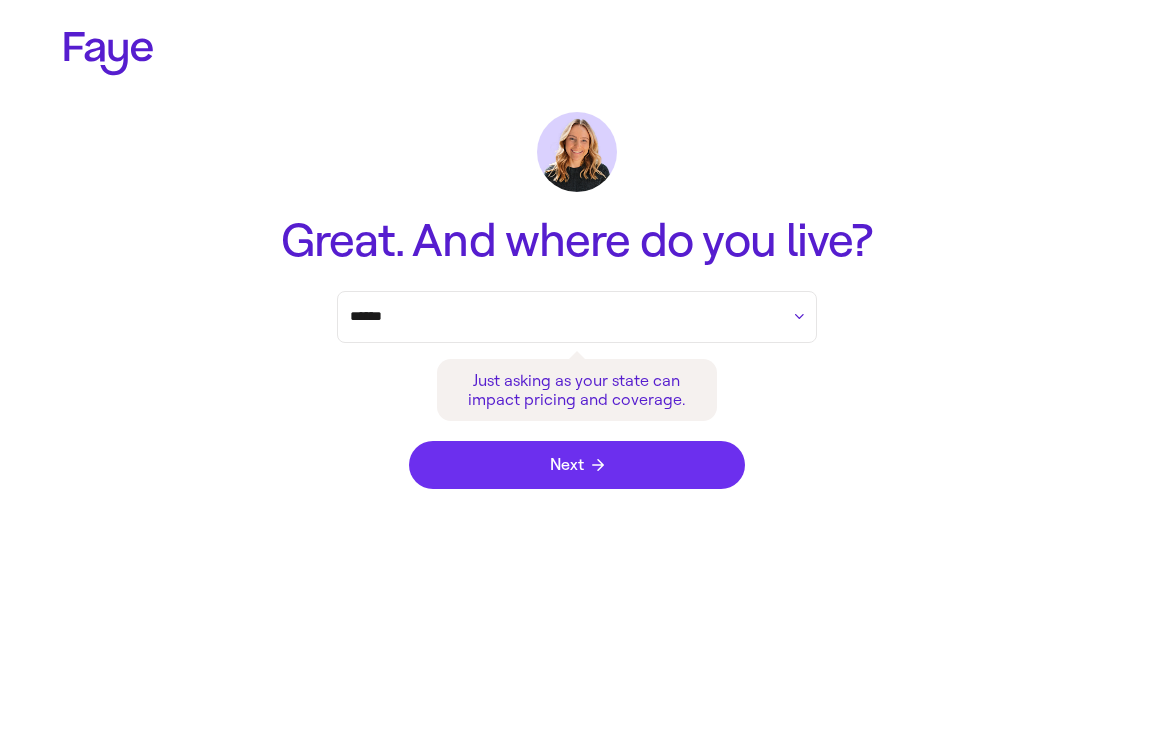 click on "Next" at bounding box center [577, 465] 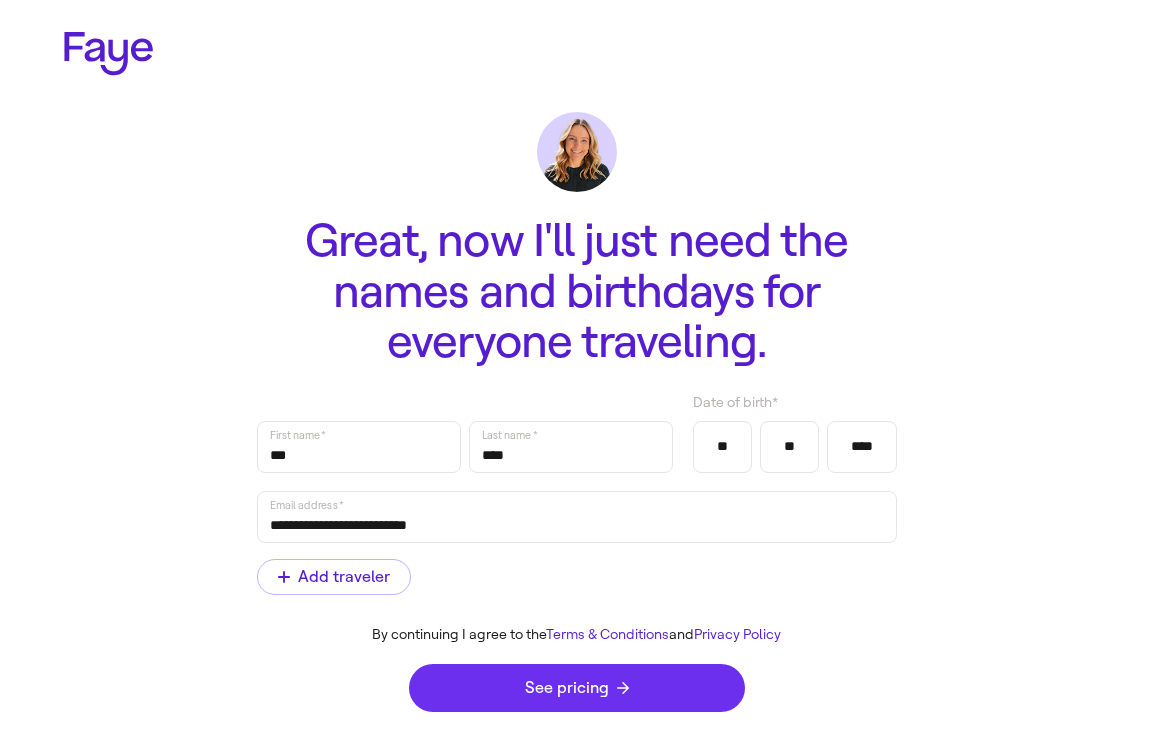 click on "See pricing" at bounding box center (577, 688) 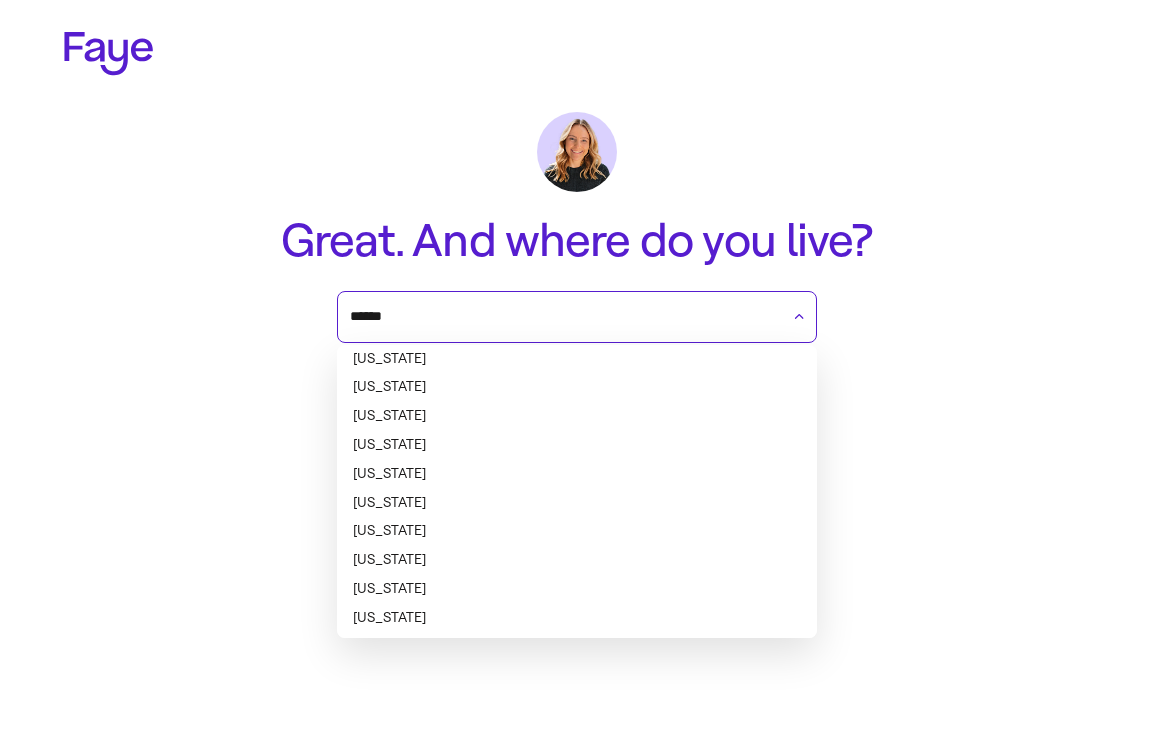 click on "******" at bounding box center [564, 317] 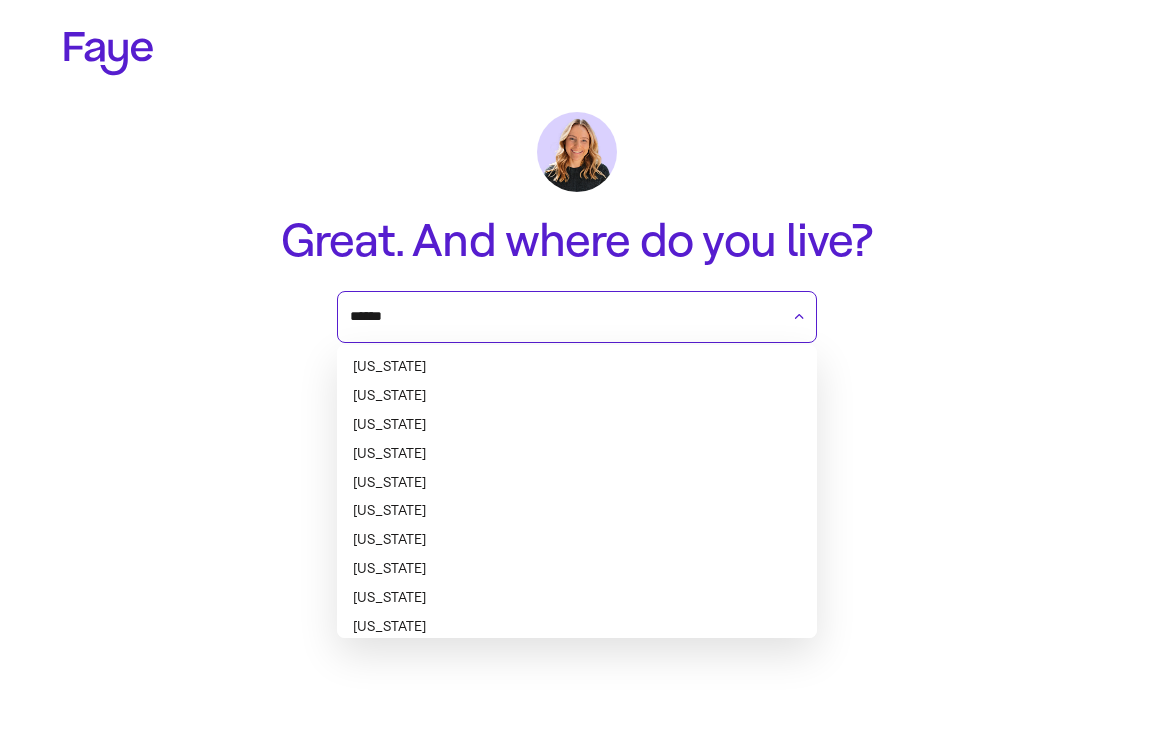 scroll, scrollTop: 461, scrollLeft: 0, axis: vertical 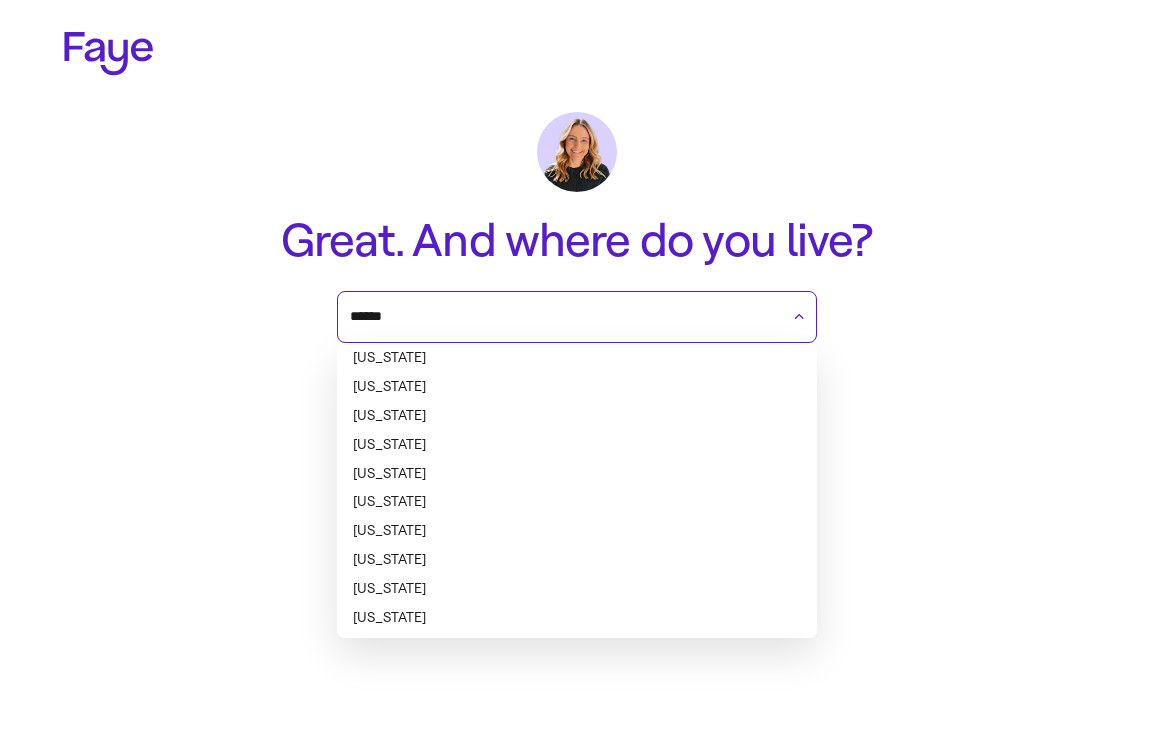click on "Missouri" at bounding box center (577, 618) 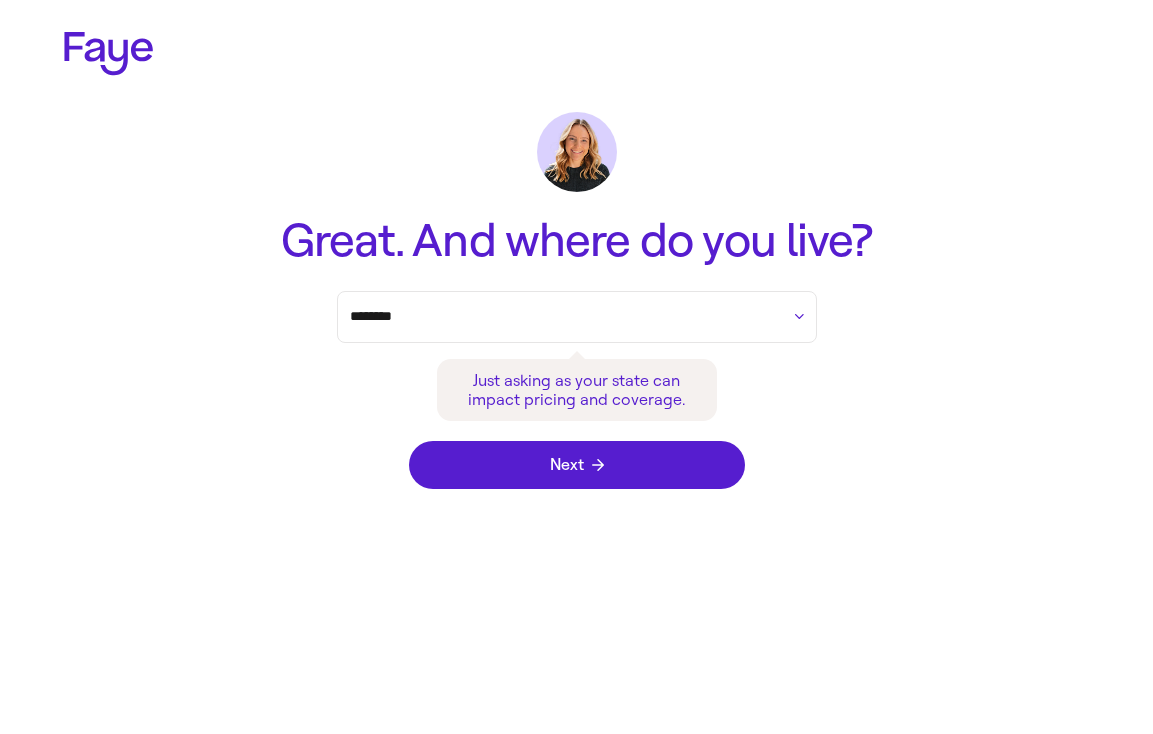 click on "Next" at bounding box center (577, 465) 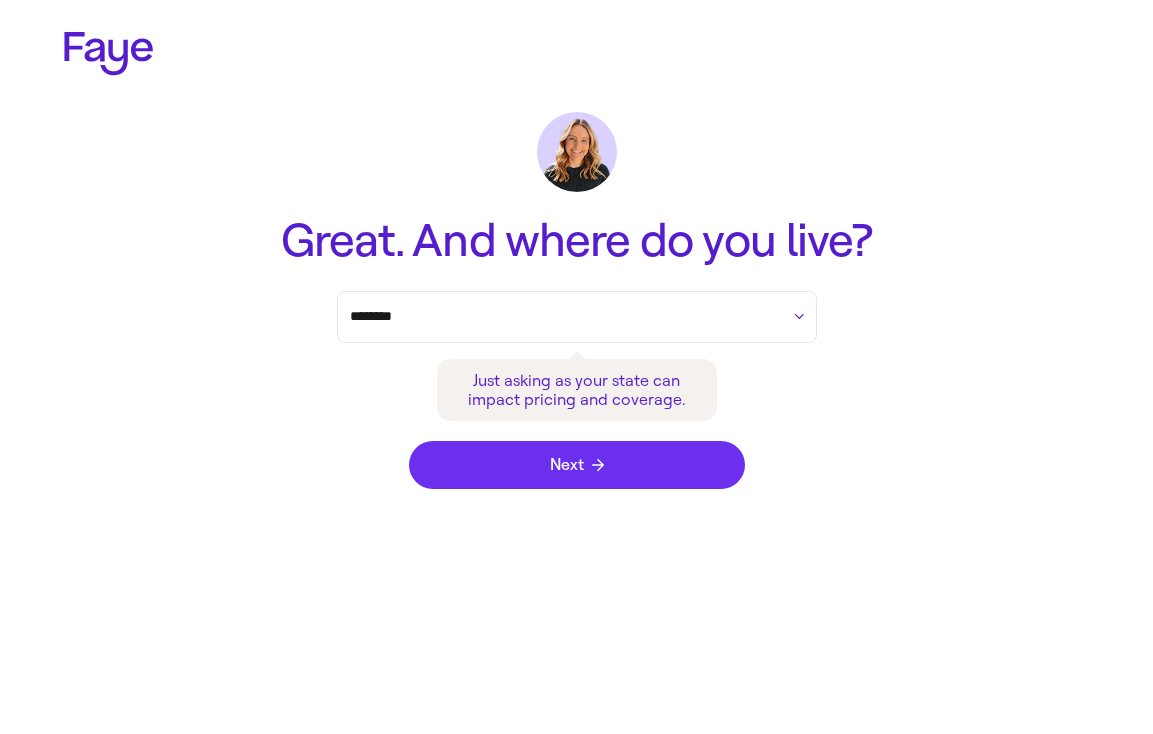 click on "Next" at bounding box center [577, 465] 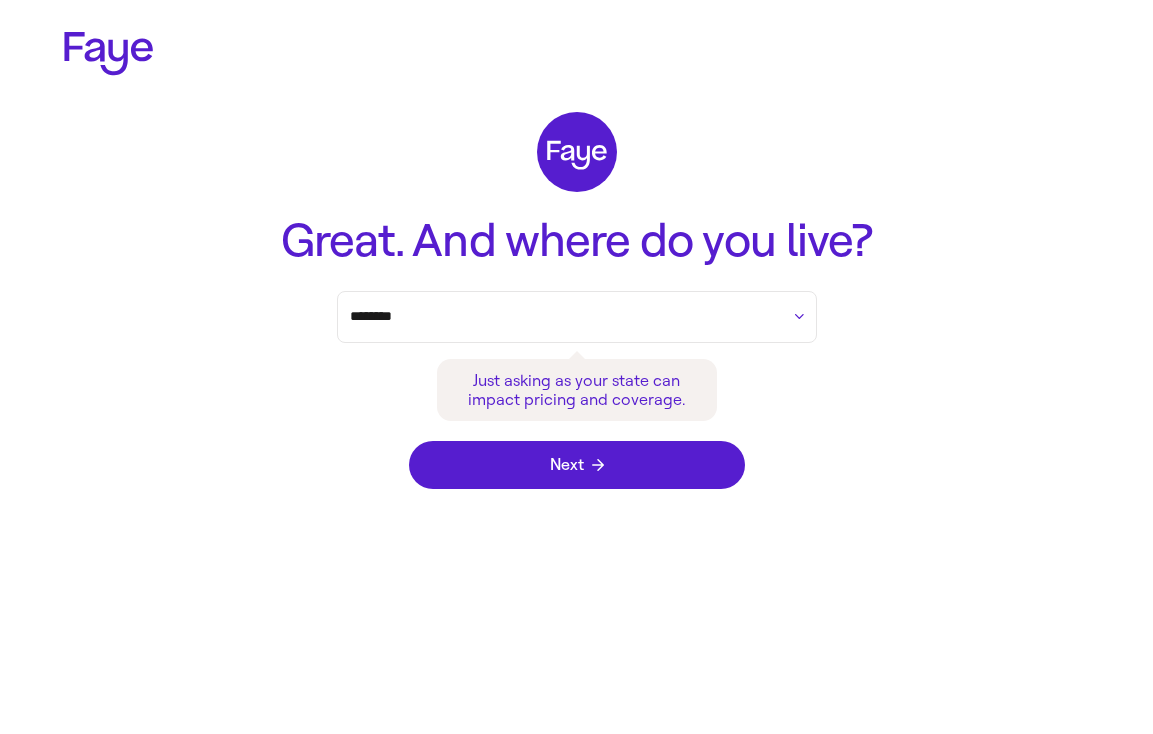 click on "********" at bounding box center (564, 317) 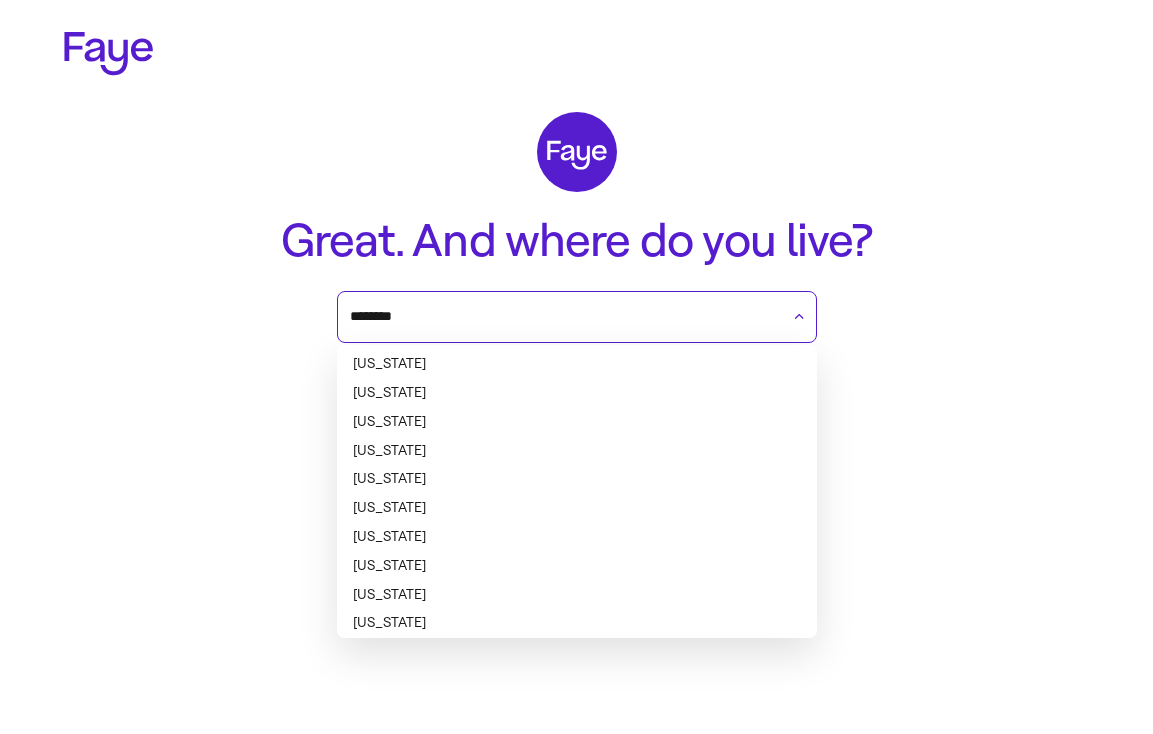 scroll, scrollTop: 1174, scrollLeft: 0, axis: vertical 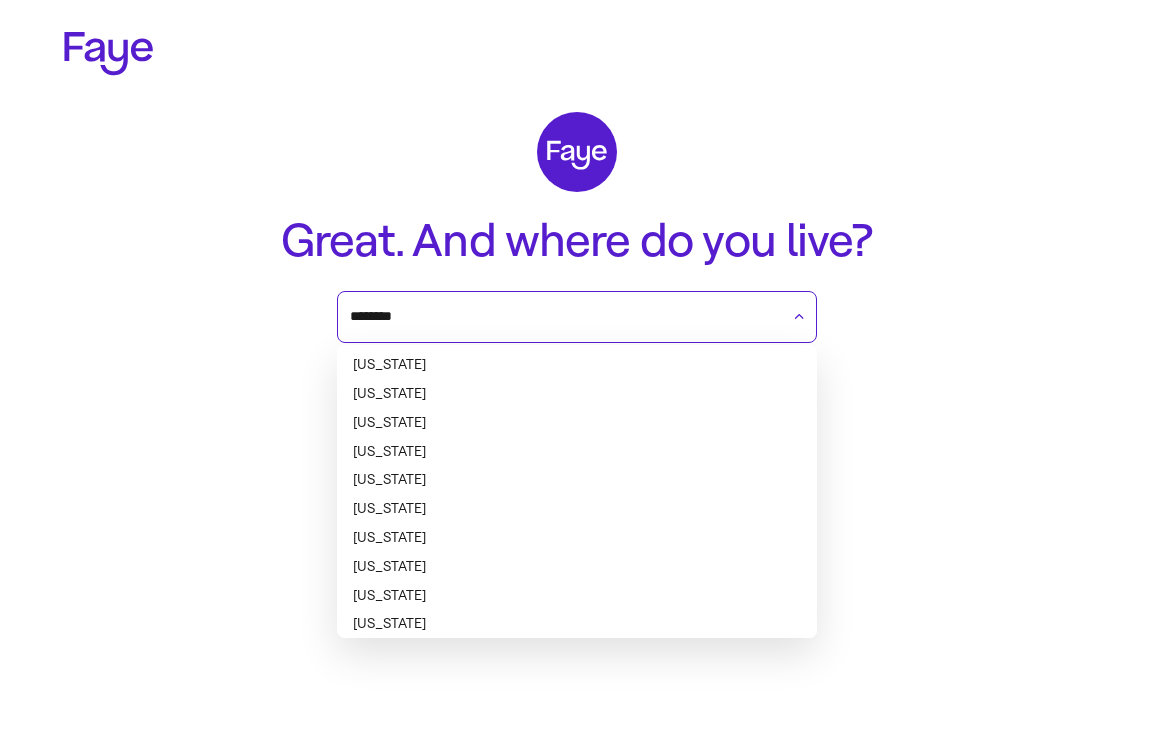 click on "Washington" at bounding box center [577, 538] 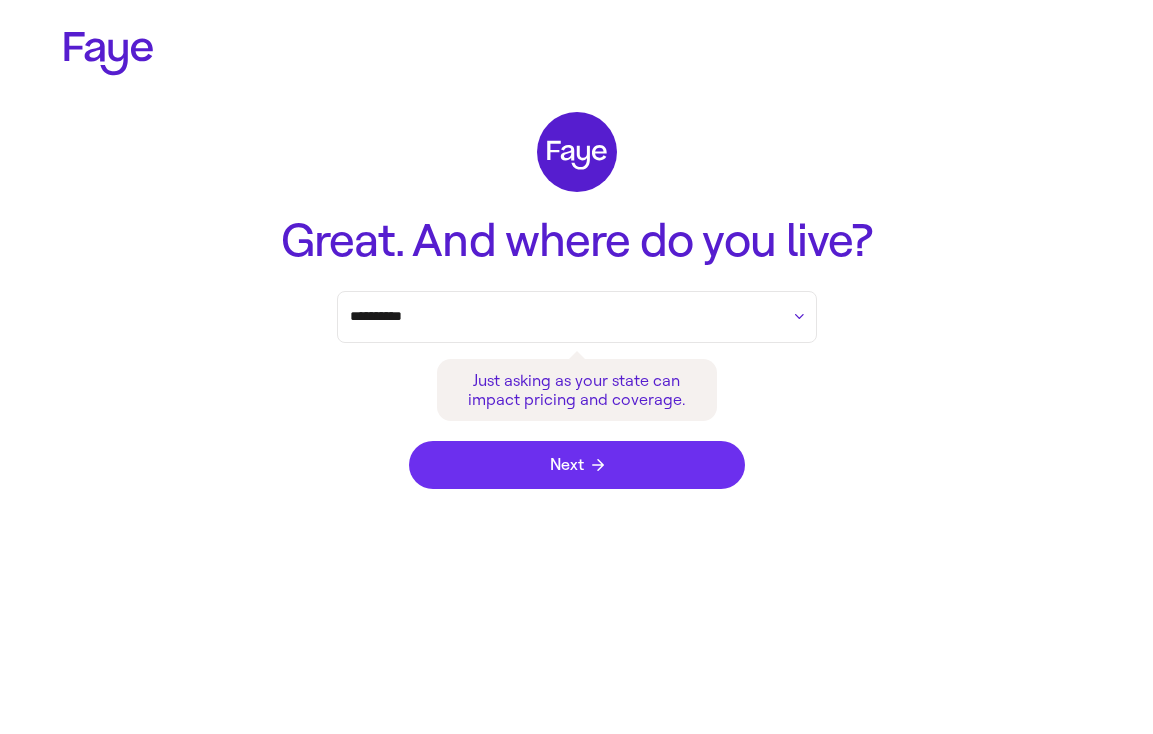 click on "Next" at bounding box center [577, 465] 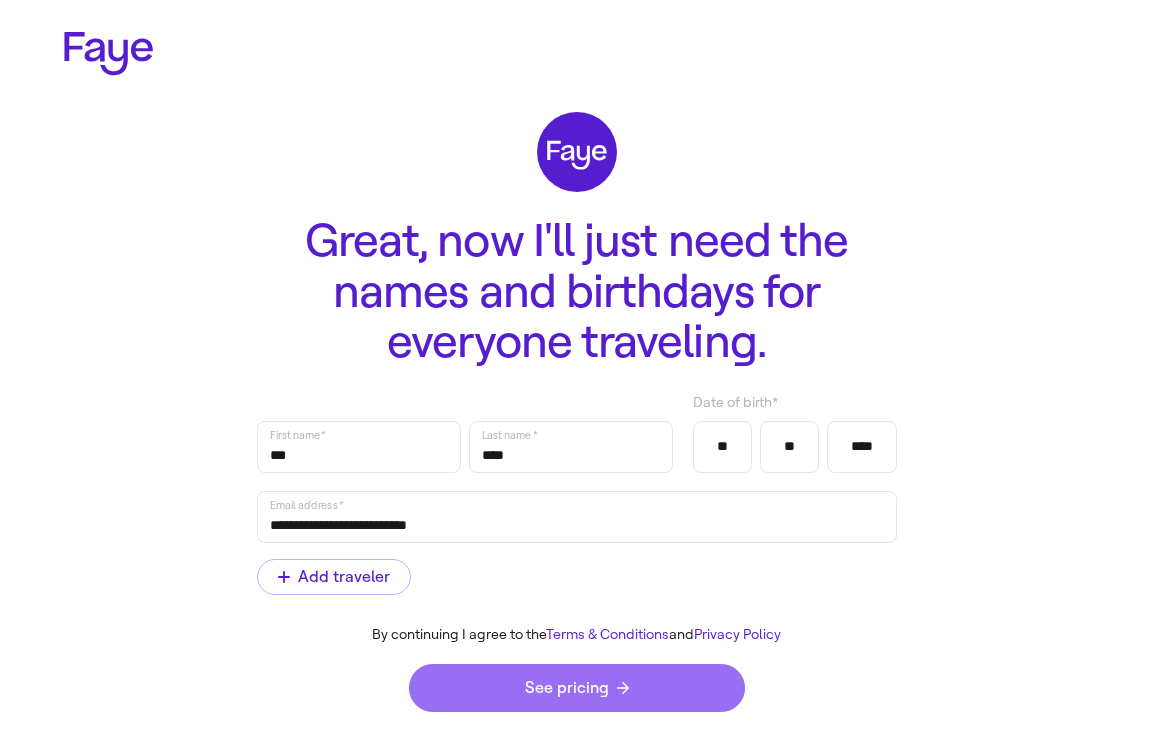 click on "See pricing" at bounding box center (577, 688) 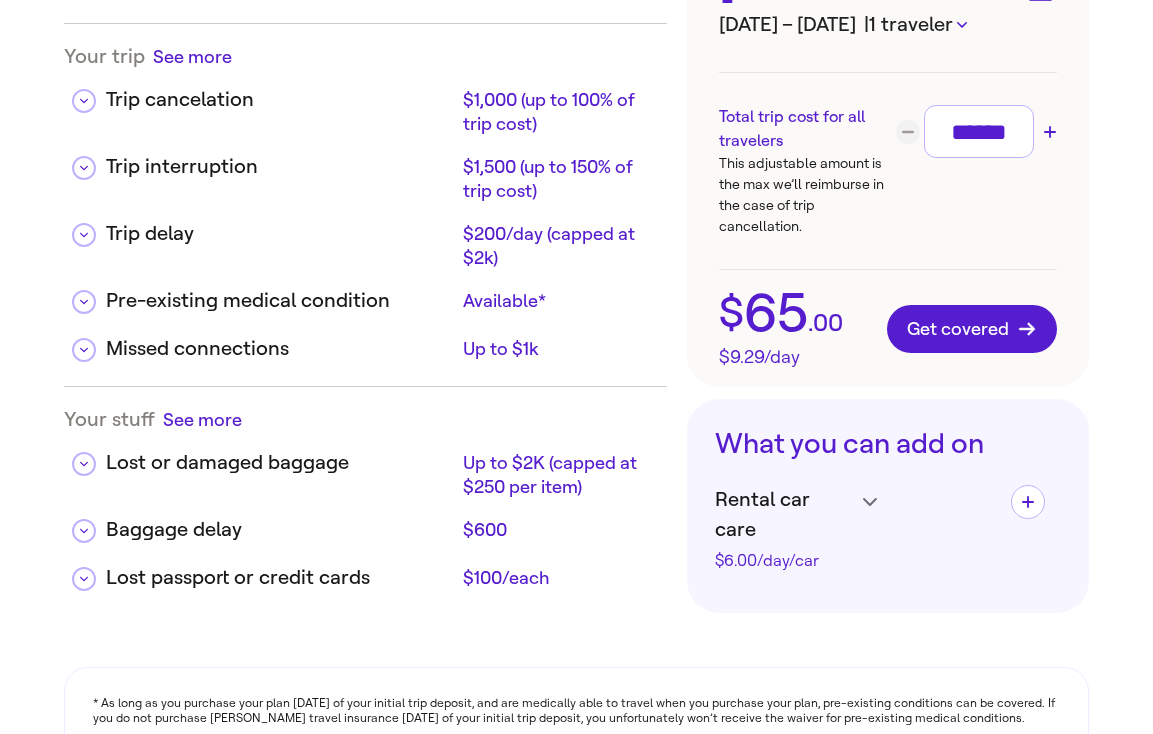 scroll, scrollTop: 627, scrollLeft: 0, axis: vertical 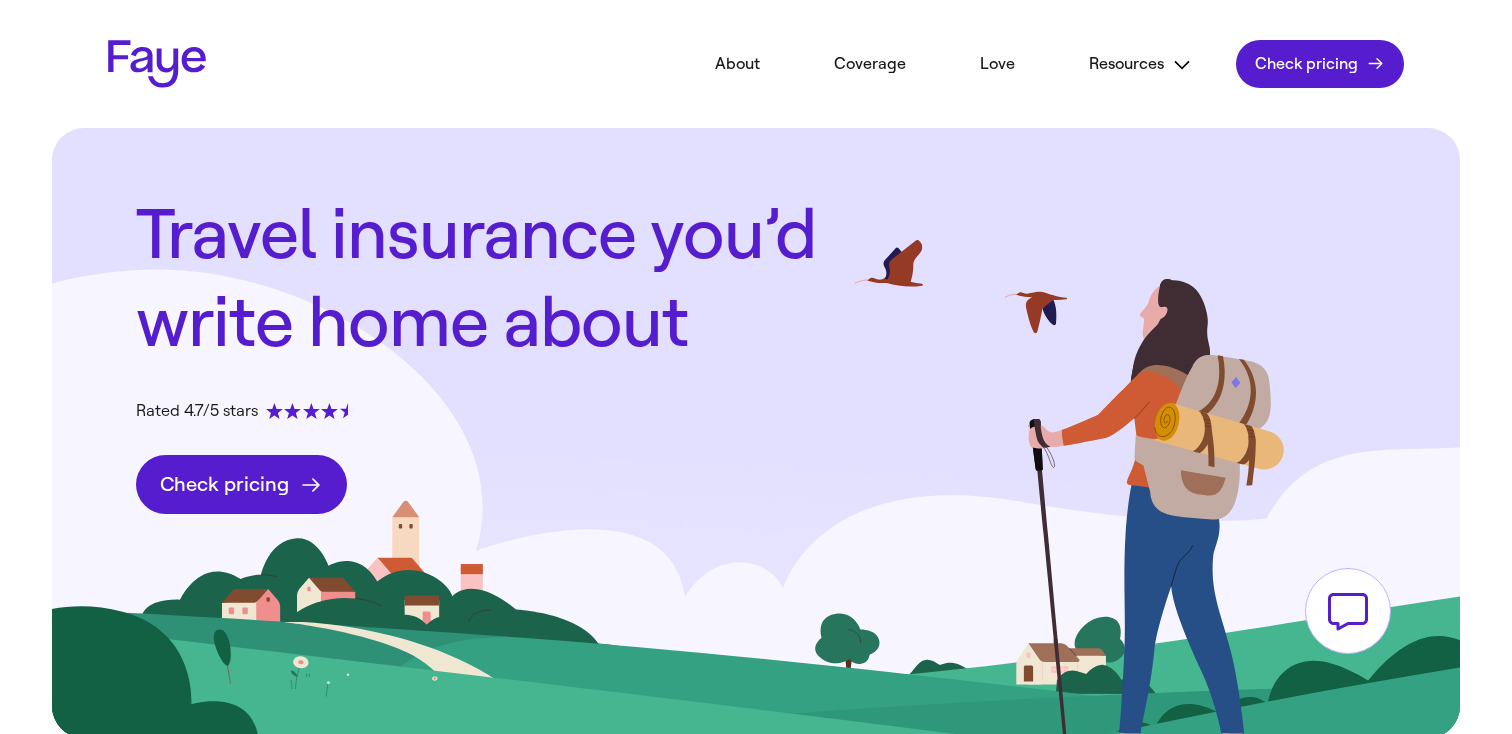 click on "About" 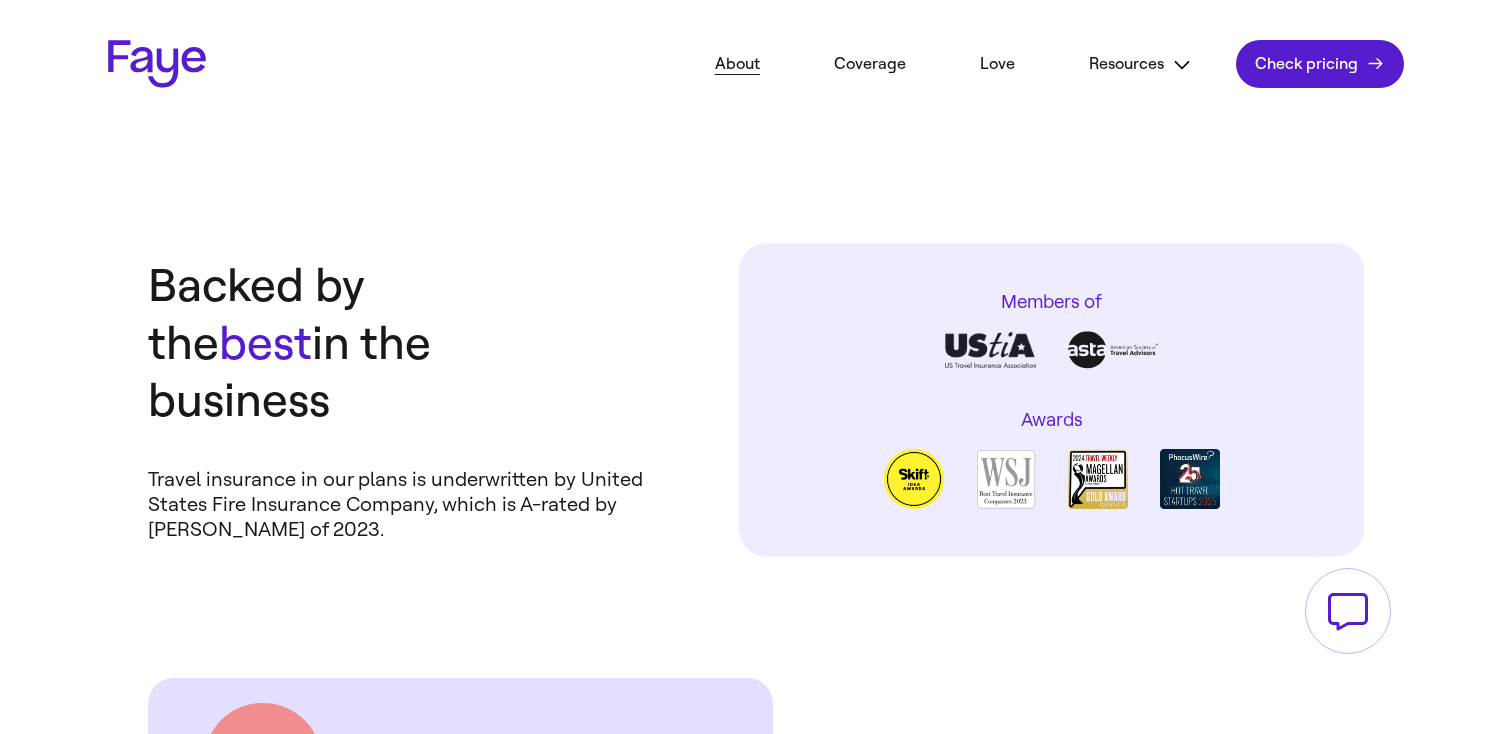 scroll, scrollTop: 1403, scrollLeft: 0, axis: vertical 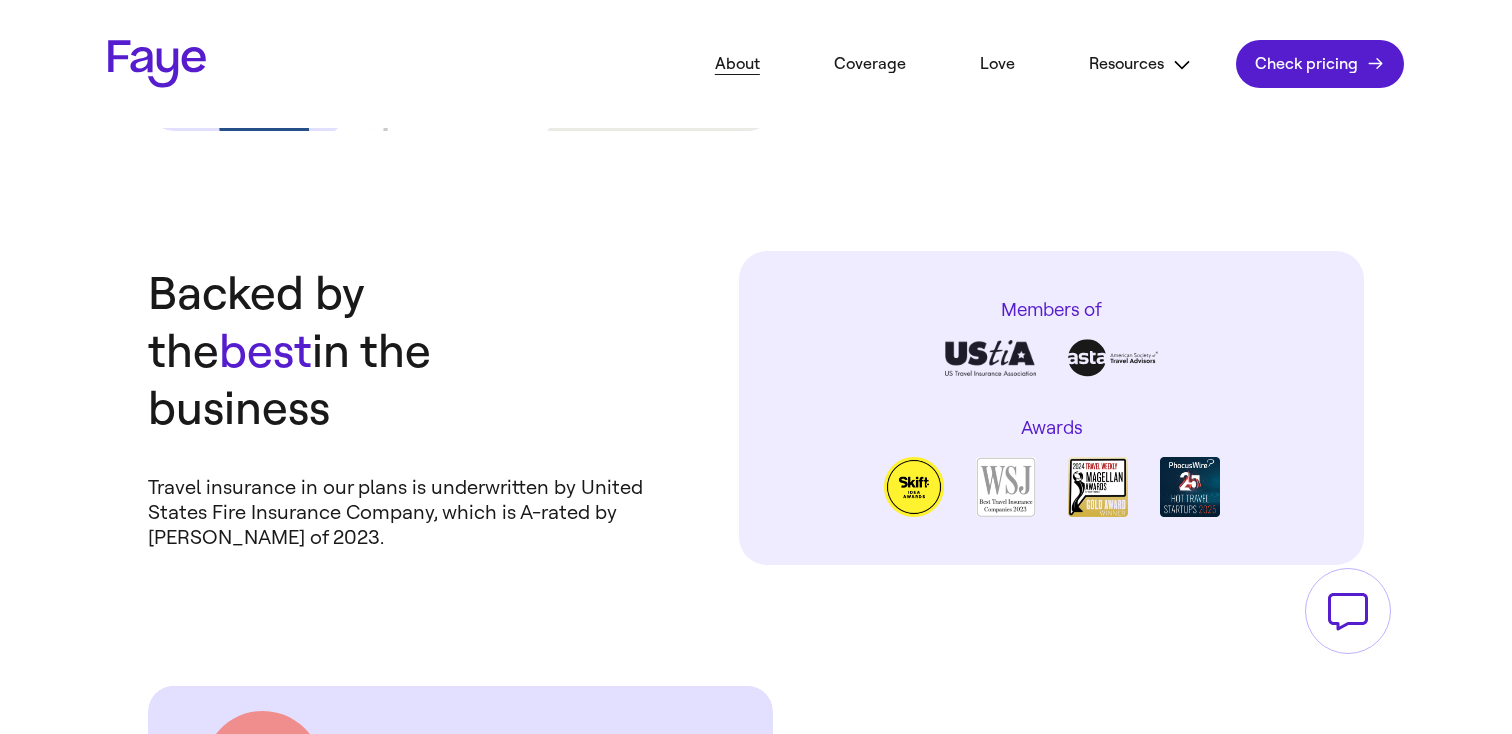 click on "Coverage" 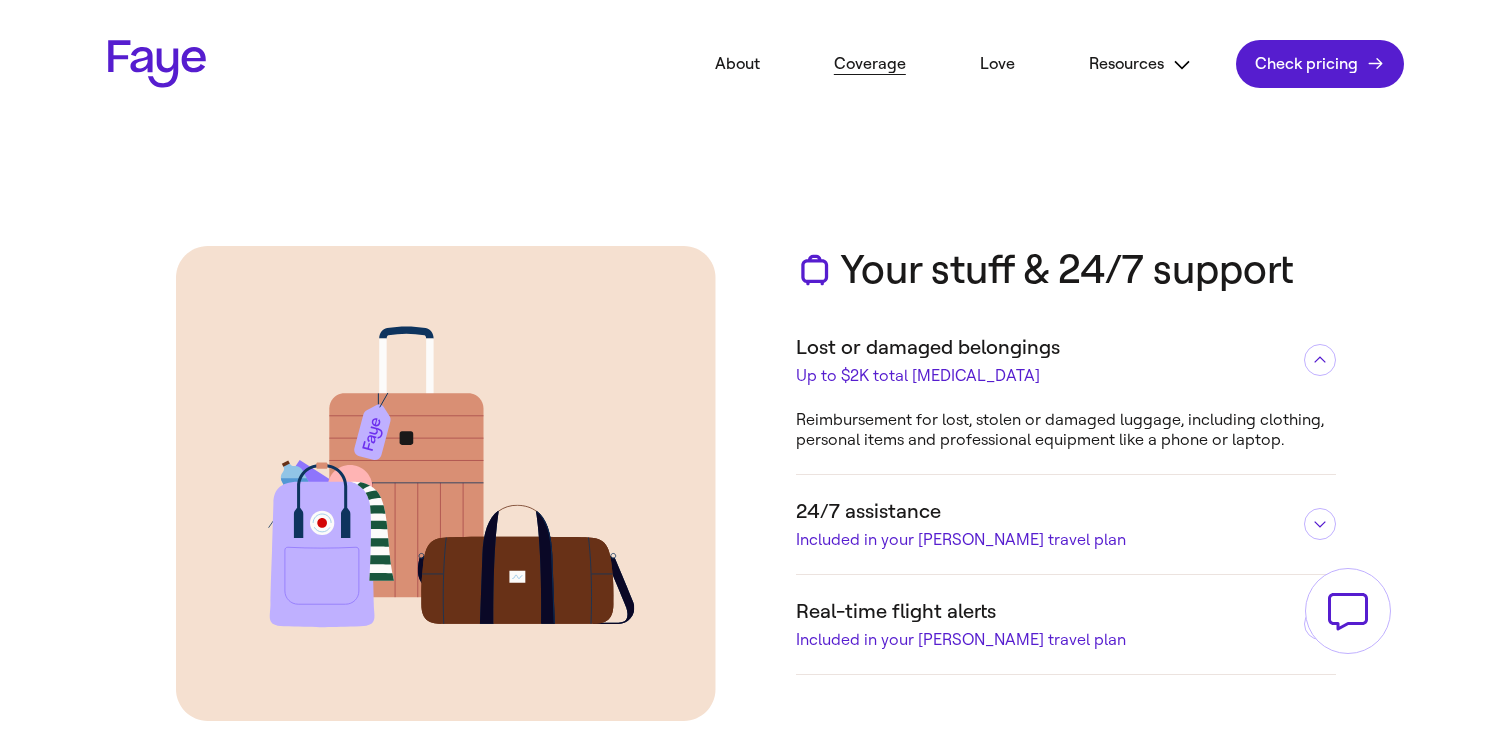scroll, scrollTop: 2303, scrollLeft: 0, axis: vertical 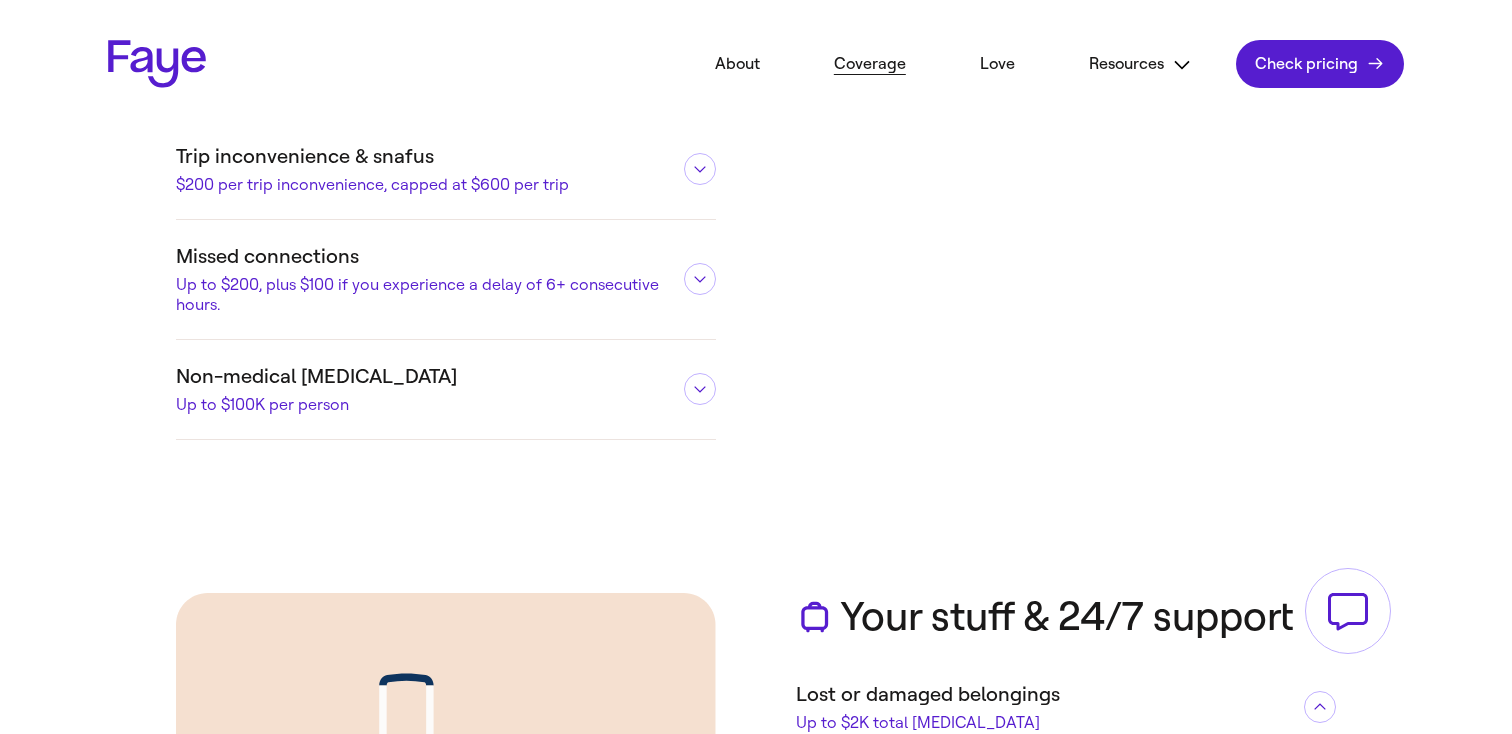 click on "Trip inconvenience & snafus     $200 per trip inconvenience, capped at $600 per trip" at bounding box center (446, 169) 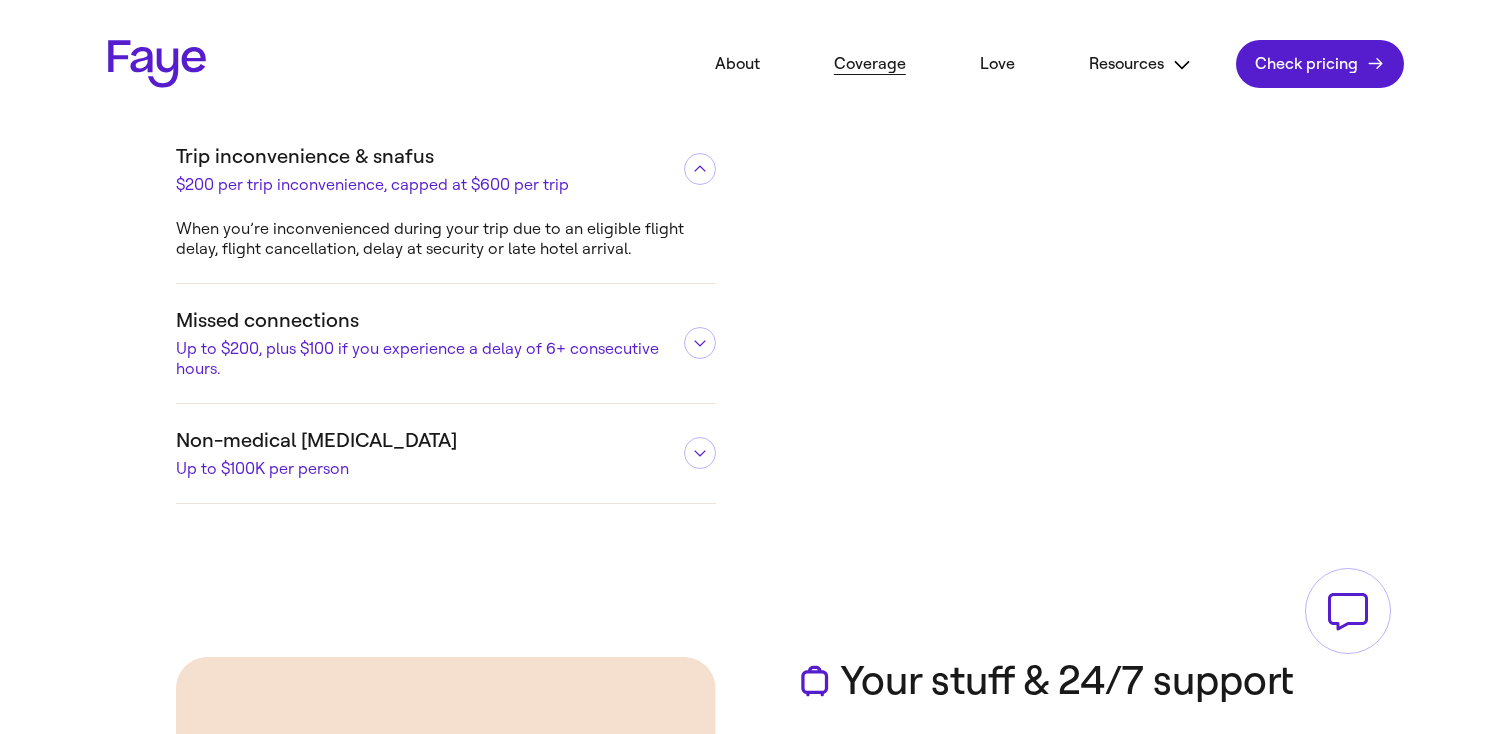 click on "Trip inconvenience & snafus     $200 per trip inconvenience, capped at $600 per trip" at bounding box center (446, 169) 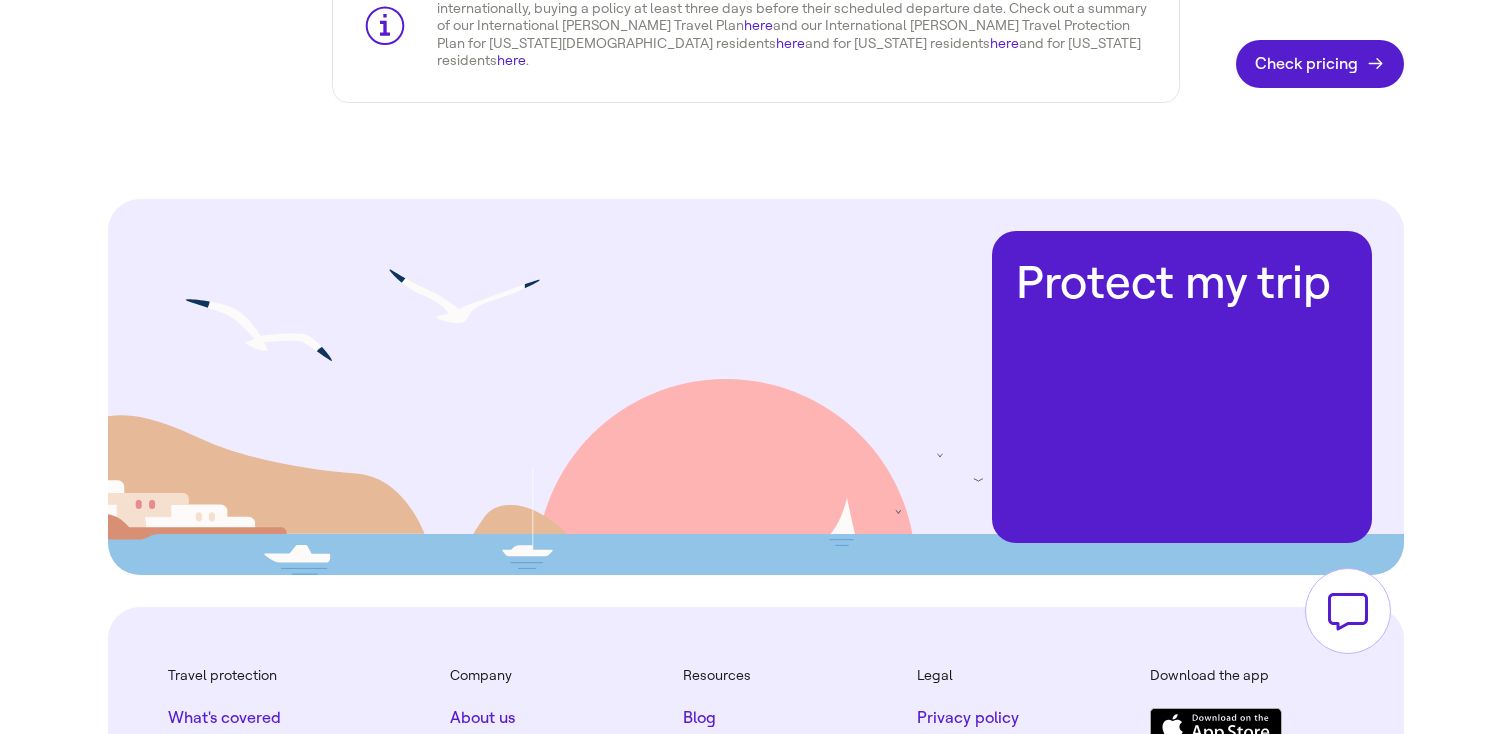 scroll, scrollTop: 4381, scrollLeft: 0, axis: vertical 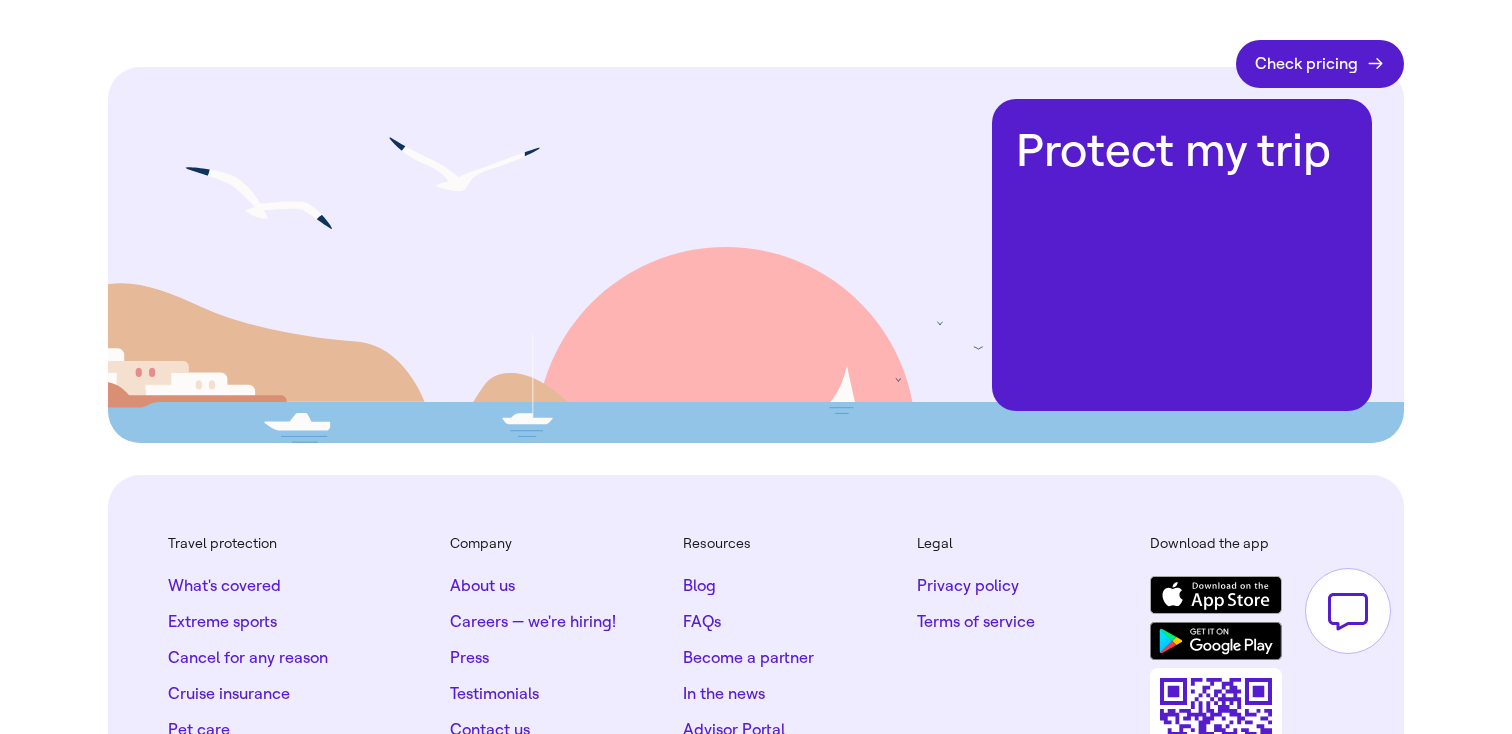 click on "Extreme sports" 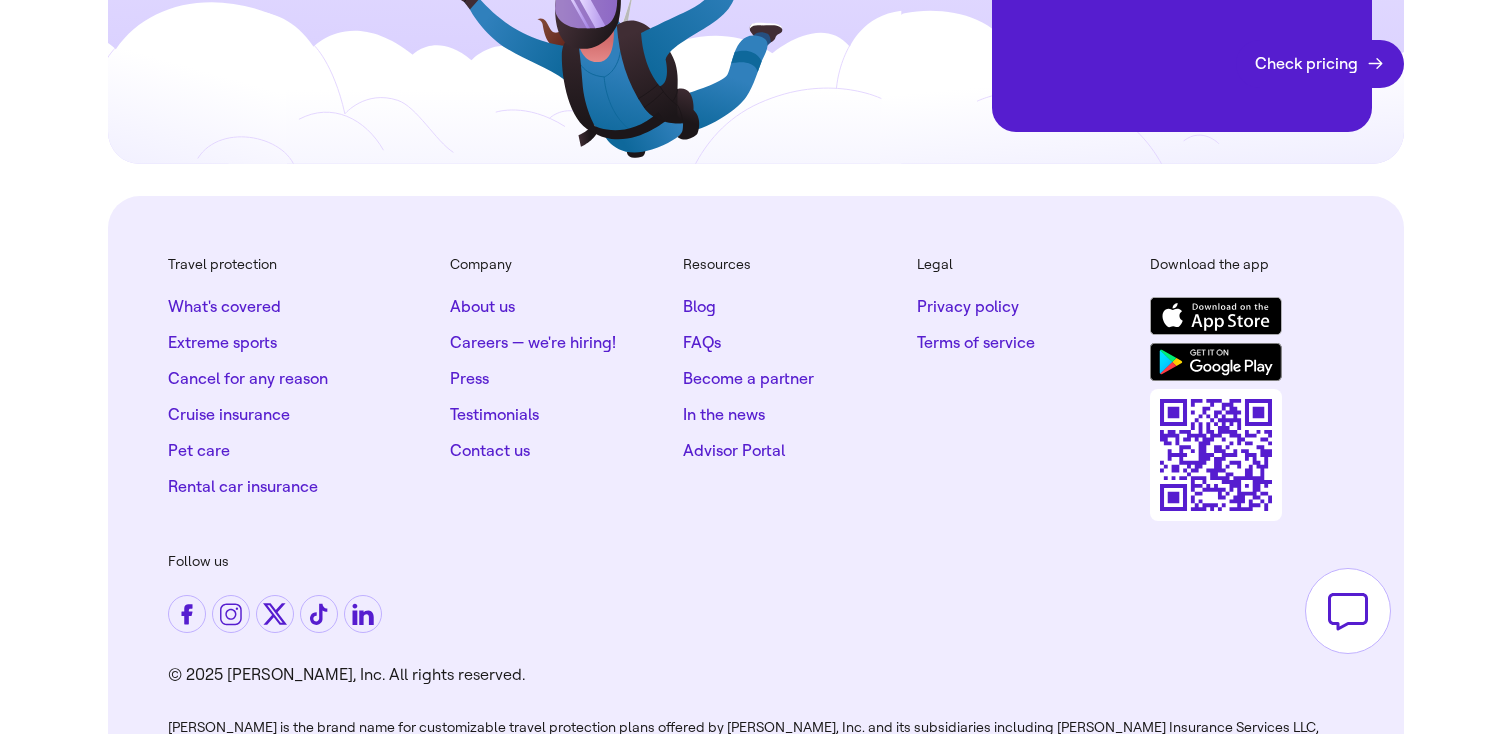 scroll, scrollTop: 4227, scrollLeft: 0, axis: vertical 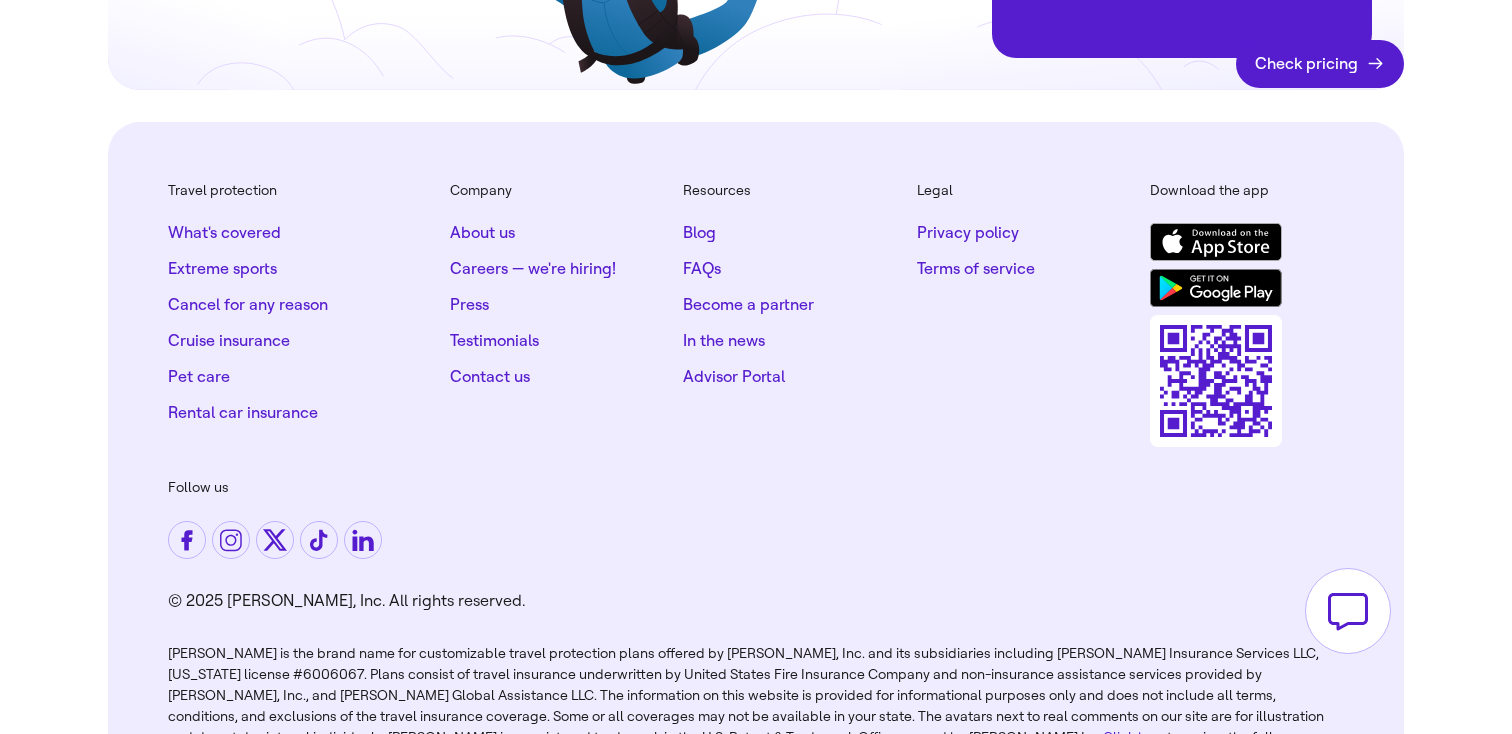 click on "What's covered                 Extreme sports                 Cancel for any reason                 Cruise insurance                 Pet care                 Rental car insurance" 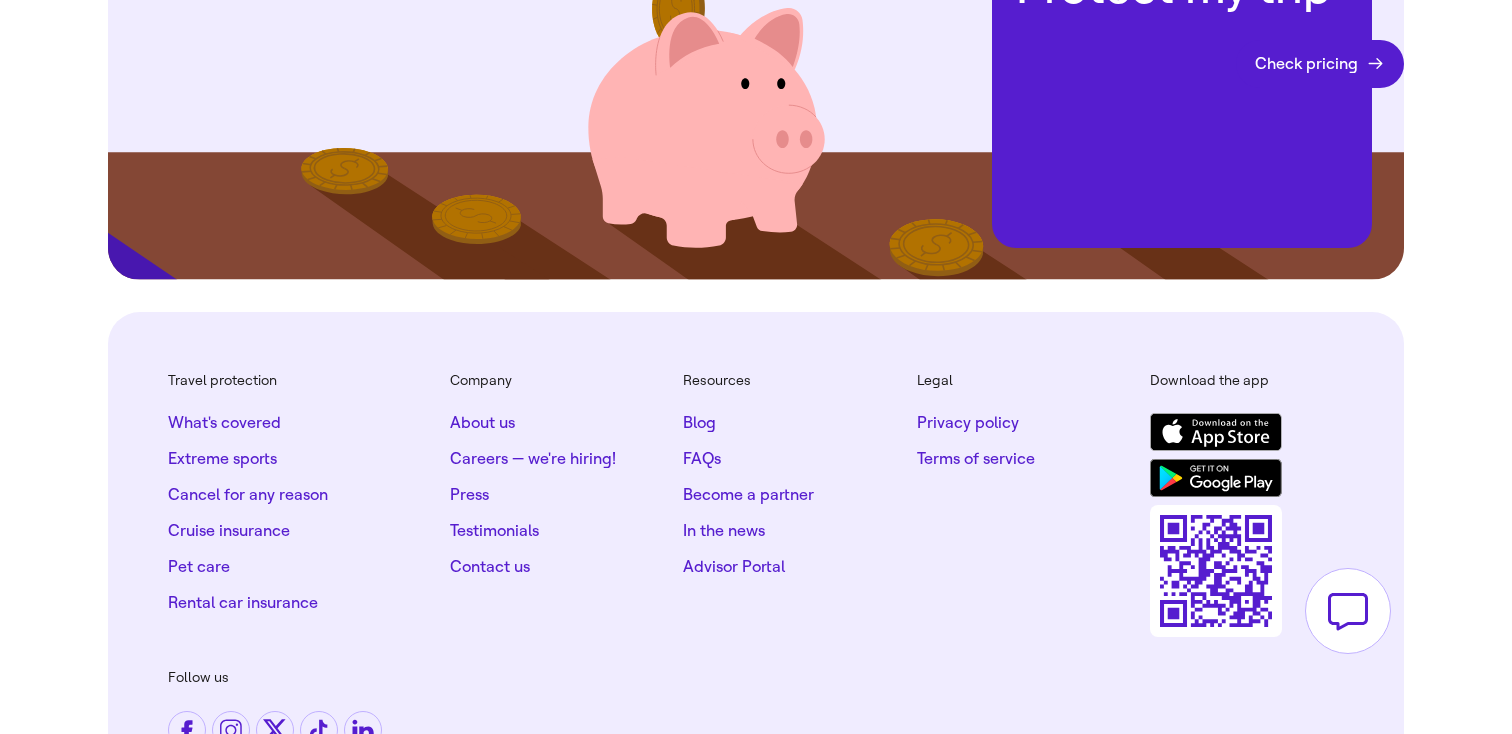 scroll, scrollTop: 4986, scrollLeft: 0, axis: vertical 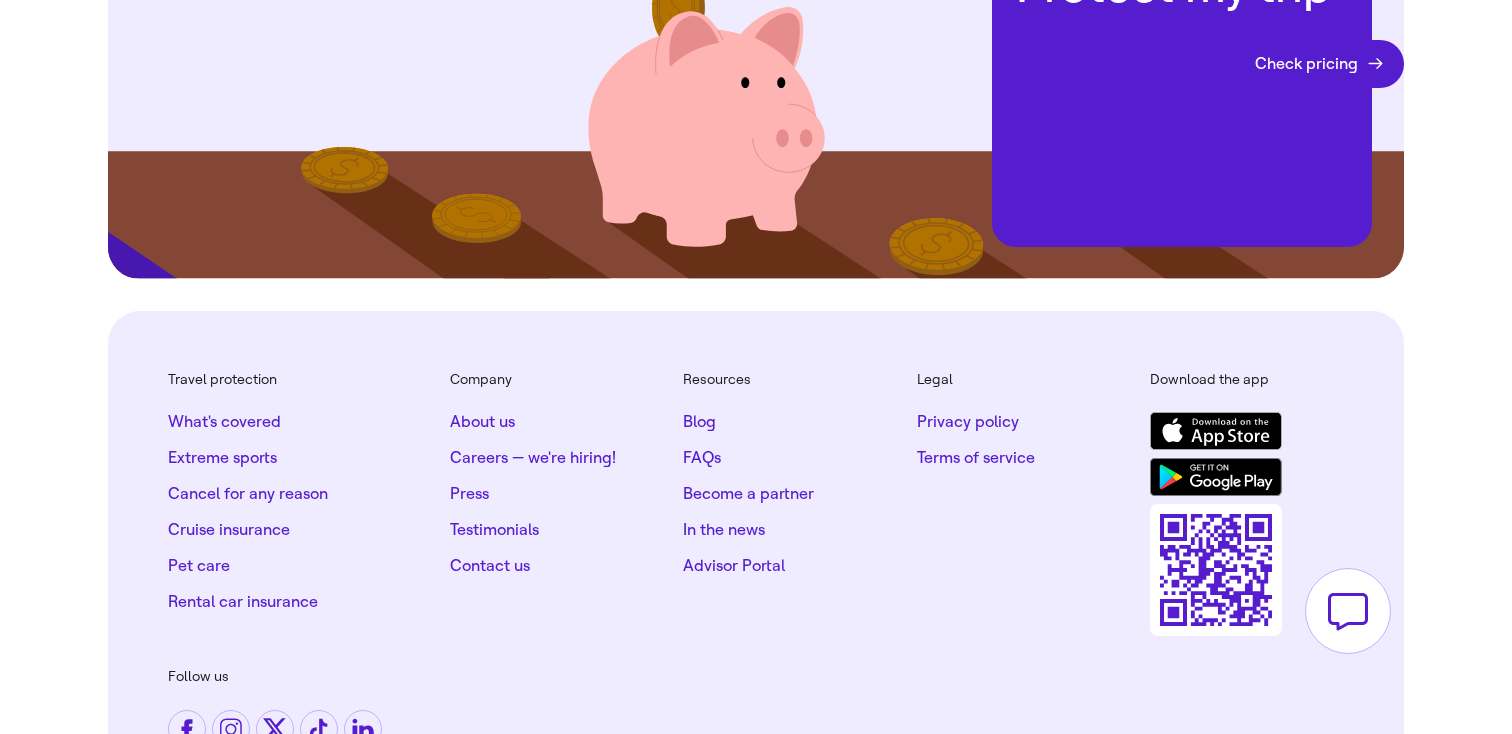 click on "Rental car insurance" 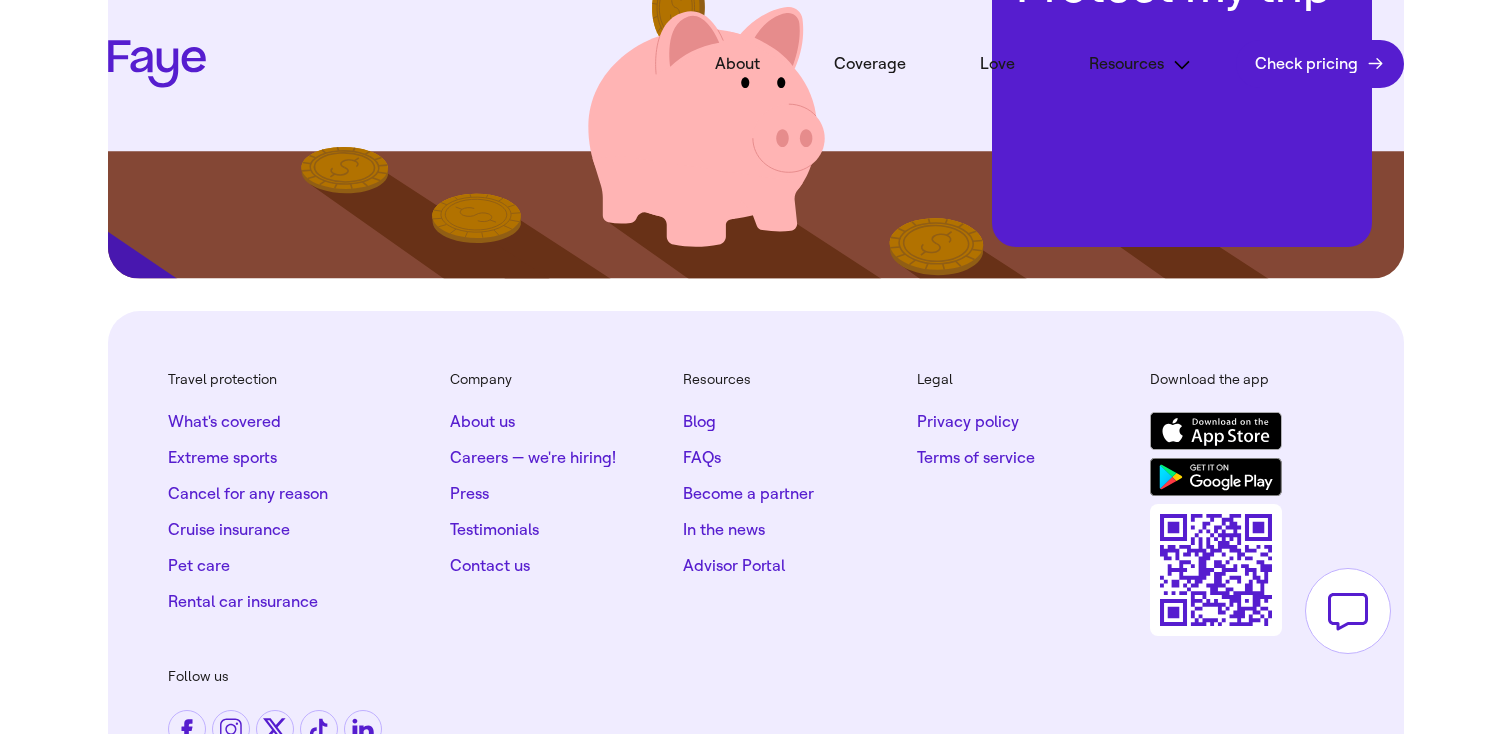 scroll, scrollTop: 0, scrollLeft: 0, axis: both 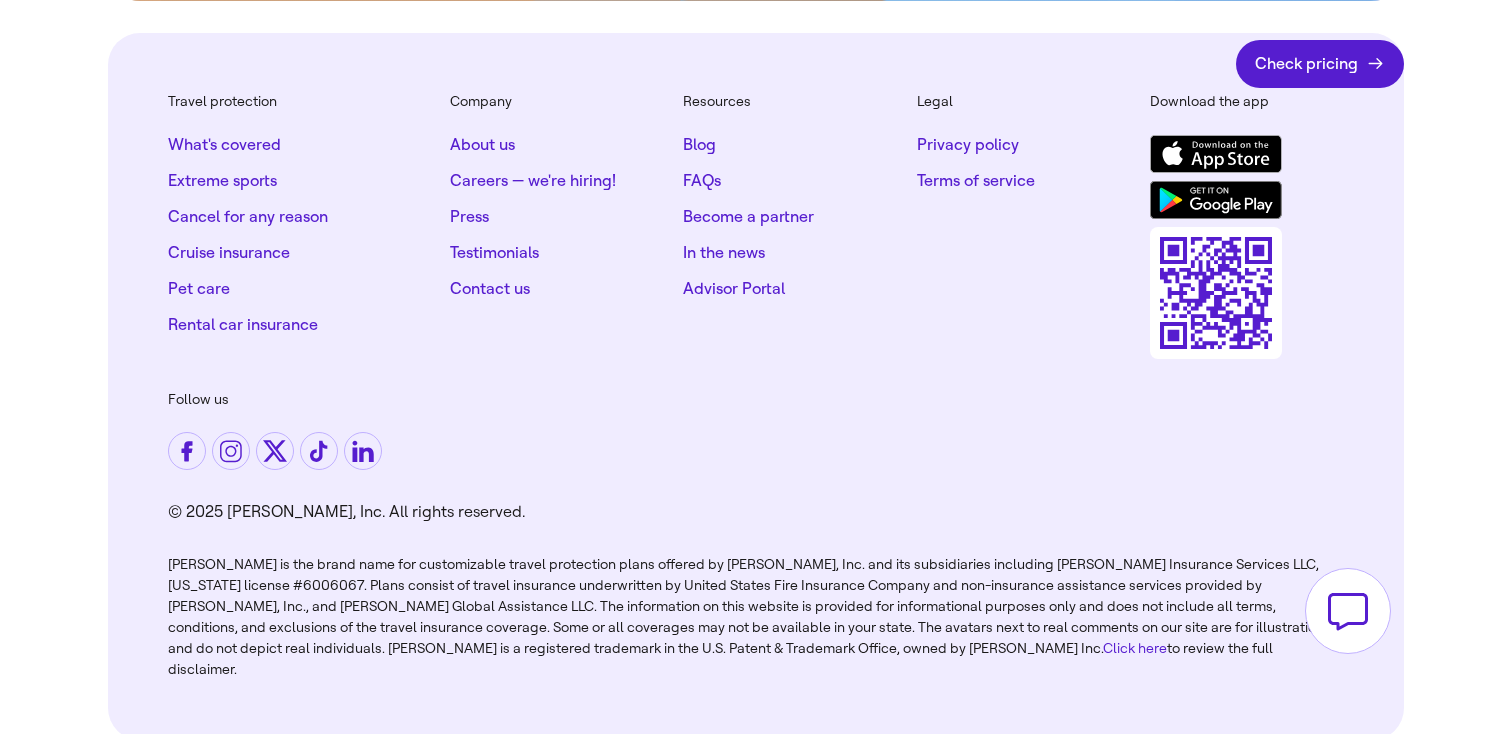click on "Careers — we're hiring!" 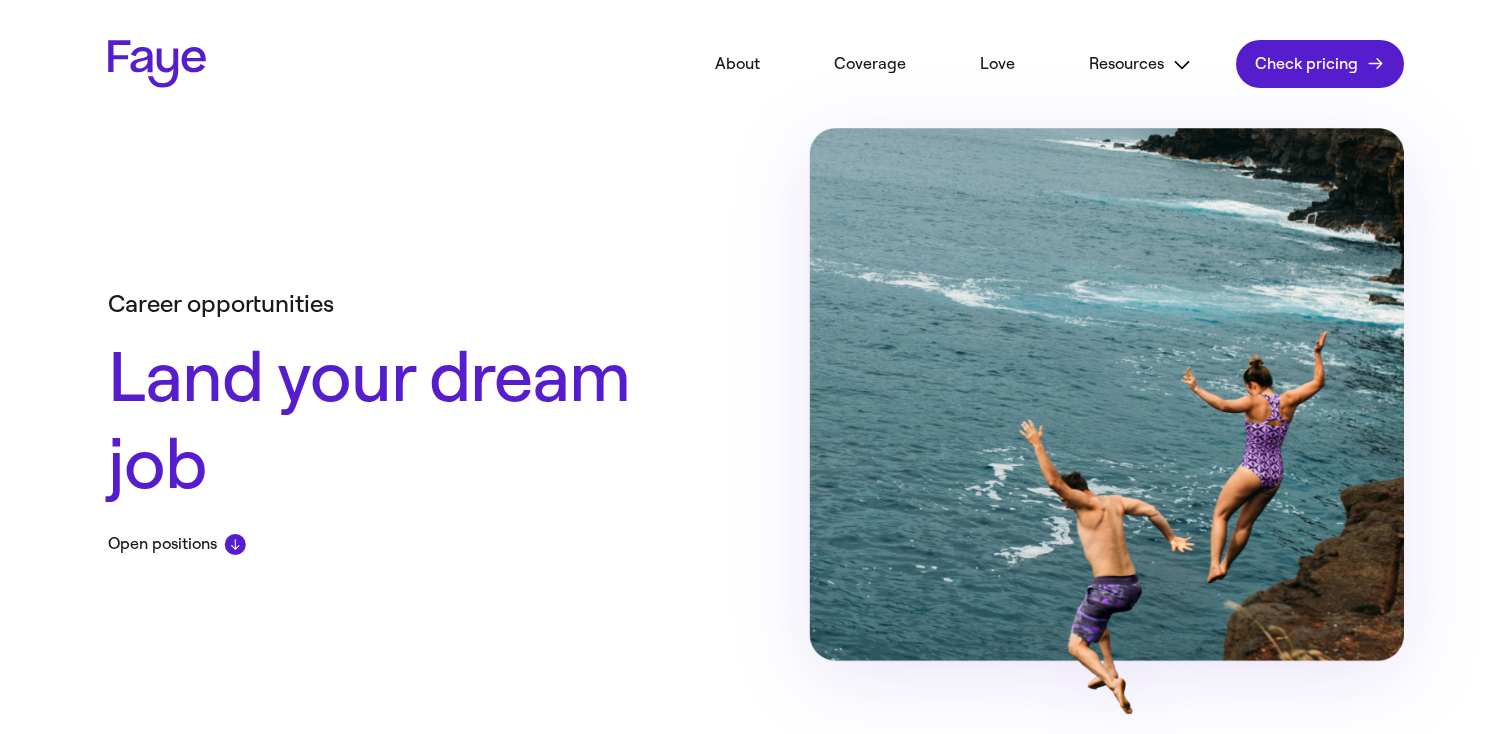 scroll, scrollTop: 0, scrollLeft: 0, axis: both 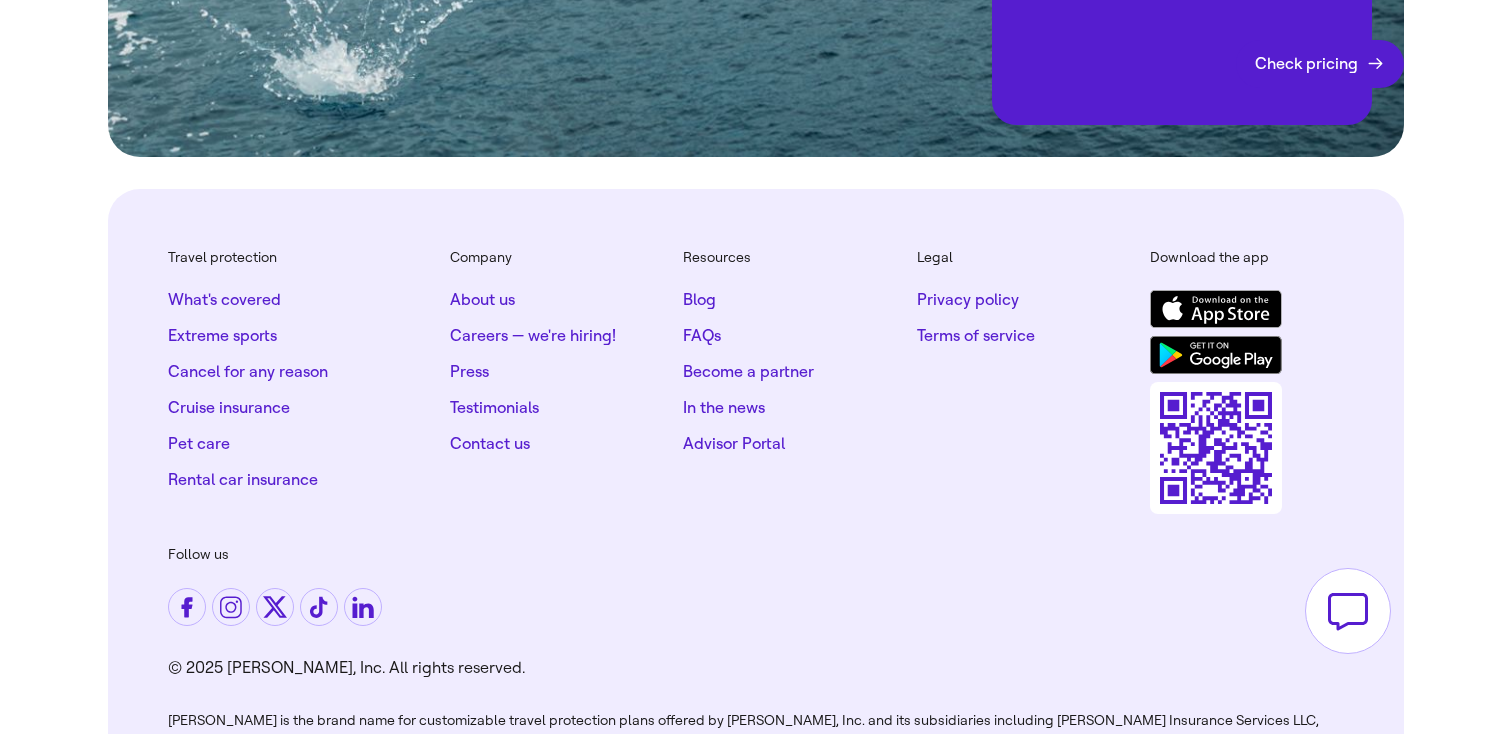 click on "Careers — we're hiring!" 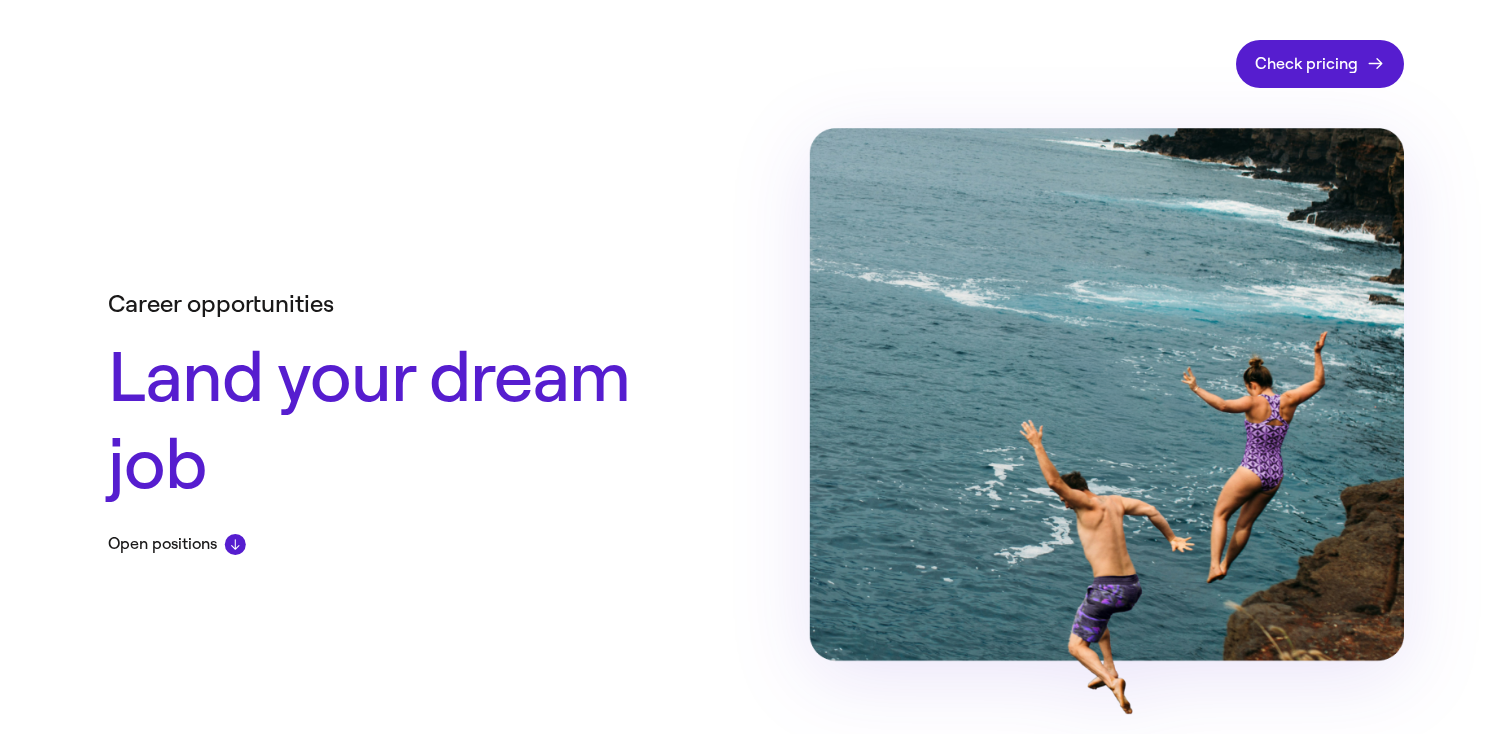 scroll, scrollTop: 1885, scrollLeft: 0, axis: vertical 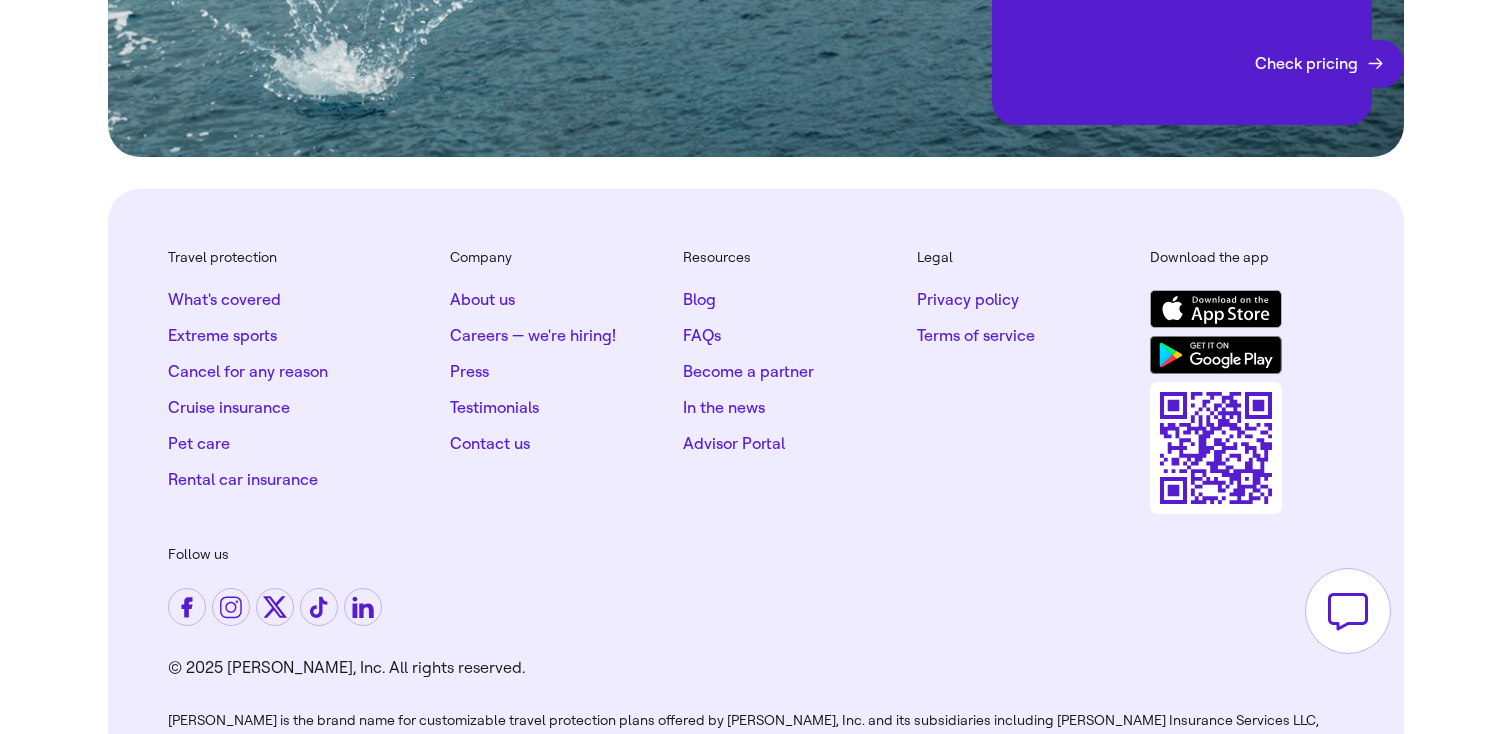 click on "Press" 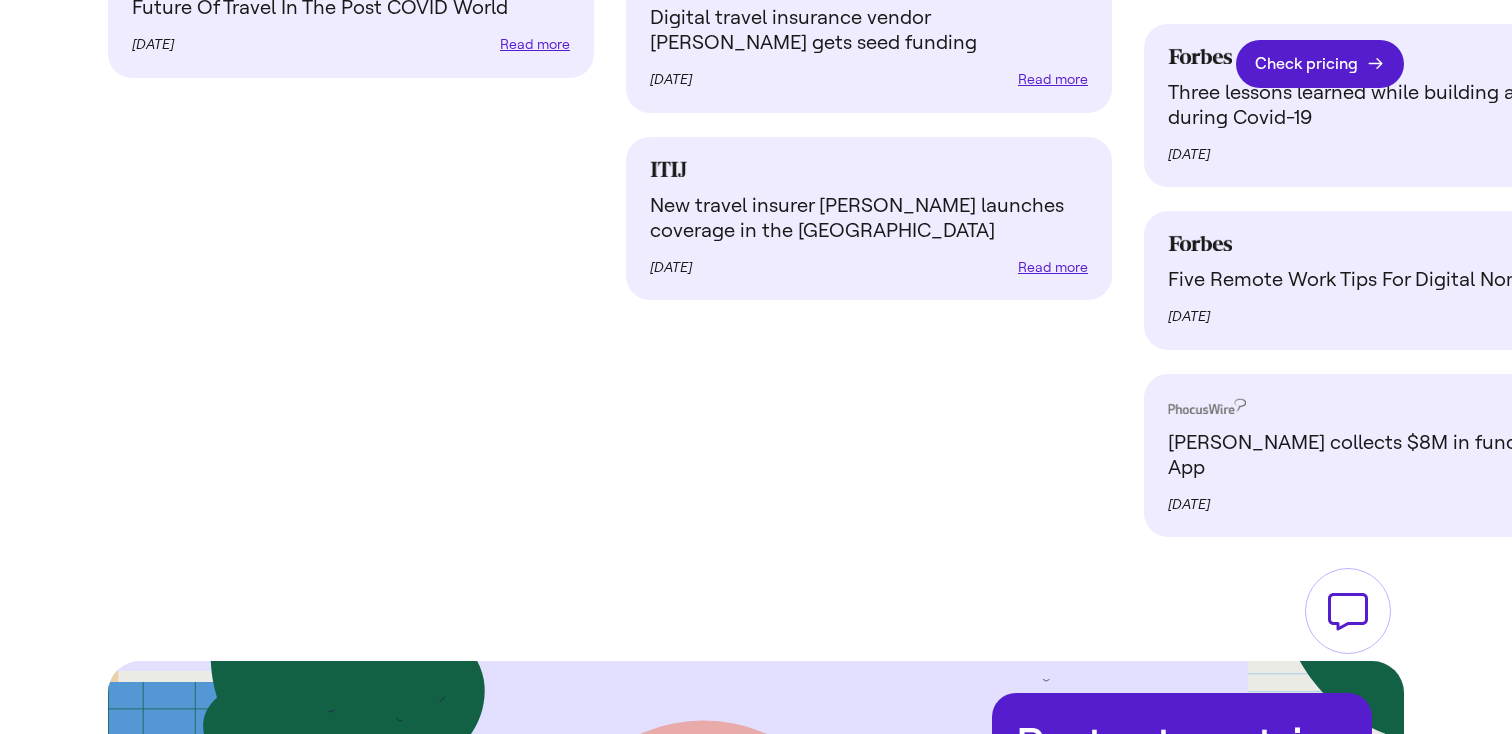 scroll, scrollTop: 11912, scrollLeft: 0, axis: vertical 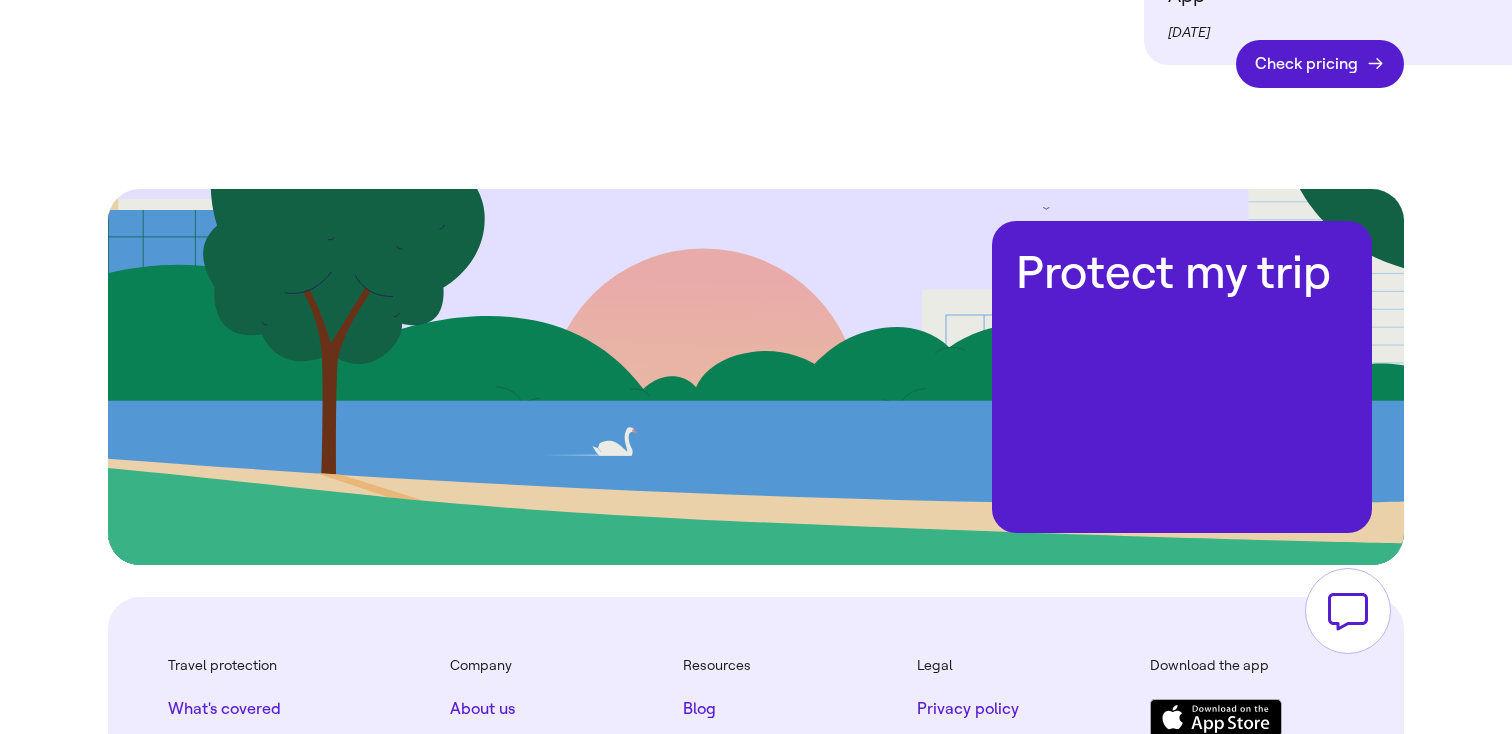 click on "In the news" 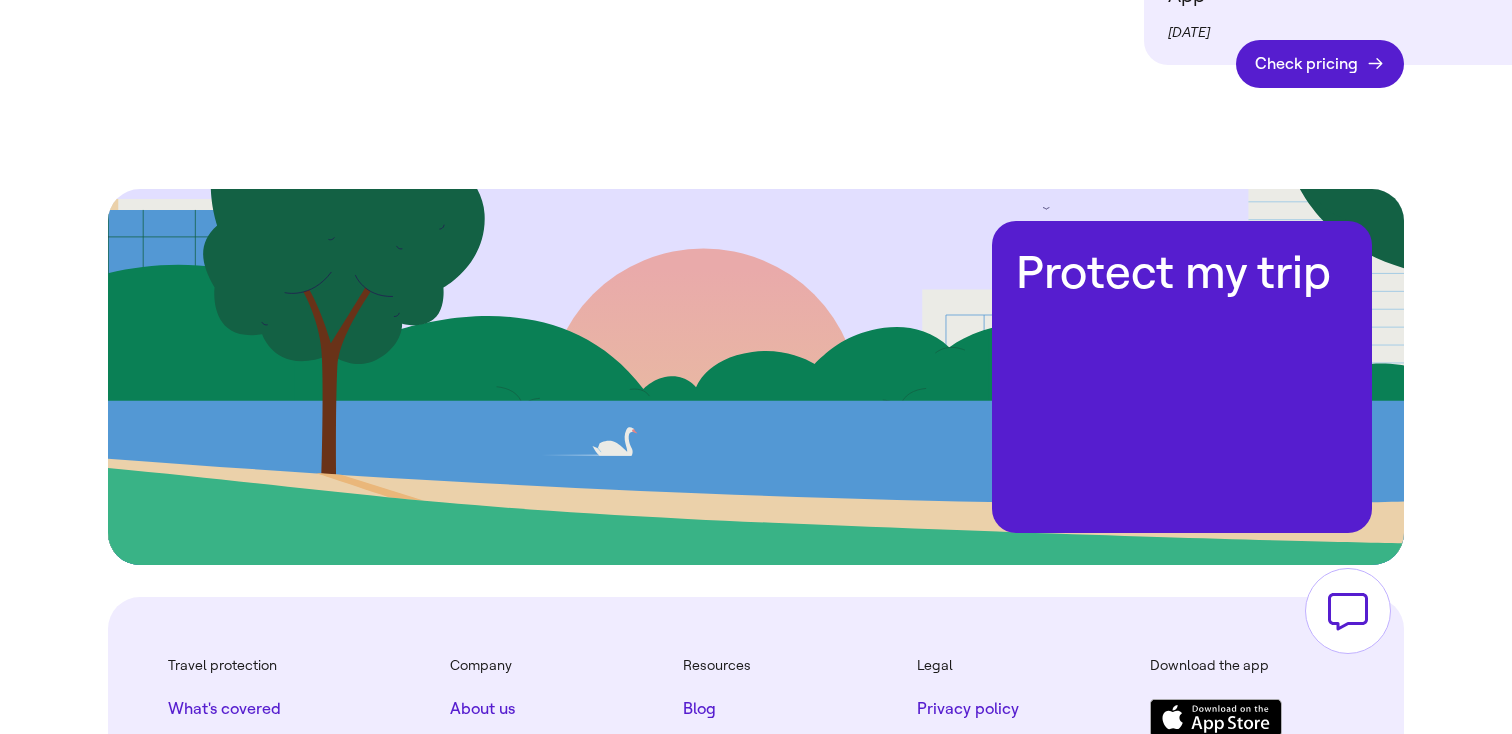 click on "In the news" 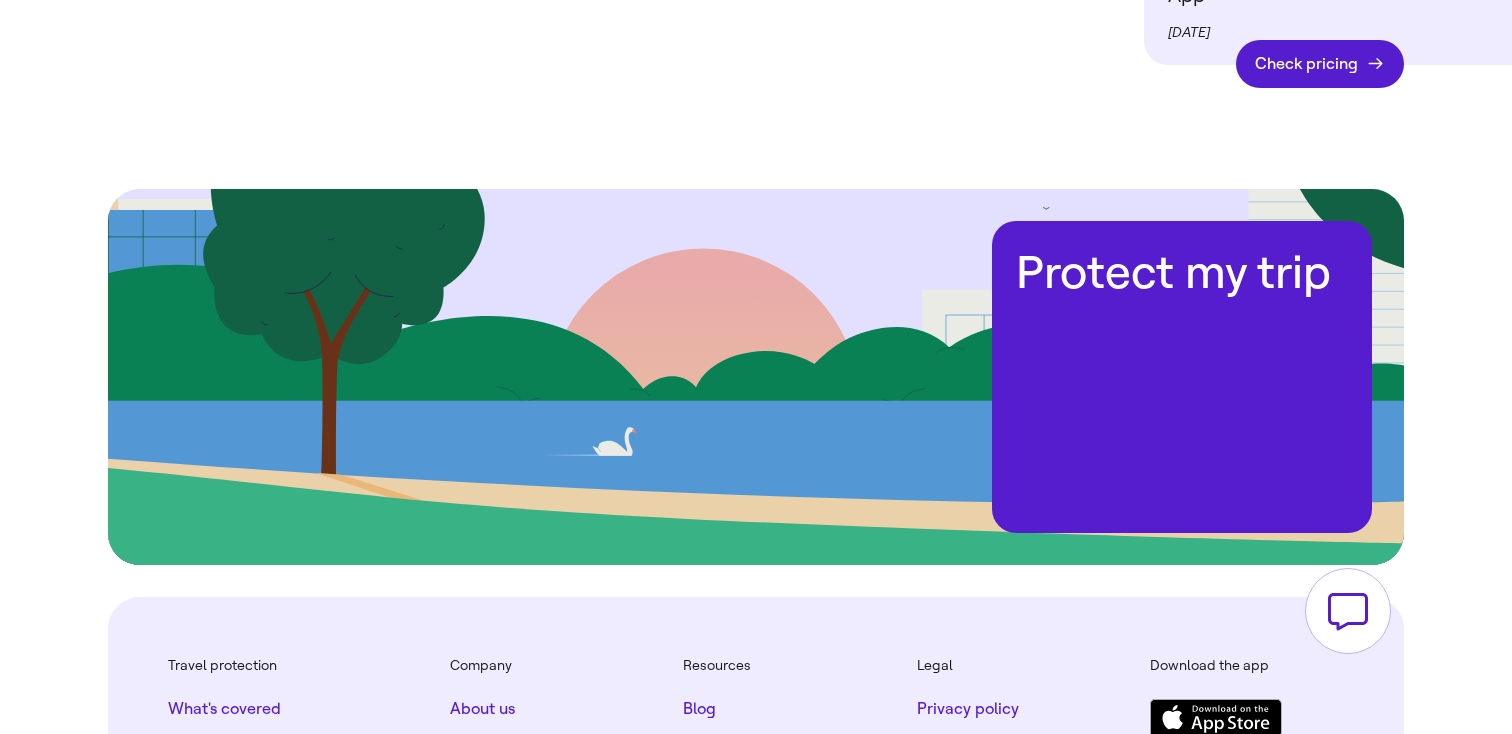 click on "Blog                 FAQs                 Become a partner                 In the news                 Advisor Portal" 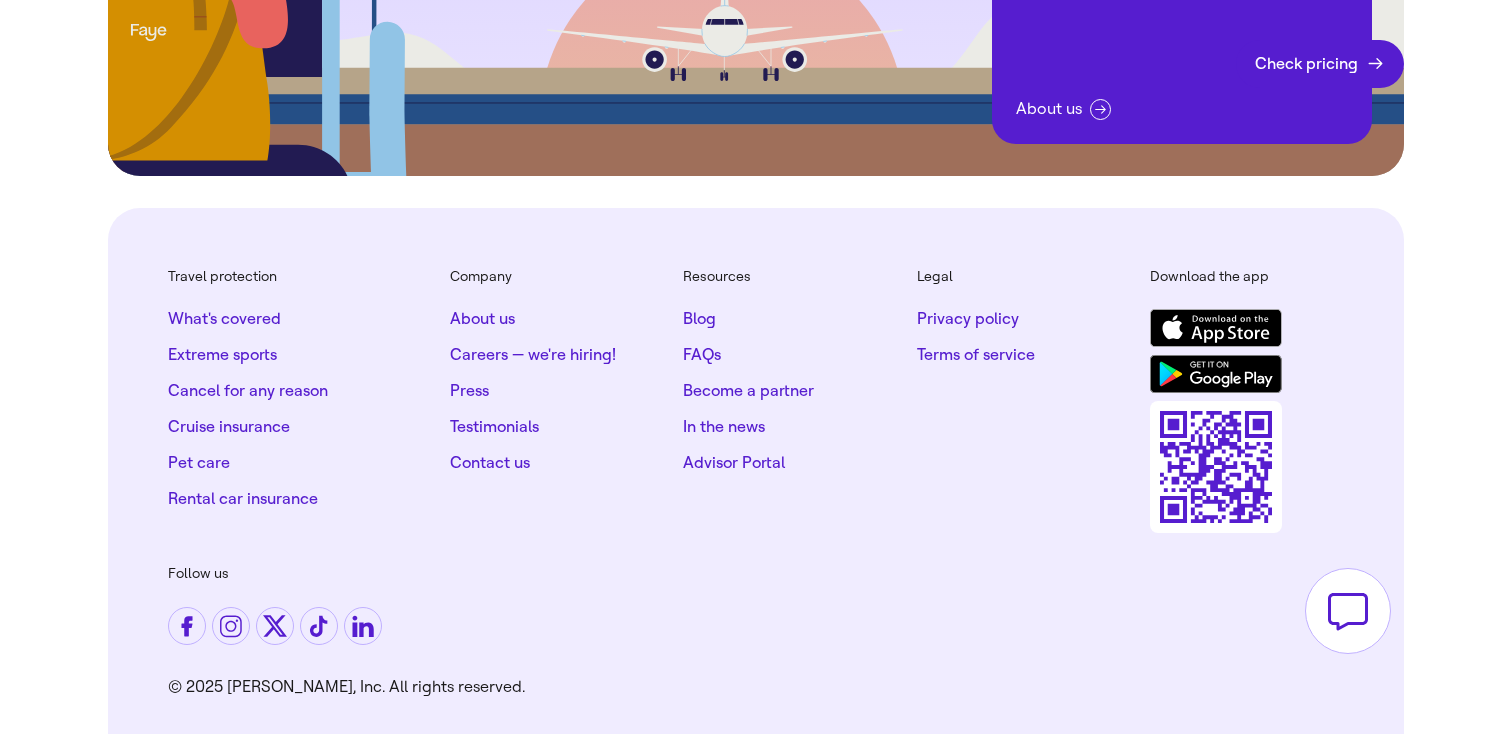 scroll, scrollTop: 4235, scrollLeft: 0, axis: vertical 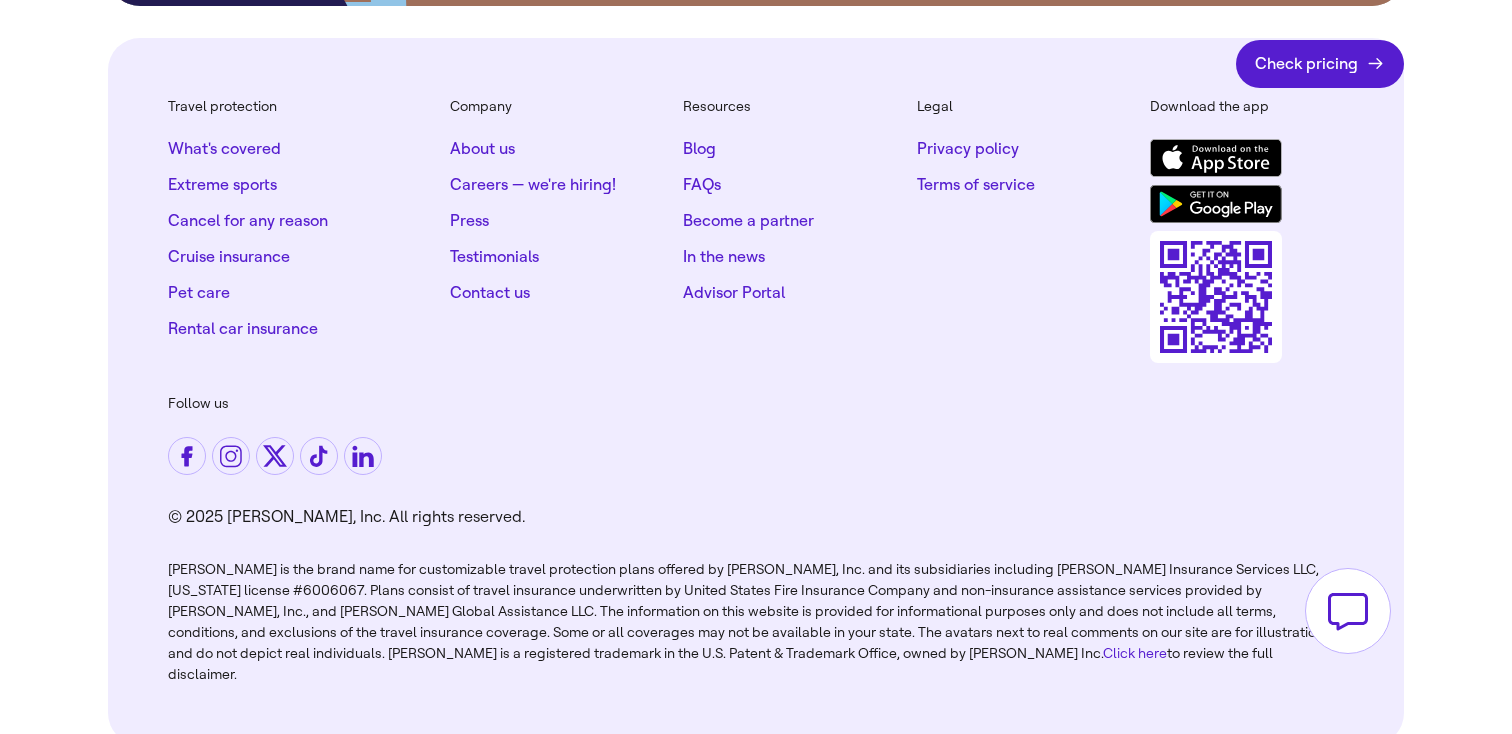 click on "FAQs" 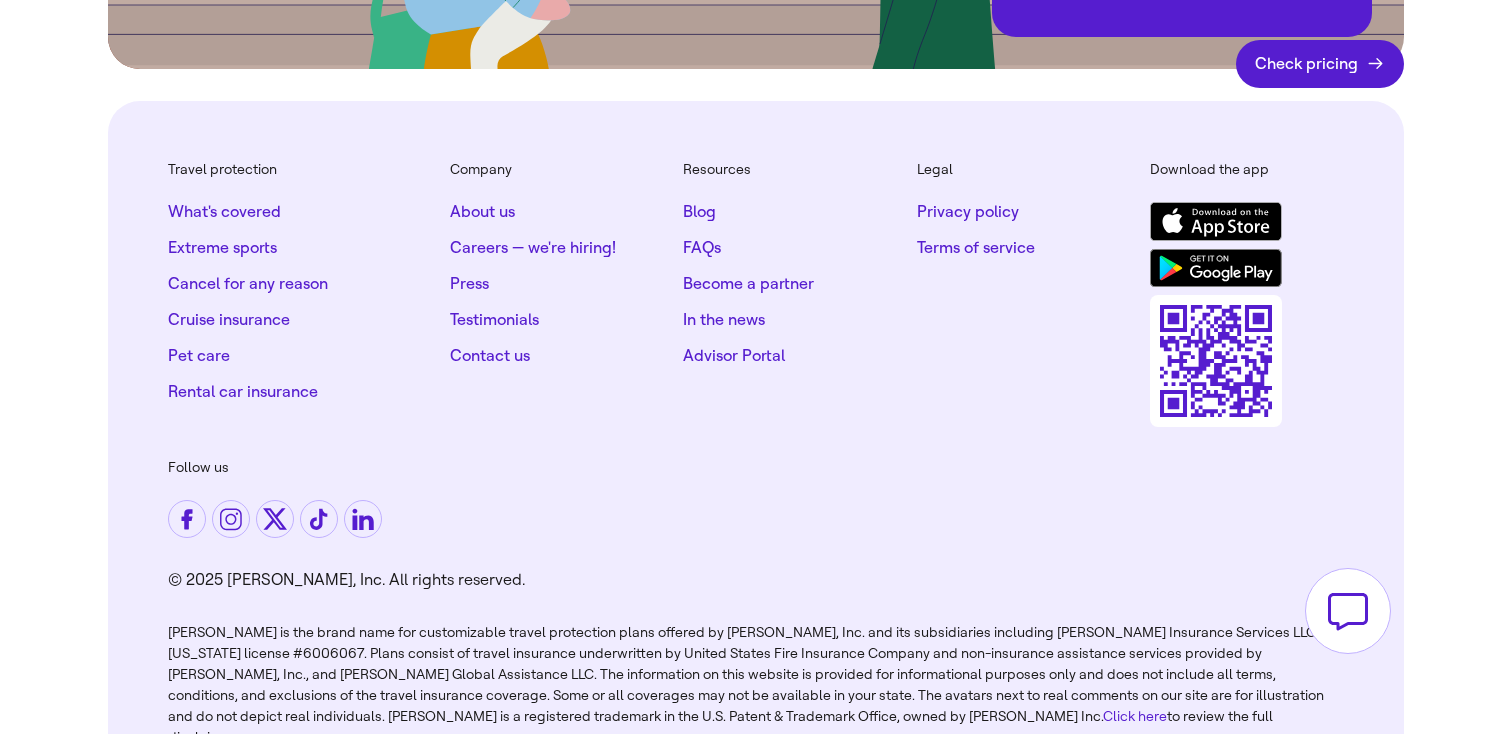 scroll, scrollTop: 2481, scrollLeft: 0, axis: vertical 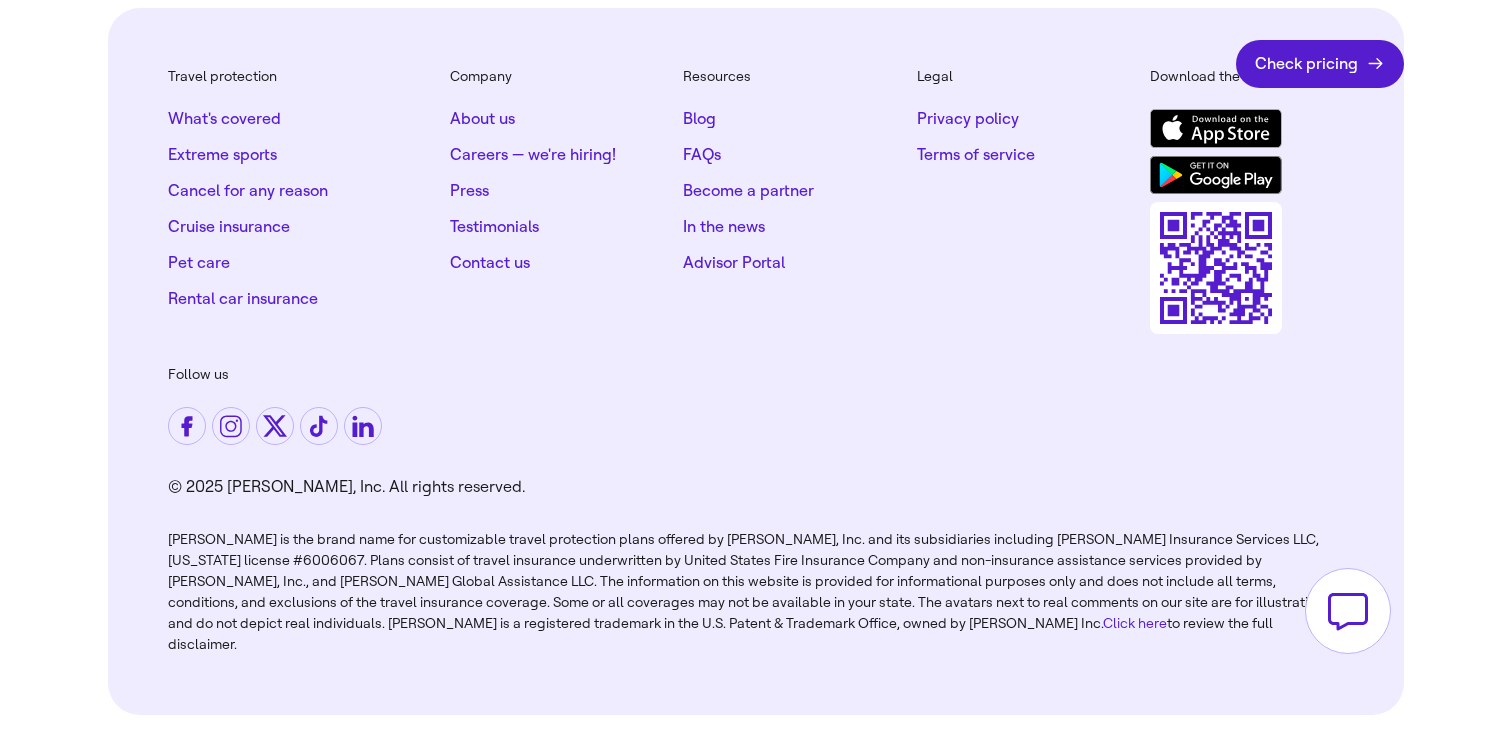 click on "Privacy policy" 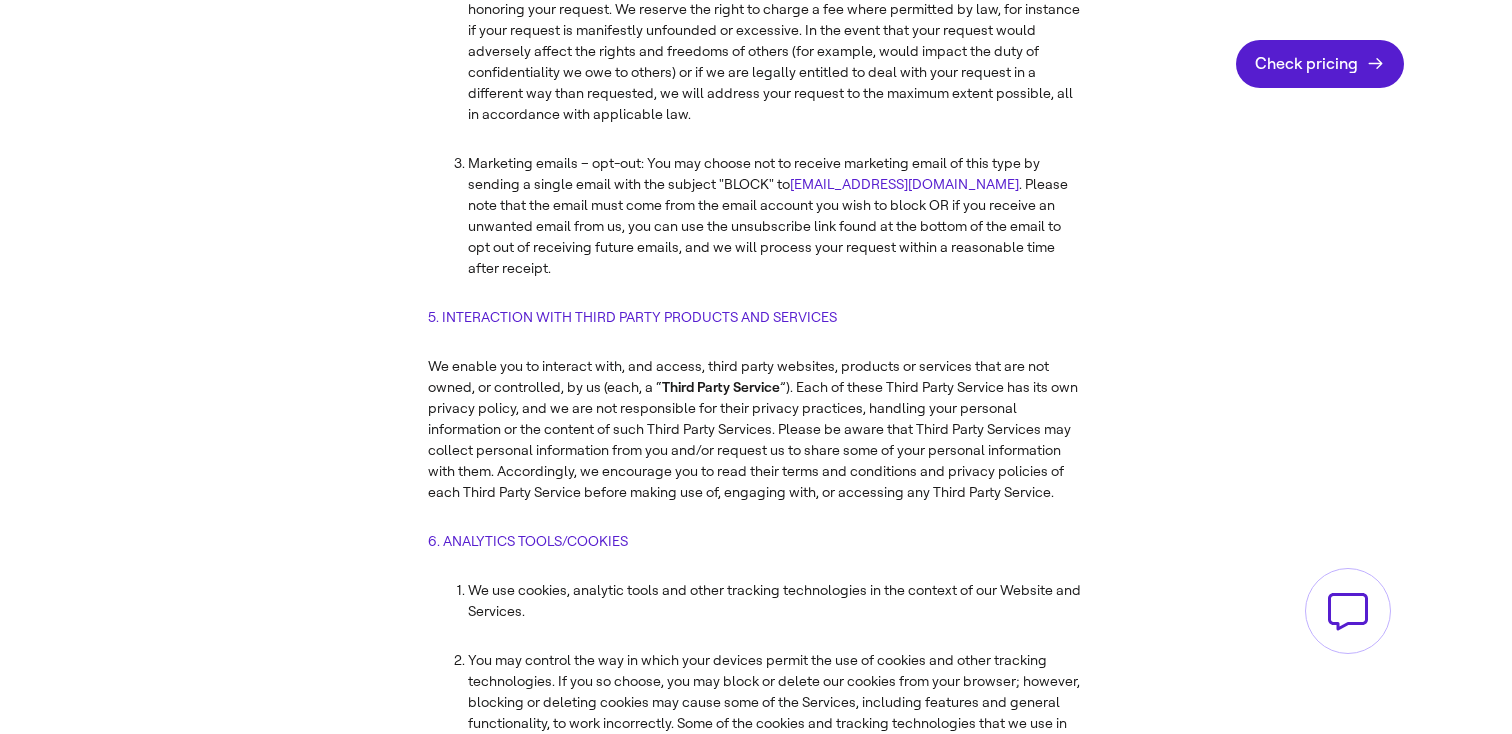 scroll, scrollTop: 6600, scrollLeft: 0, axis: vertical 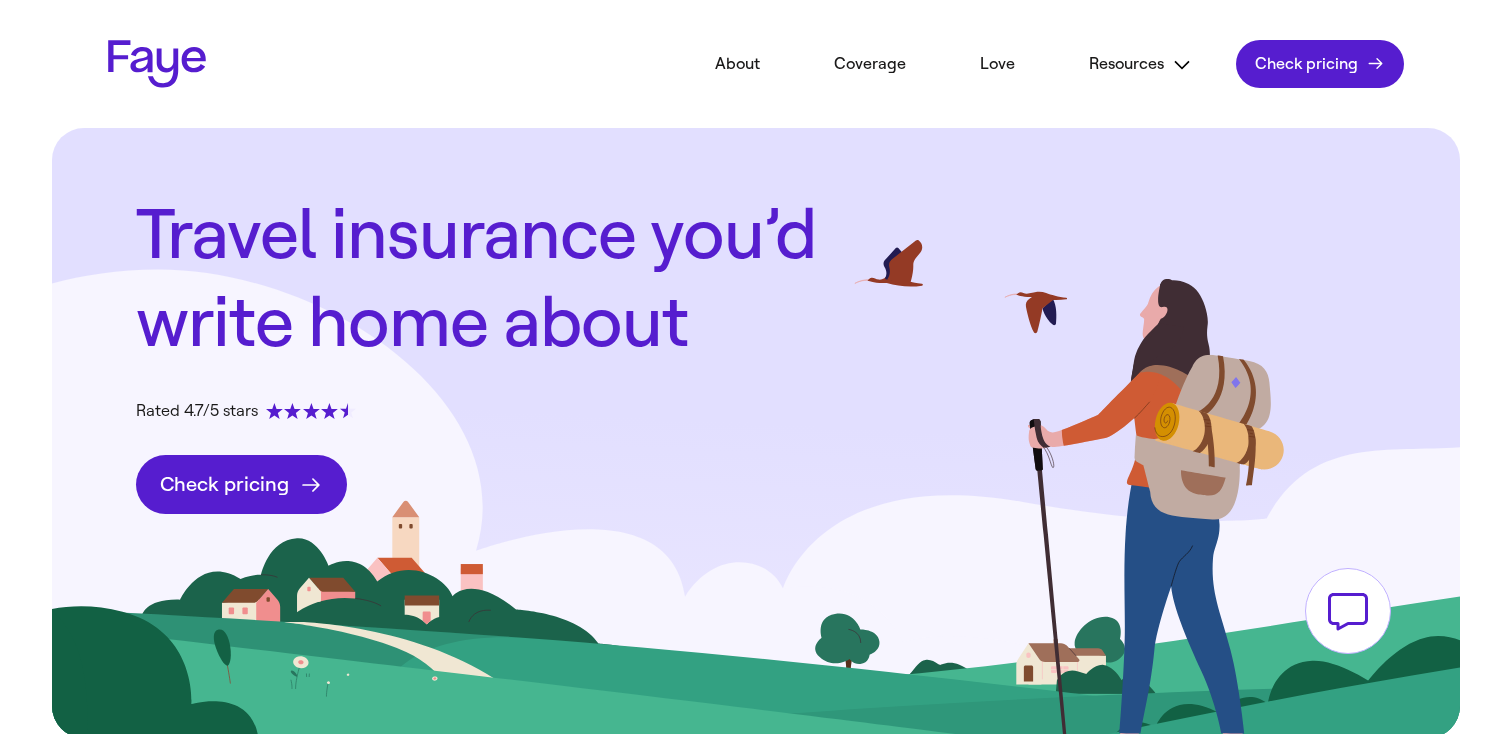 click 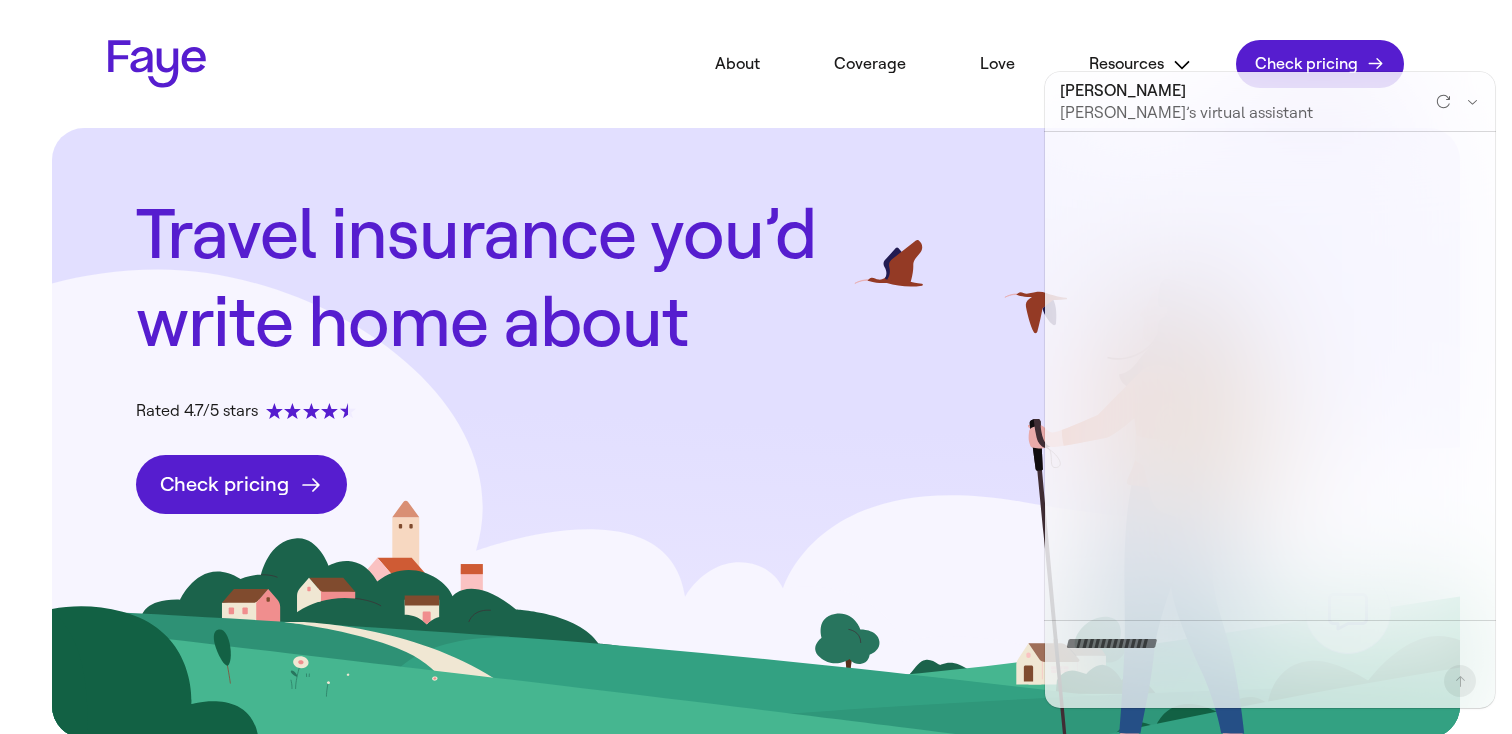 click at bounding box center (1270, 376) 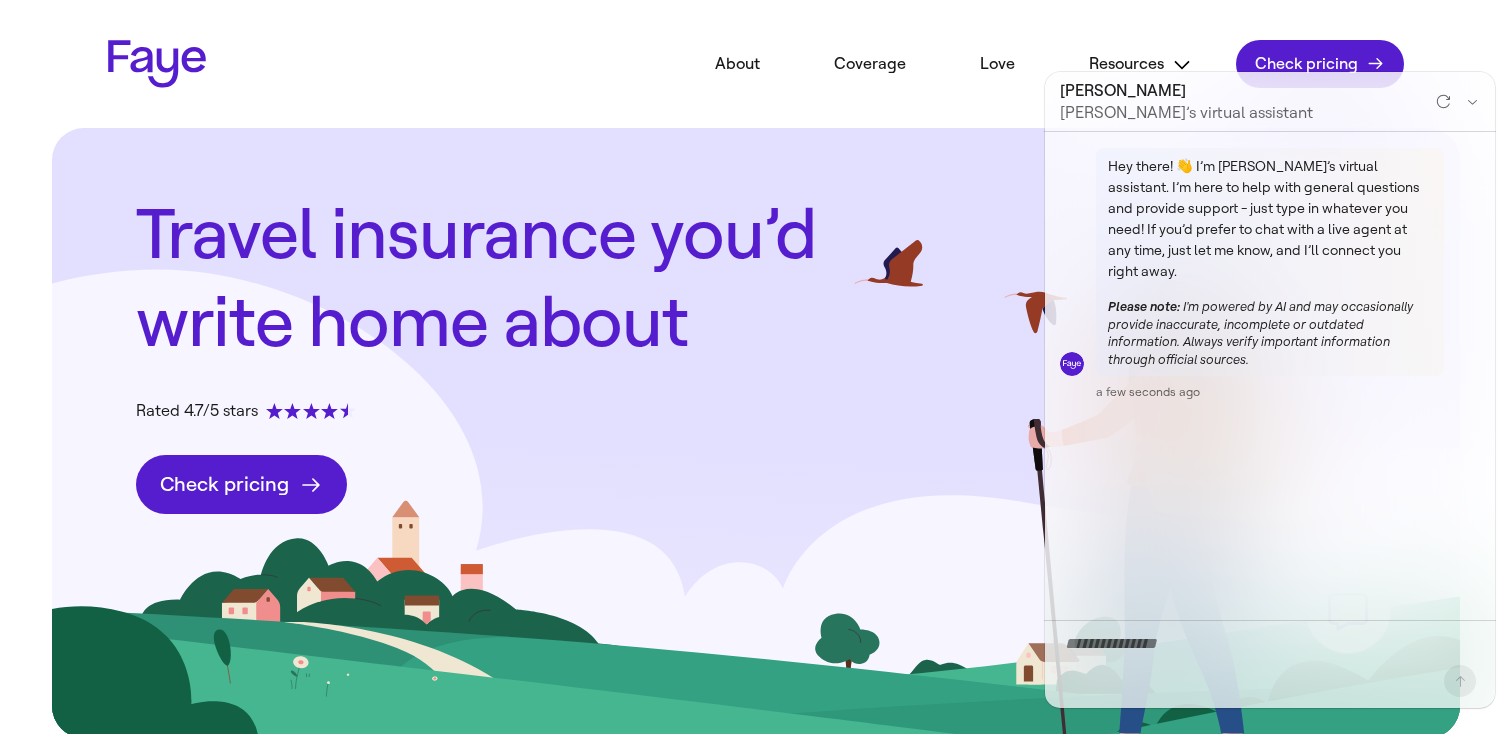 click 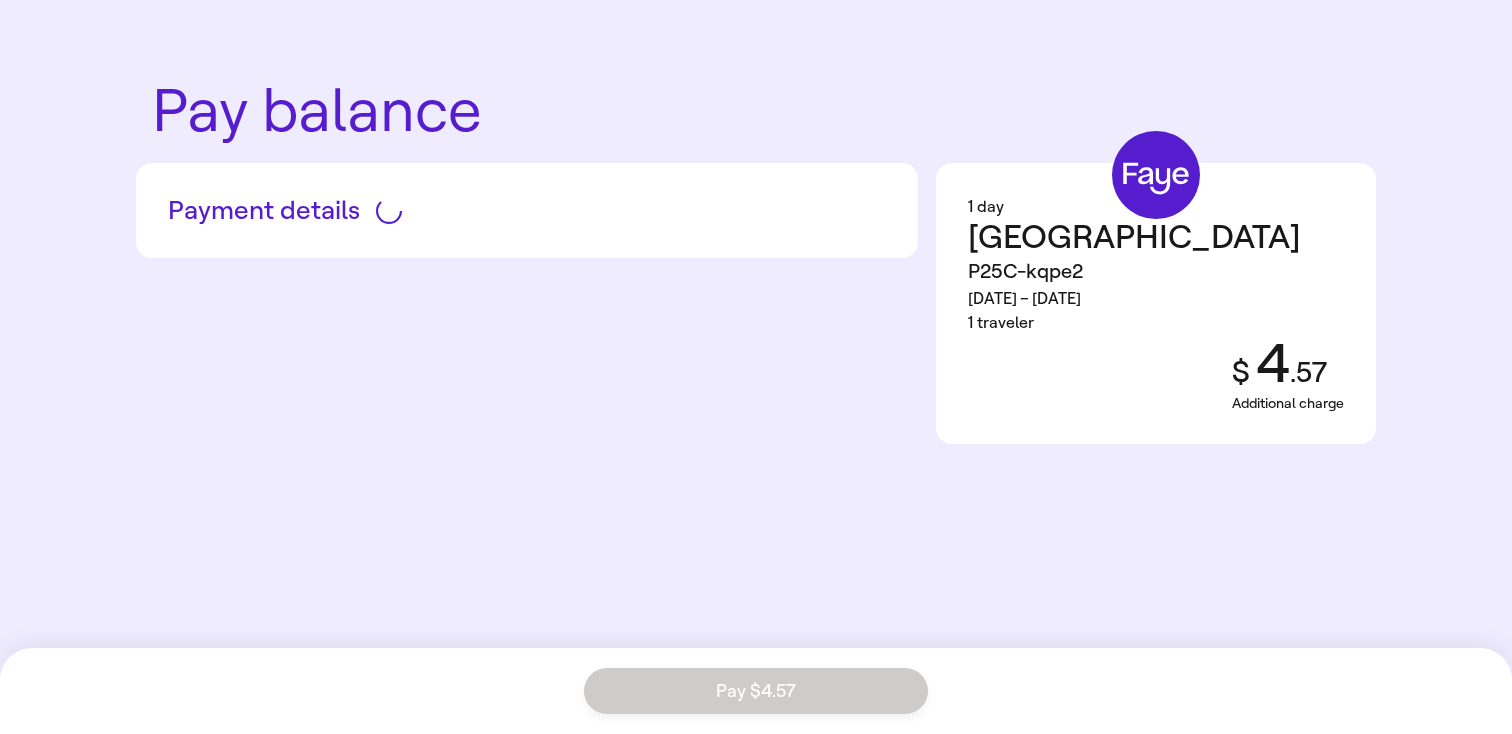 scroll, scrollTop: 0, scrollLeft: 0, axis: both 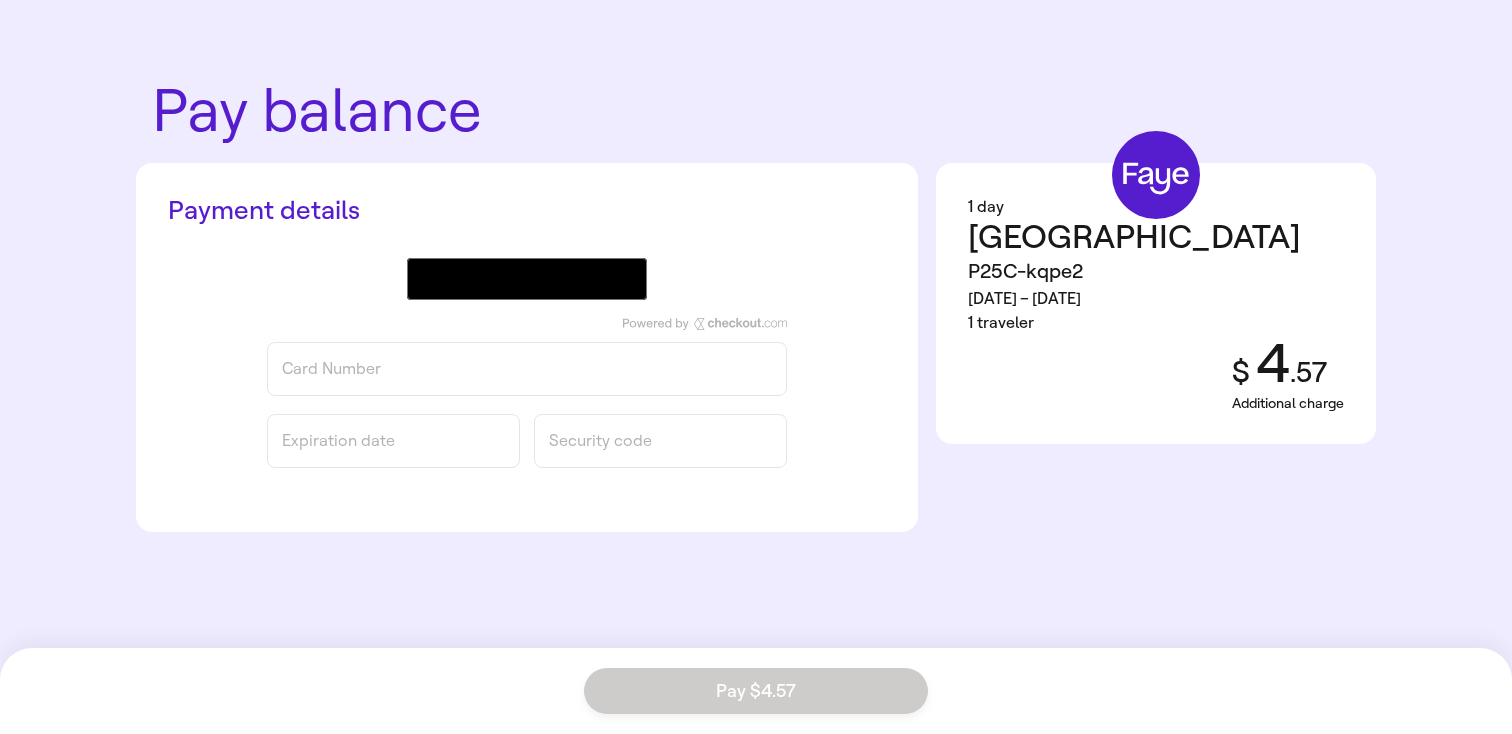 click on "Card Number" at bounding box center [527, 369] 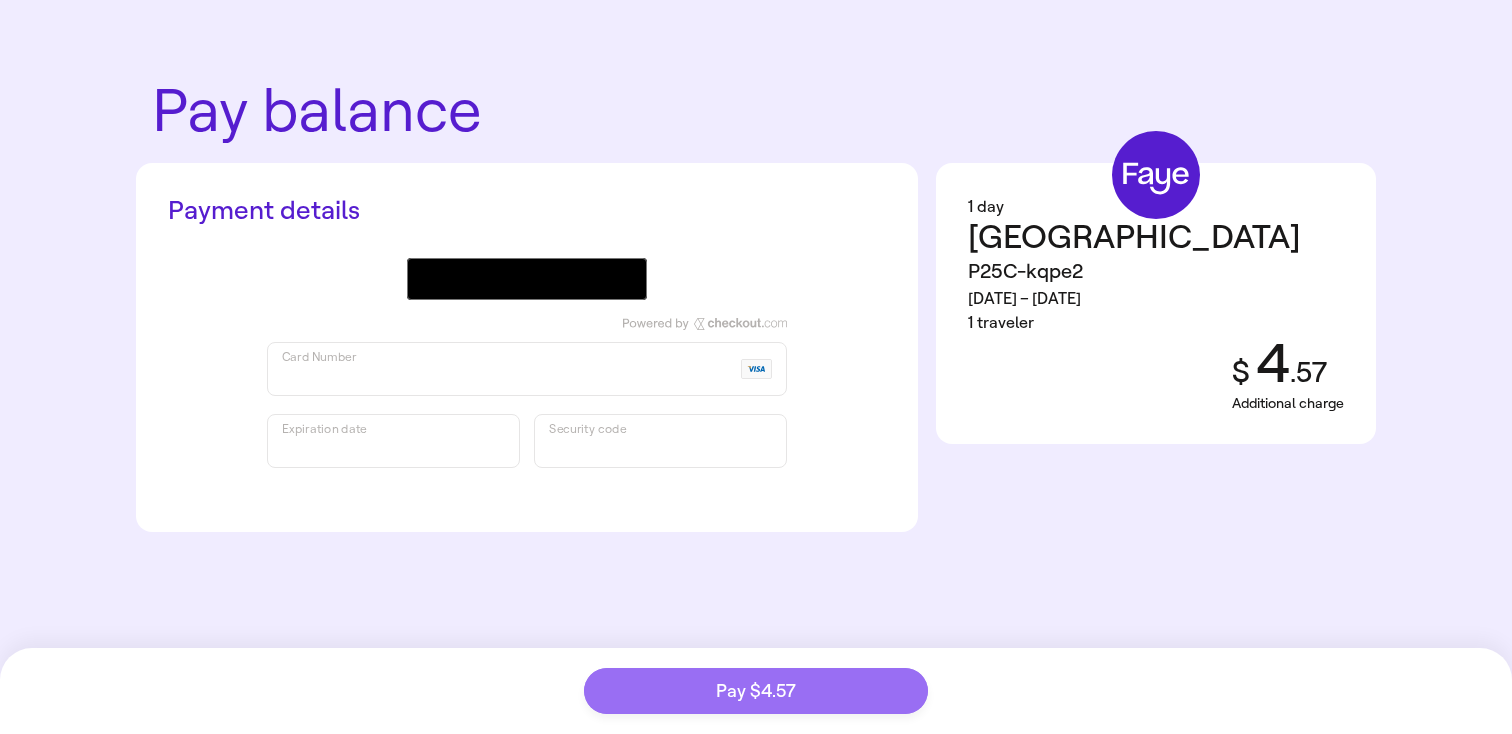 click on "Pay $4.57" at bounding box center [756, 691] 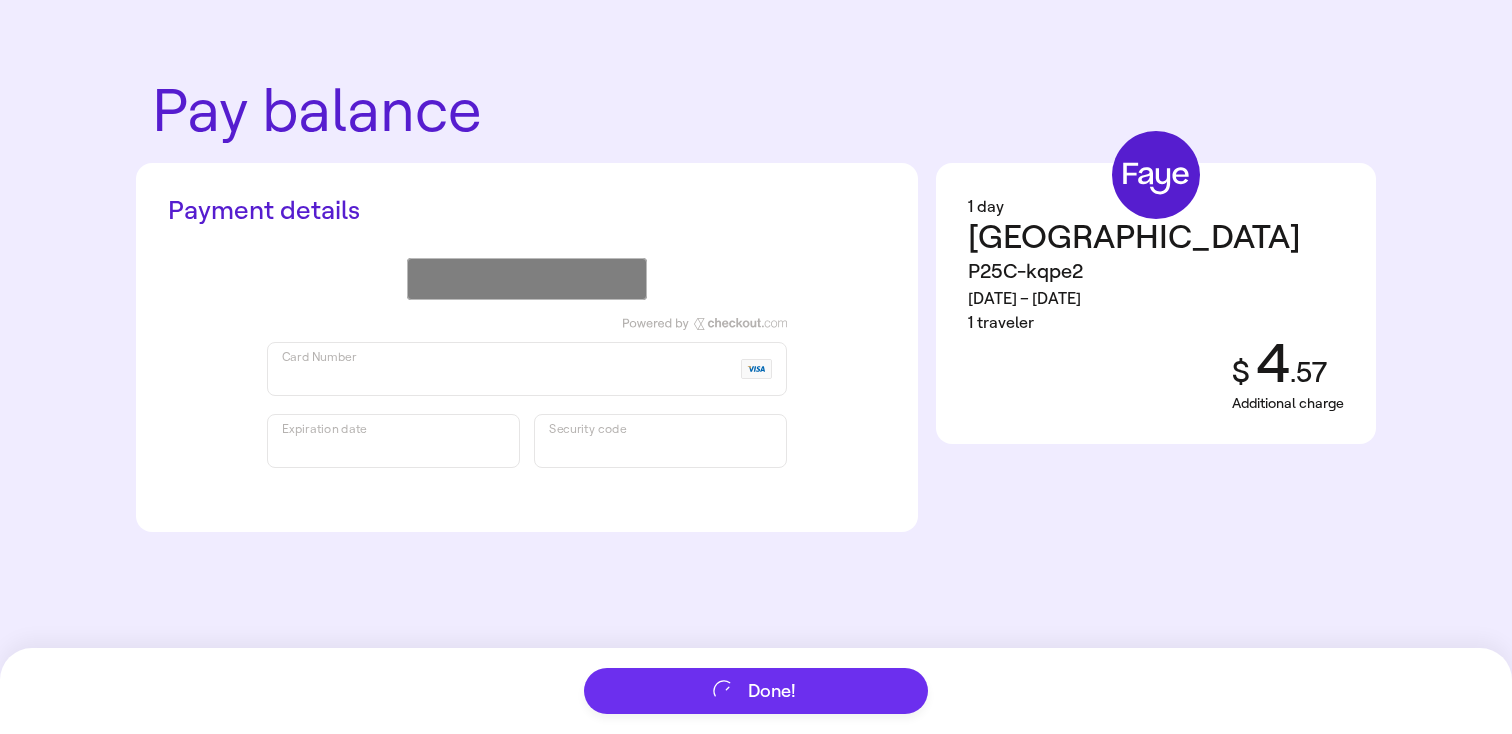 scroll, scrollTop: 0, scrollLeft: 0, axis: both 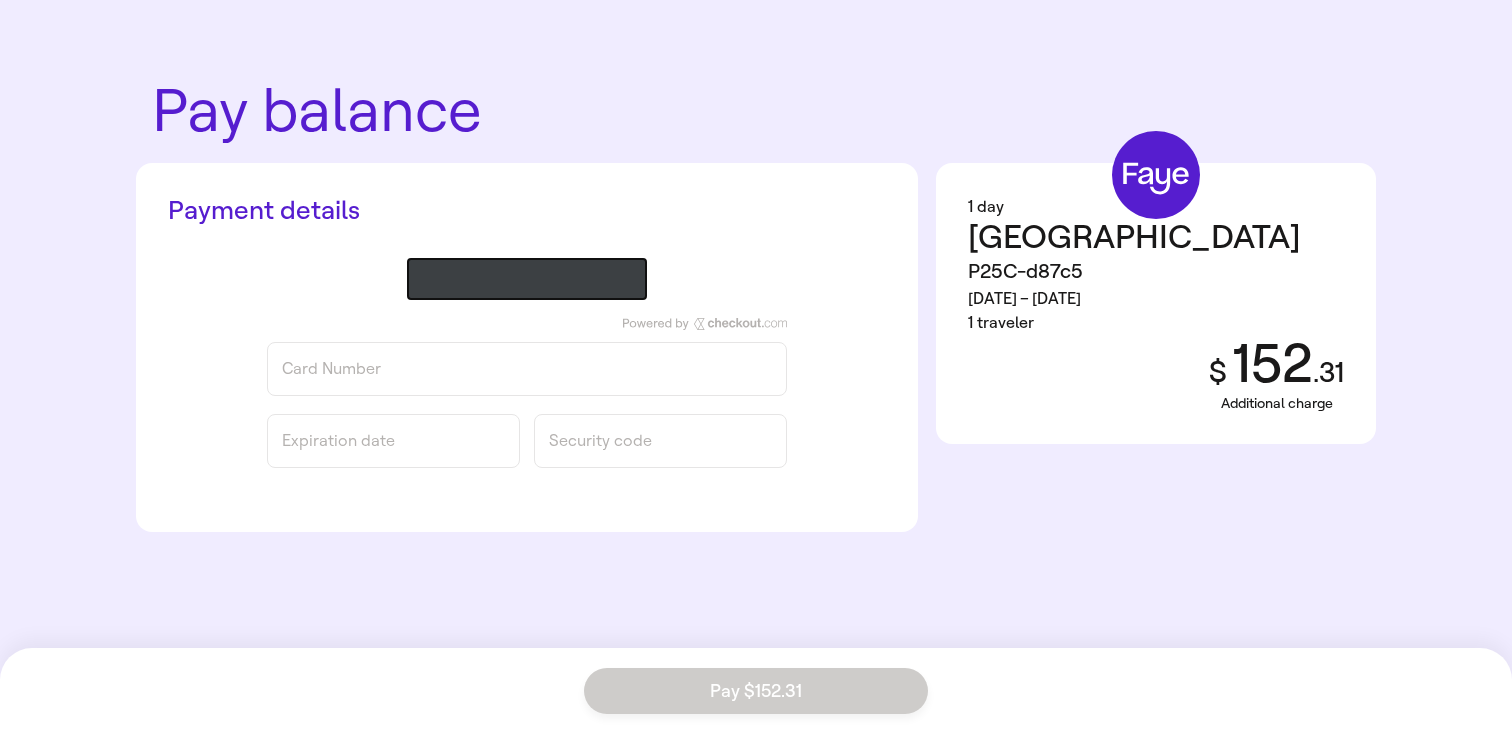 click on "@import url(//[DOMAIN_NAME][URL]) ••••••" 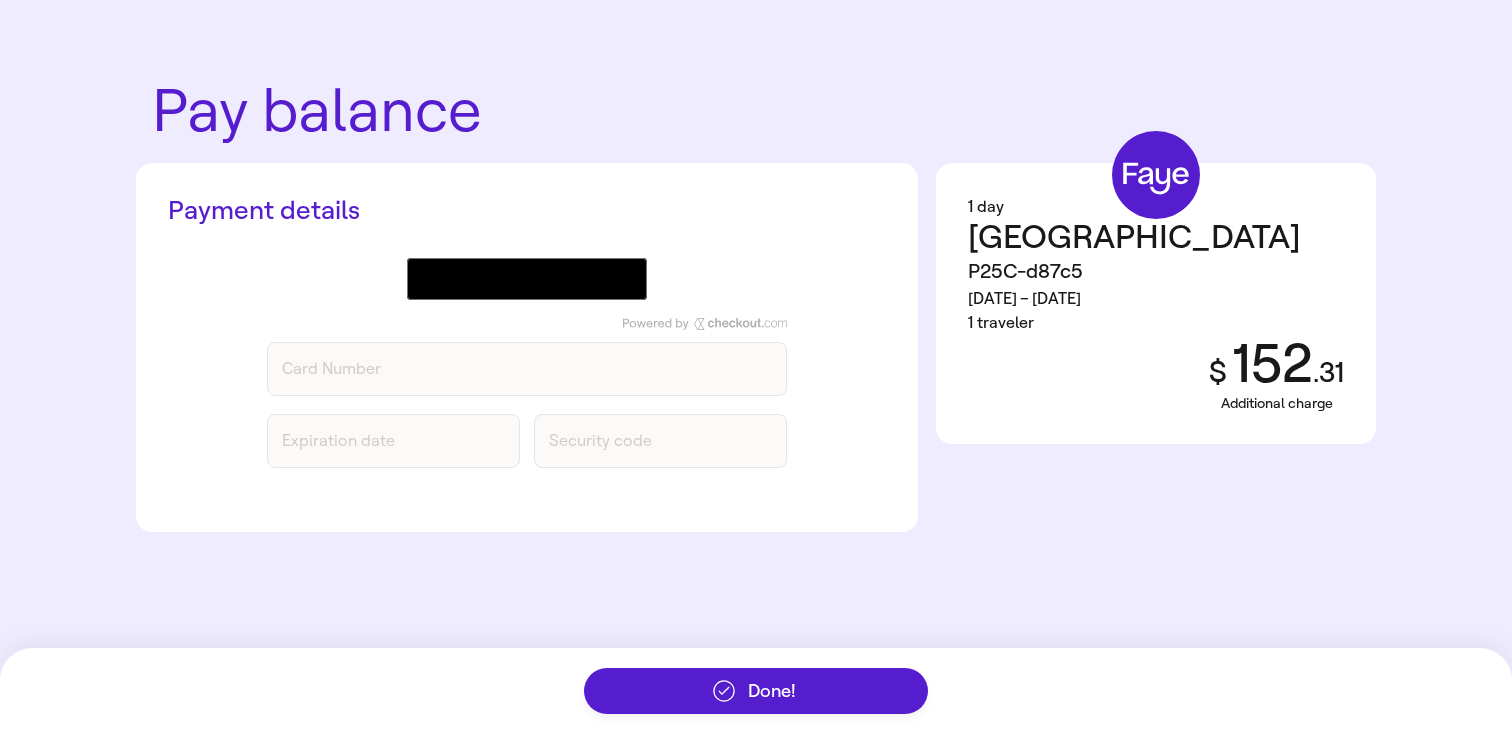 scroll, scrollTop: 0, scrollLeft: 0, axis: both 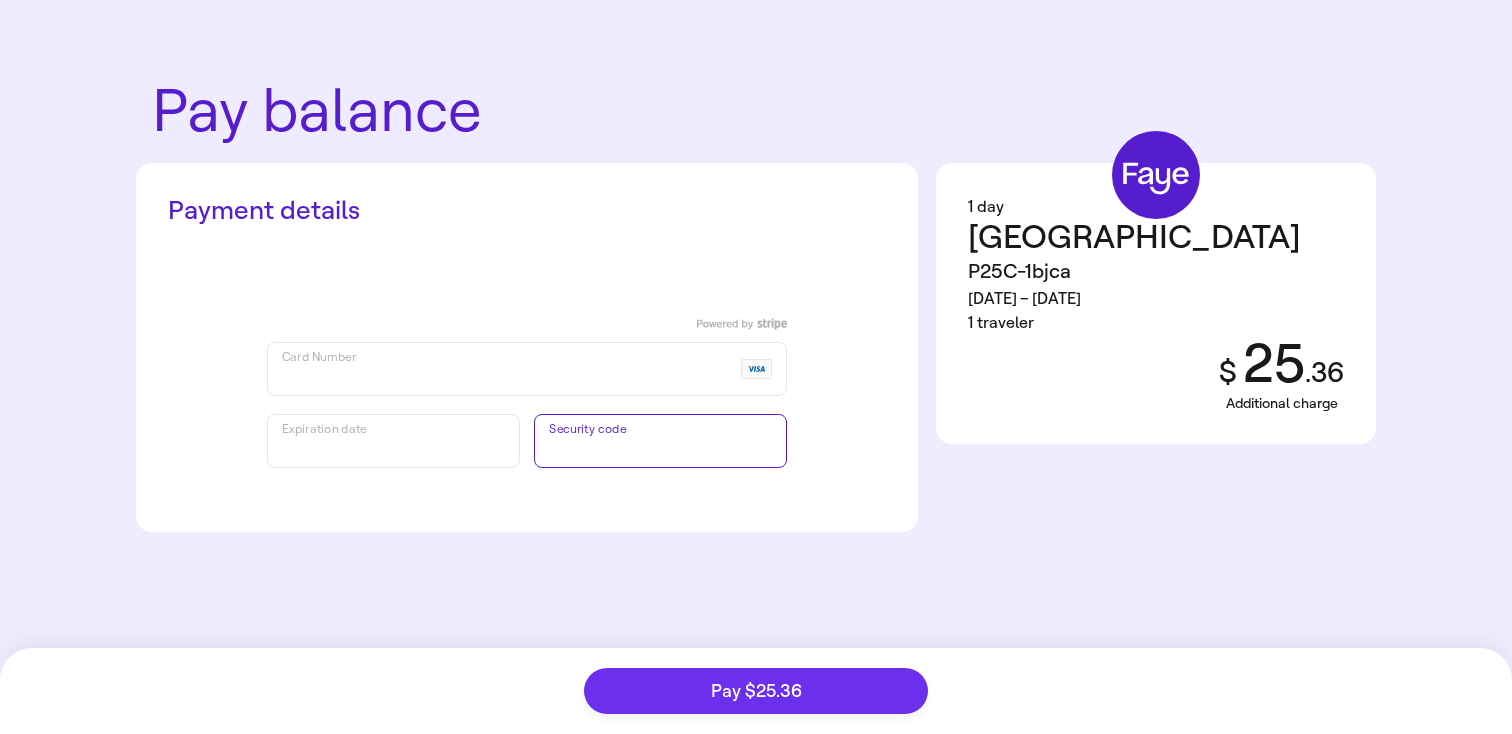 click on "Pay $25.36" at bounding box center (756, 691) 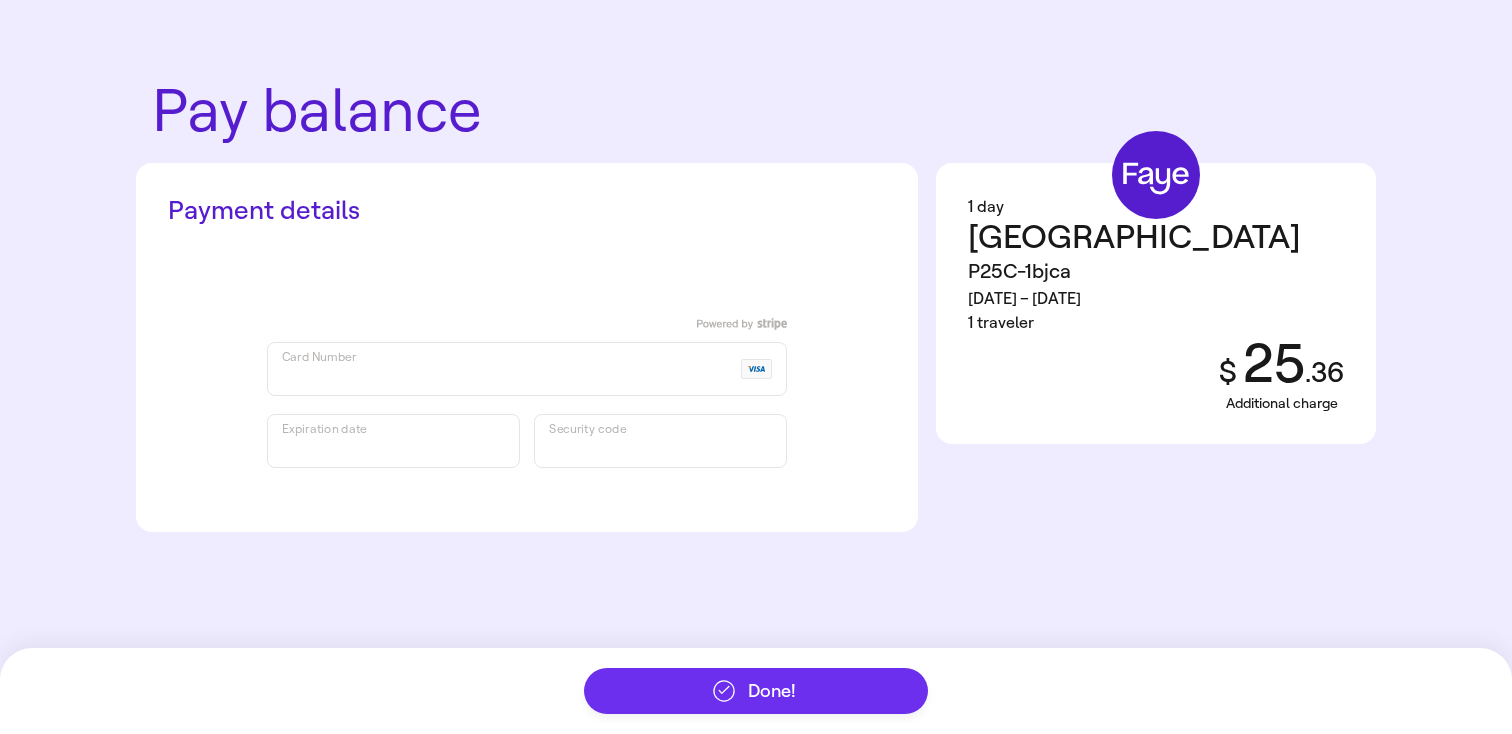 scroll, scrollTop: 0, scrollLeft: 0, axis: both 